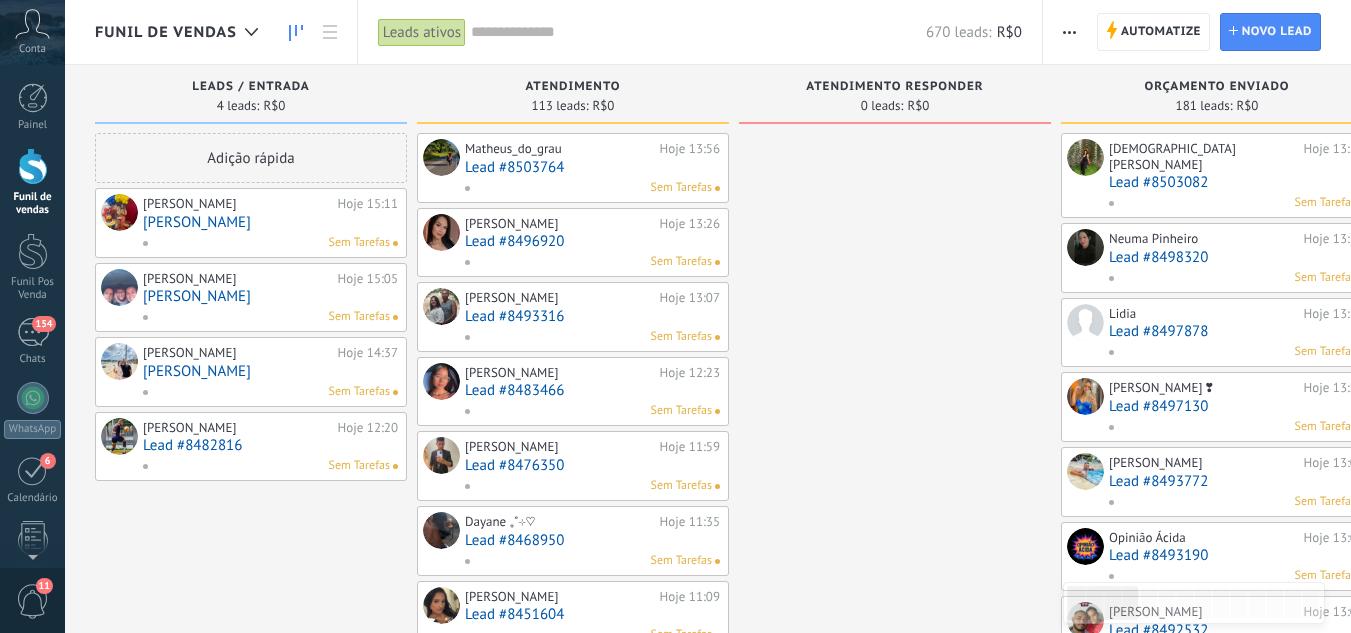 click at bounding box center [33, 166] 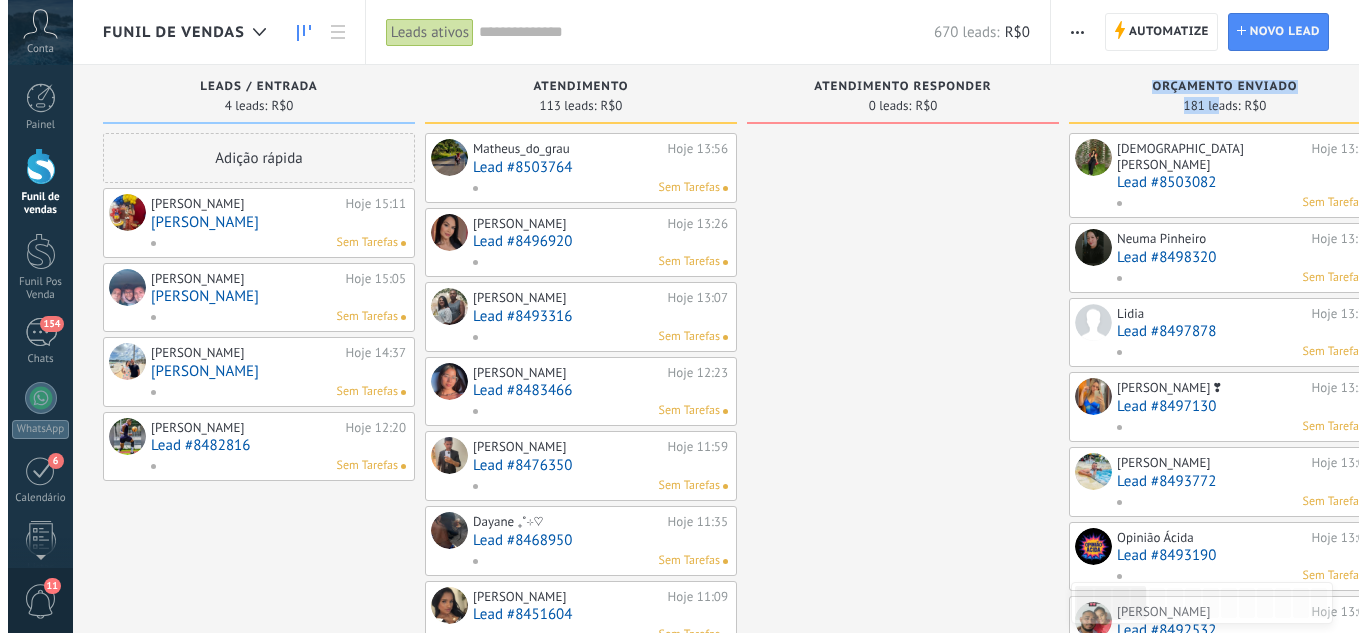 scroll, scrollTop: 0, scrollLeft: 0, axis: both 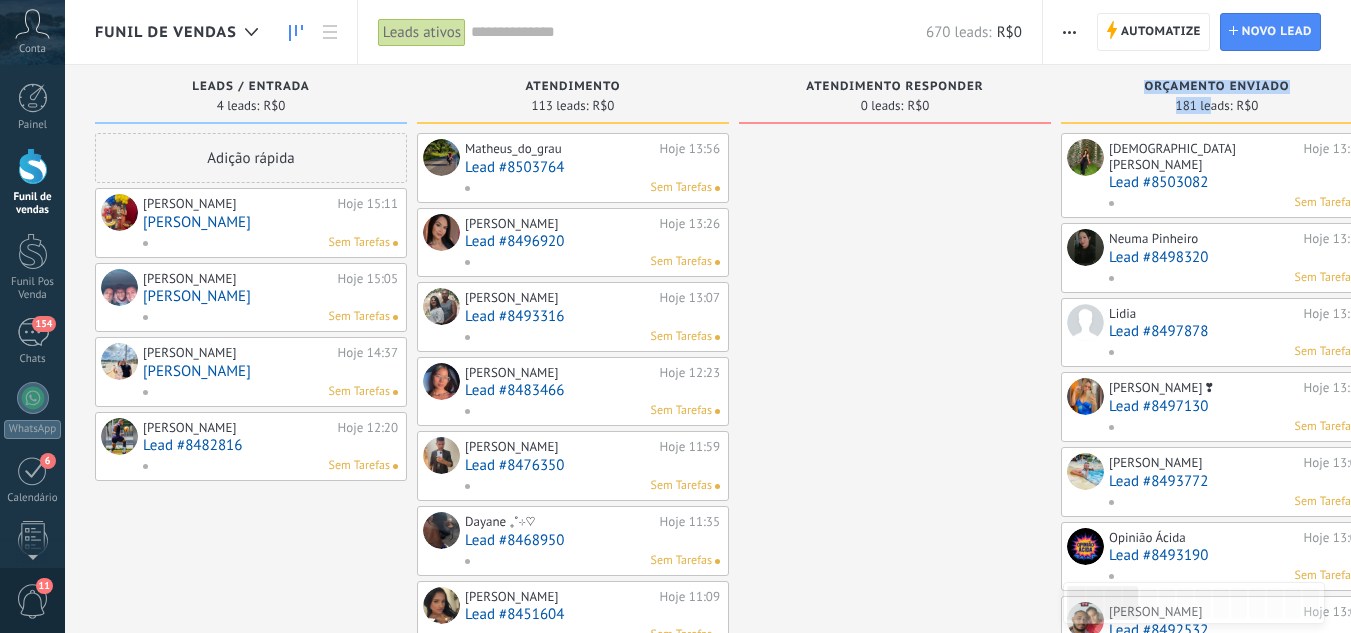 click at bounding box center [33, 166] 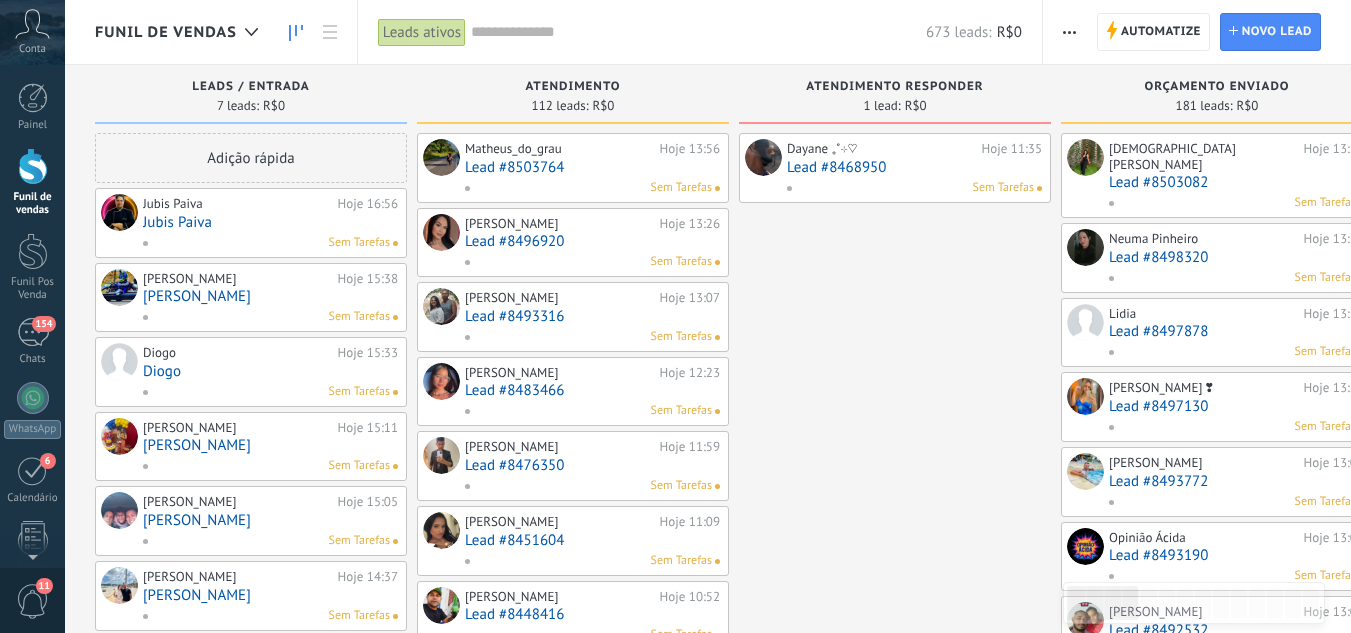 click on "Jubis Paiva" at bounding box center (270, 222) 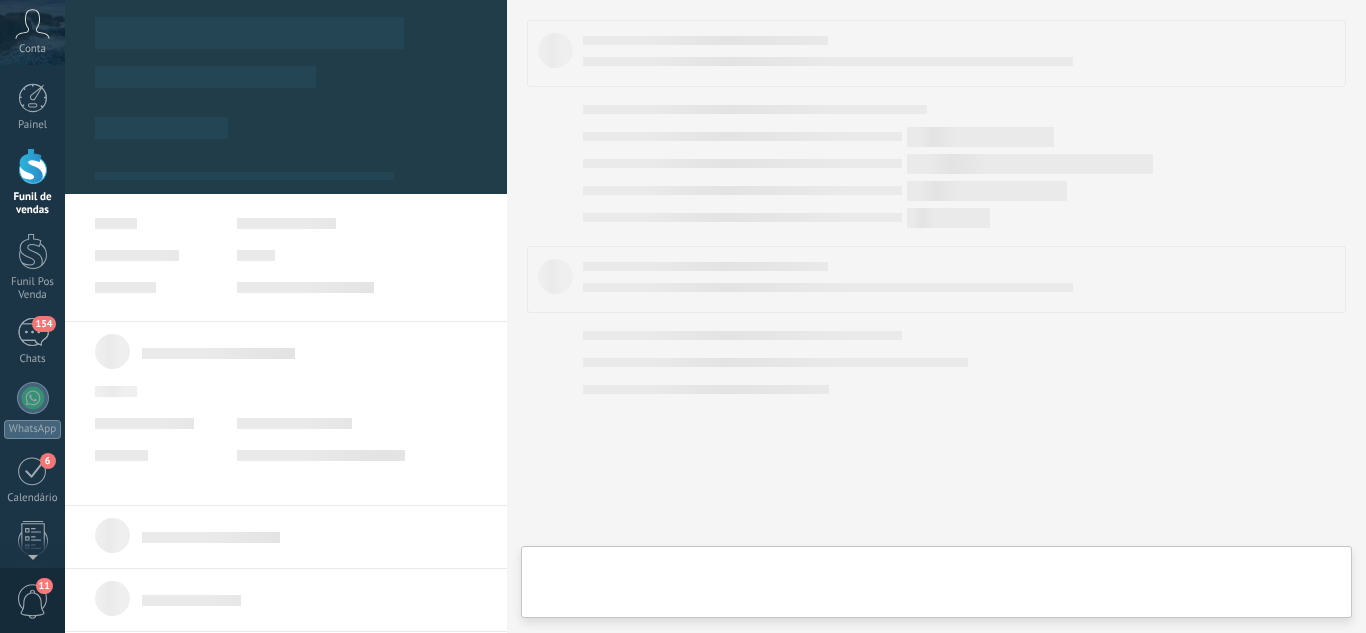 type on "**********" 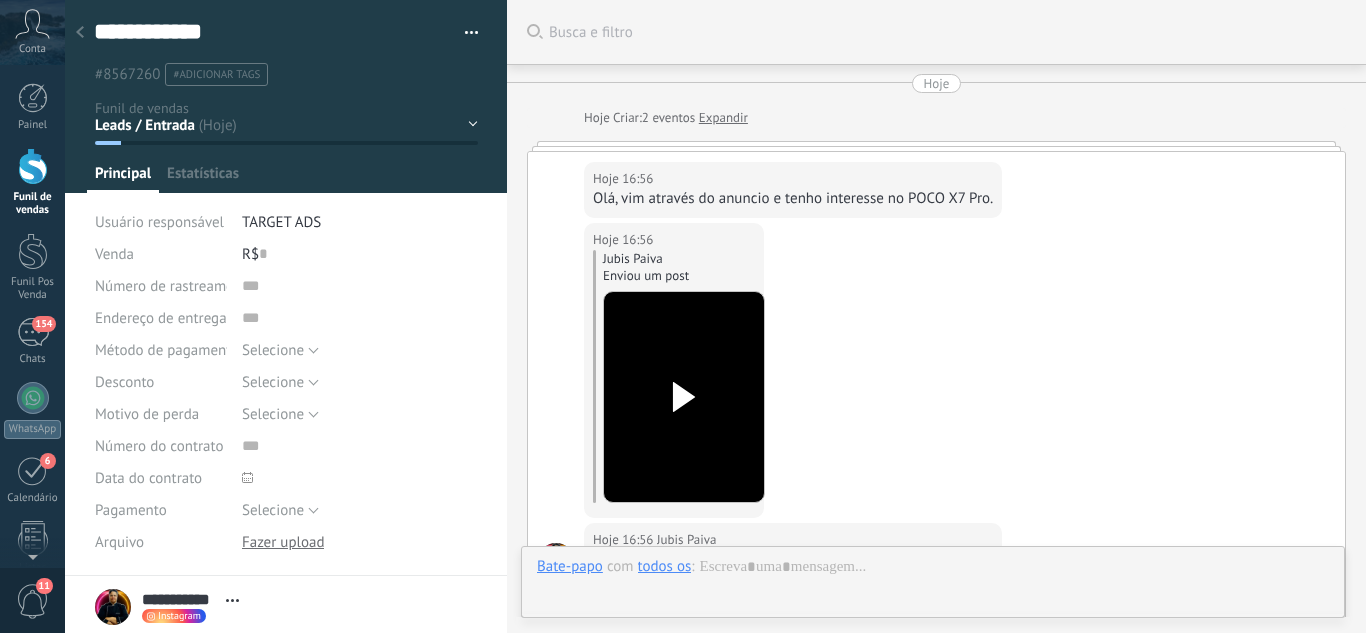 scroll, scrollTop: 30, scrollLeft: 0, axis: vertical 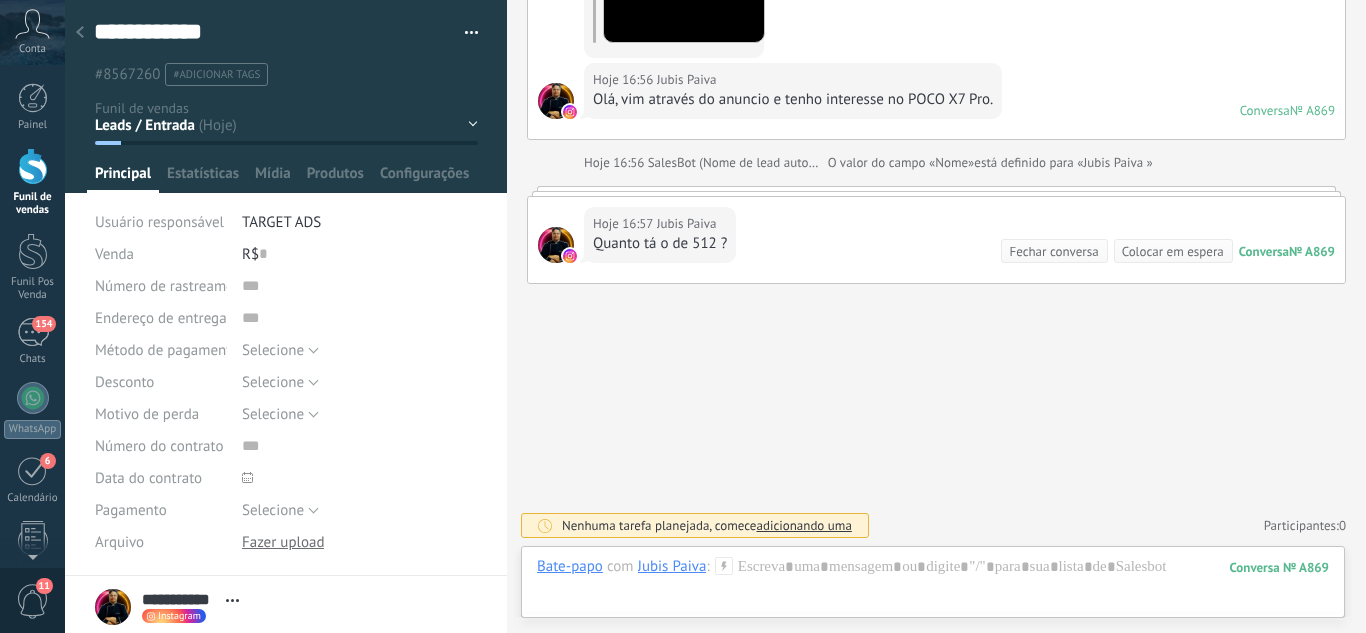 click 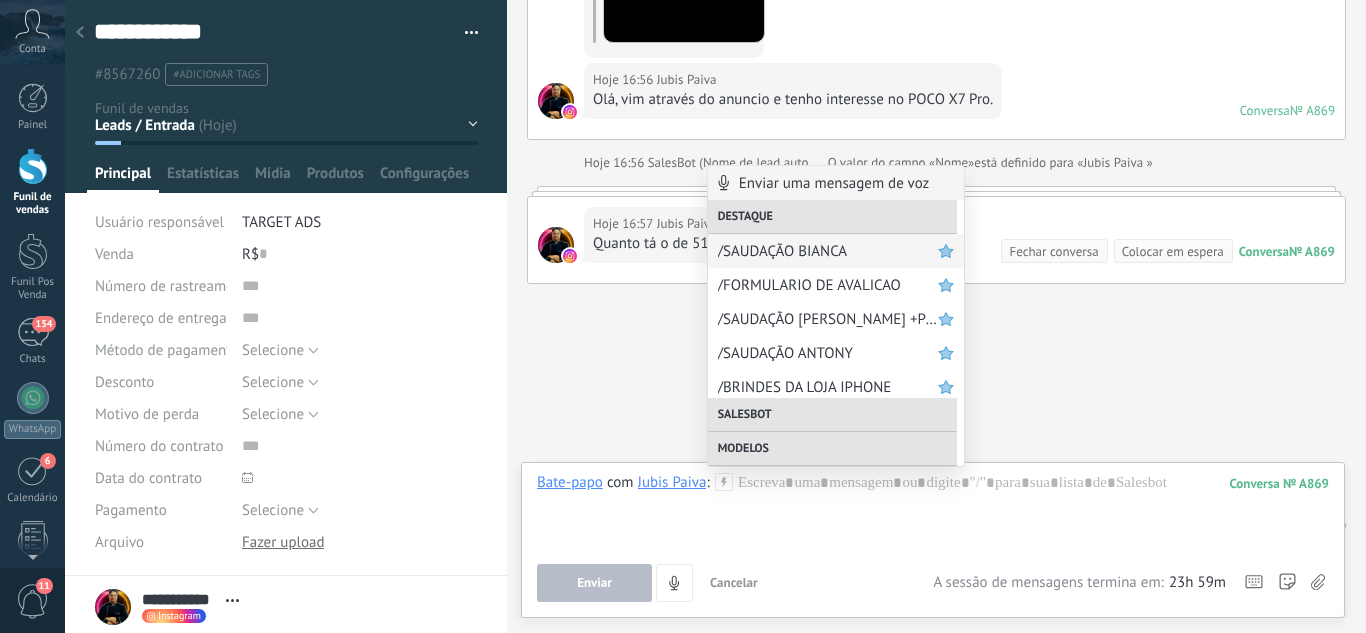 click on "/SAUDAÇÃO BIANCA" at bounding box center (828, 251) 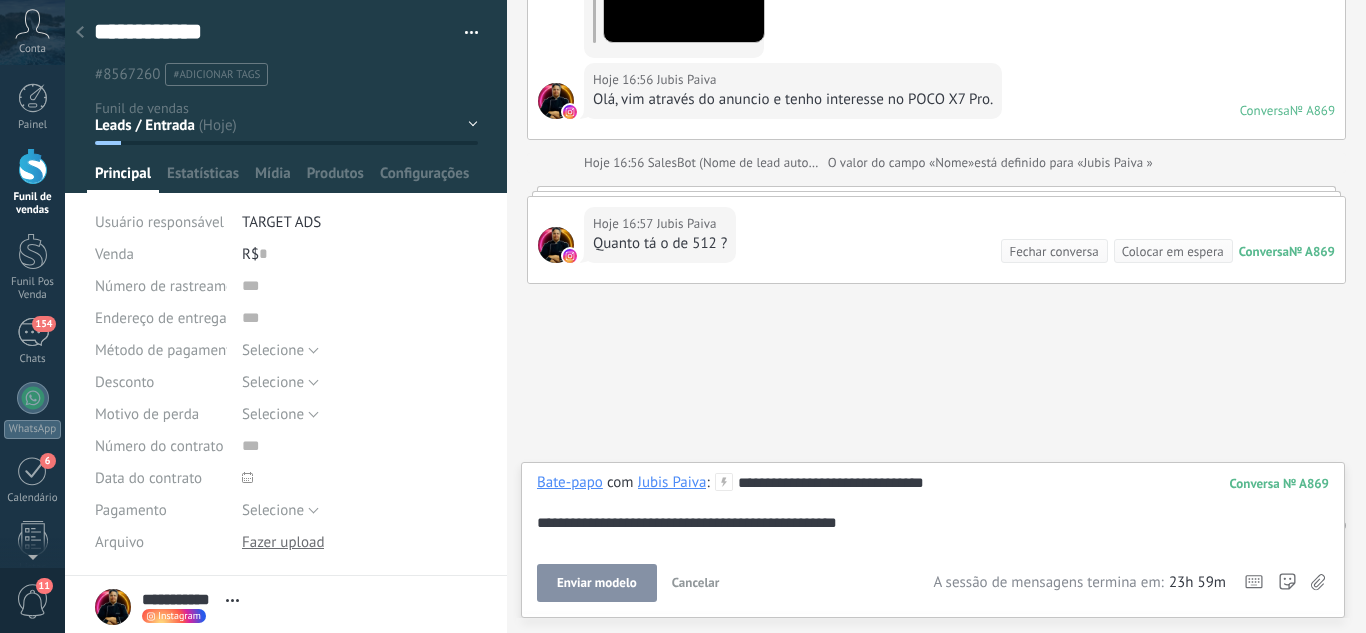 click on "Enviar modelo" at bounding box center (597, 583) 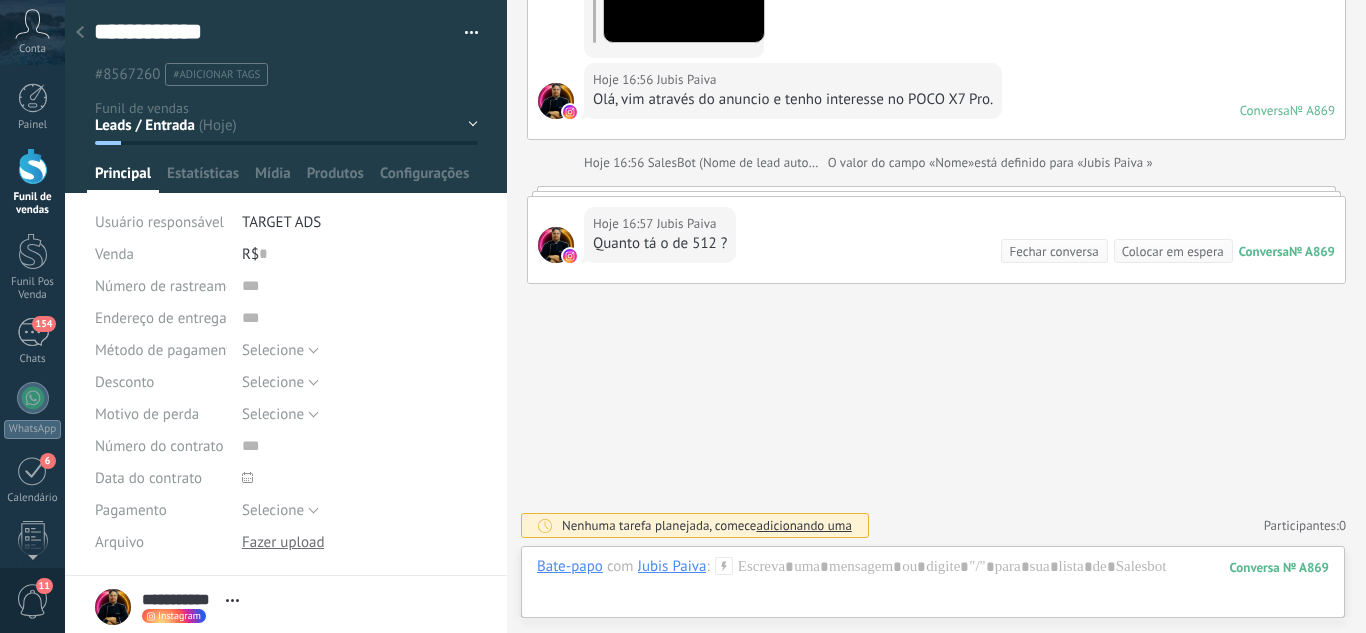 scroll, scrollTop: 613, scrollLeft: 0, axis: vertical 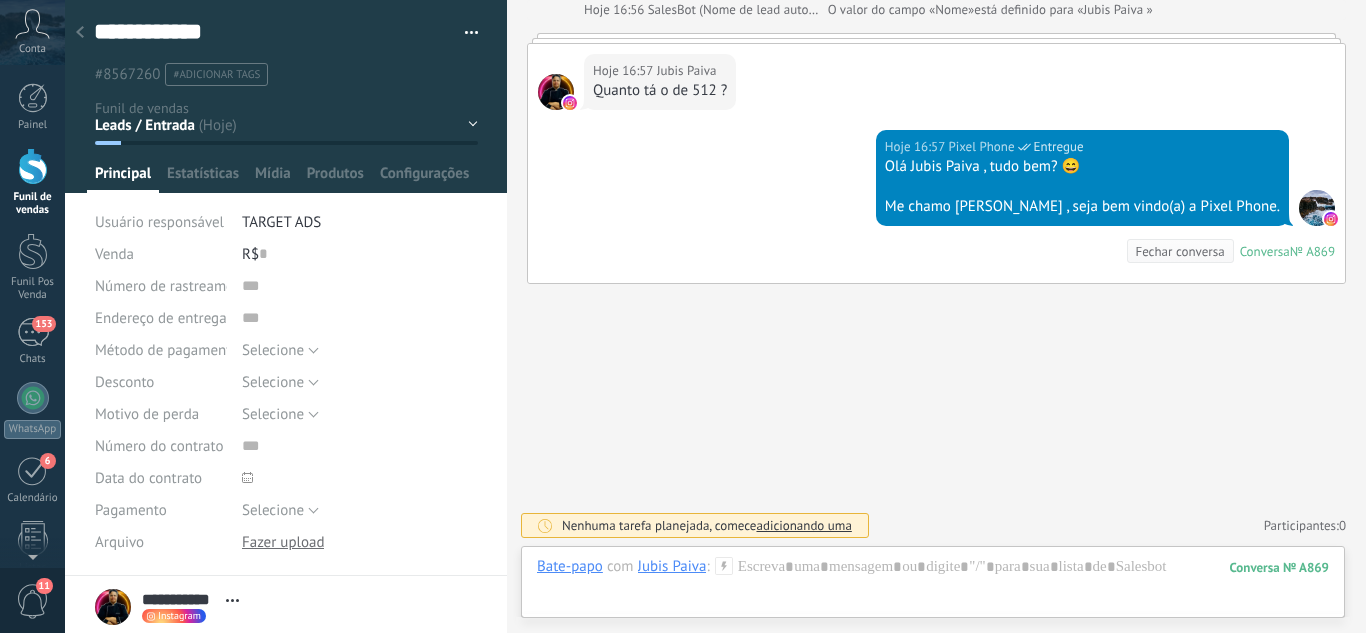 click on "Bate-papo   com   Jubis Paiva :" at bounding box center [635, 567] 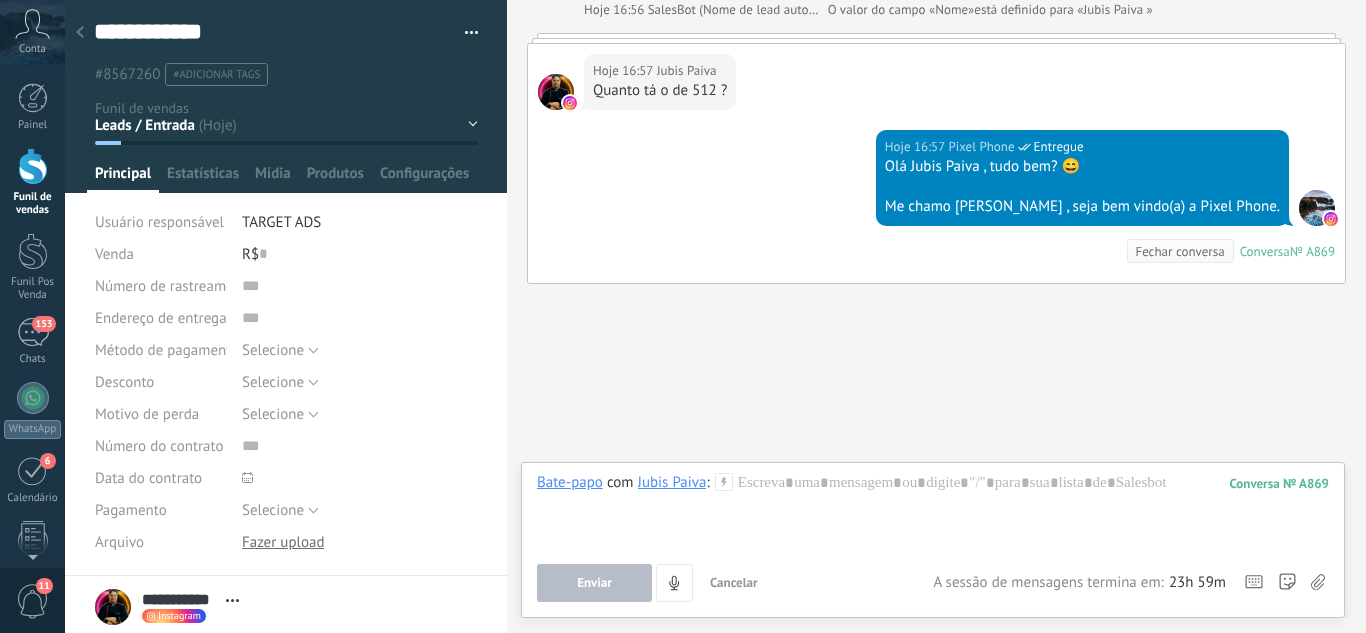 click on "Buscar Busca e filtro Carregar mais Hoje Hoje Criar:  2  eventos   Expandir Hoje 16:56 Jubis Paiva  Olá, vim através do anuncio e tenho interesse no POCO X7 Pro. Hoje 16:56 Jubis Paiva  Jubis Paiva Enviou um post Hoje 16:56 Jubis Paiva  Olá, vim através do anuncio e tenho interesse no POCO X7 Pro. Conversa  № A869 Conversa № A869 Hoje 16:56 SalesBot (Nome de lead automático)  O valor do campo «Nome»  está definido para «Jubis Paiva » Hoje 16:57 Jubis Paiva  Quanto tá o de 512 ? Hoje 16:57 Pixel Phone  Entregue Olá Jubis Paiva  , tudo bem? 😄   Me chamo [PERSON_NAME] , seja bem vindo(a) a Pixel Phone. Conversa  № A869 Conversa № A869 Fechar conversa Hoje 16:57 Pixel Phone: Olá Jubis Paiva  , tudo bem? 😄
Me chamo Bianca , seja bem vindo(a) a Pixel Phone. Conversa № A869 Nenhuma tarefa planejada, comece   adicionando uma  Participantes:  0 Adicionar membro Bots:  0" at bounding box center (936, 10) 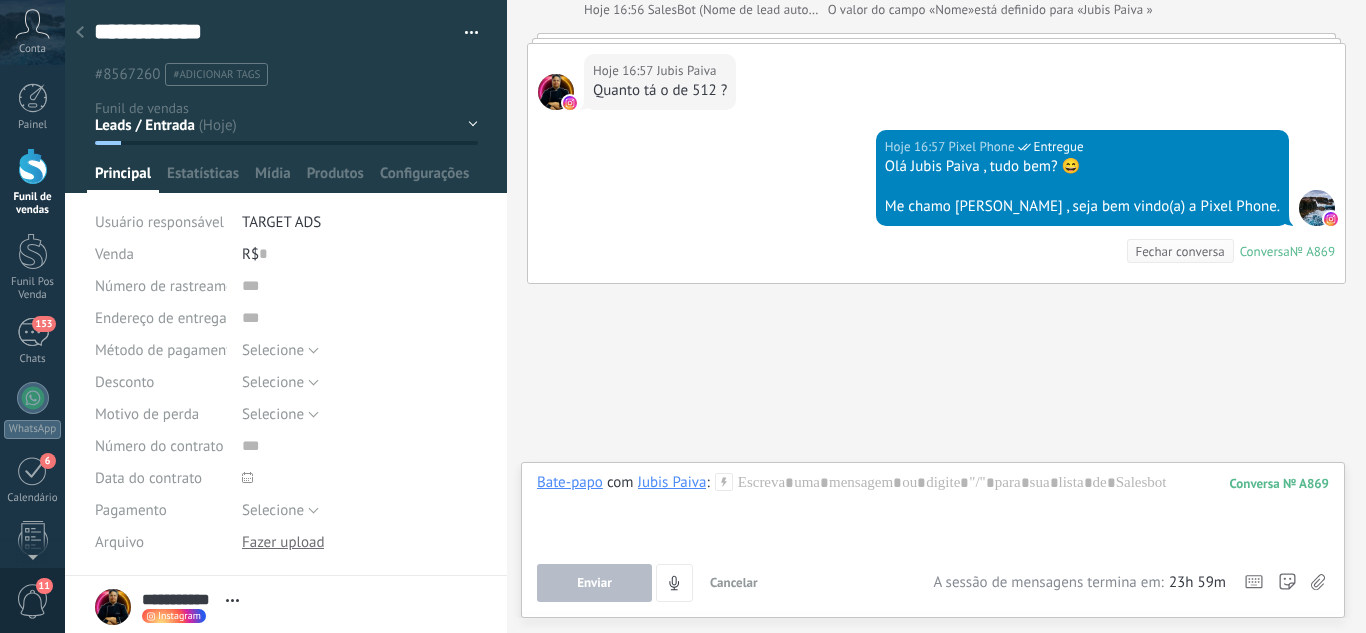 scroll, scrollTop: 689, scrollLeft: 0, axis: vertical 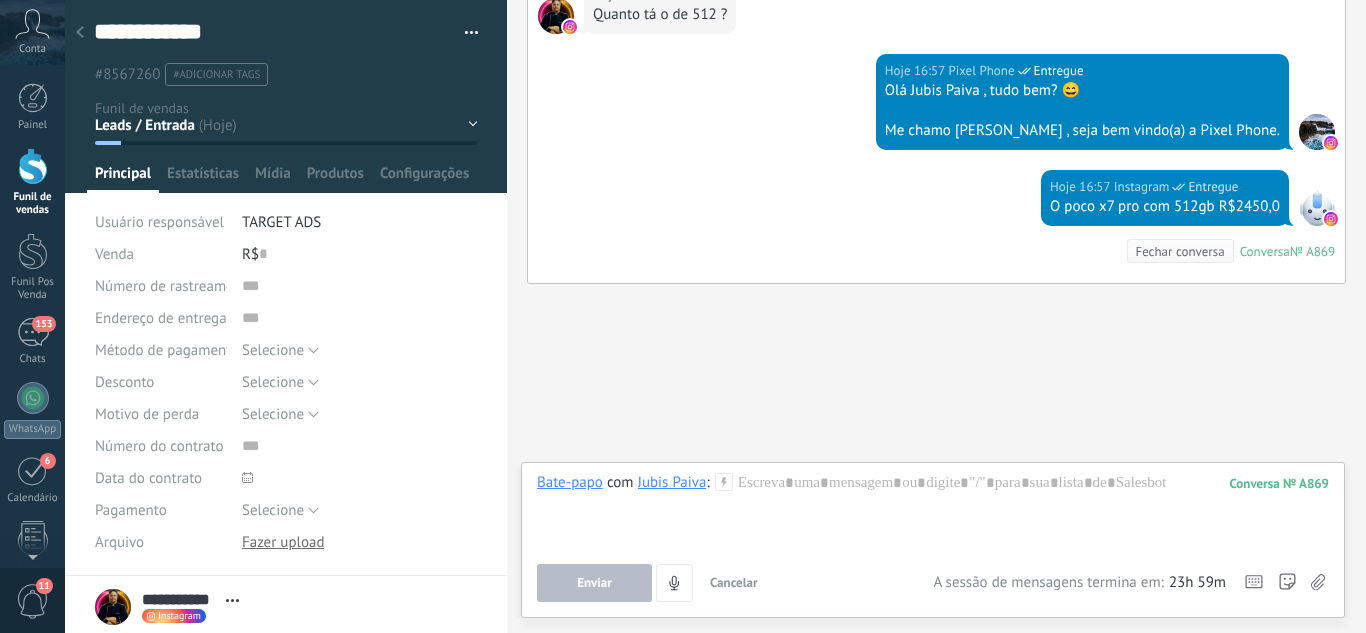 click 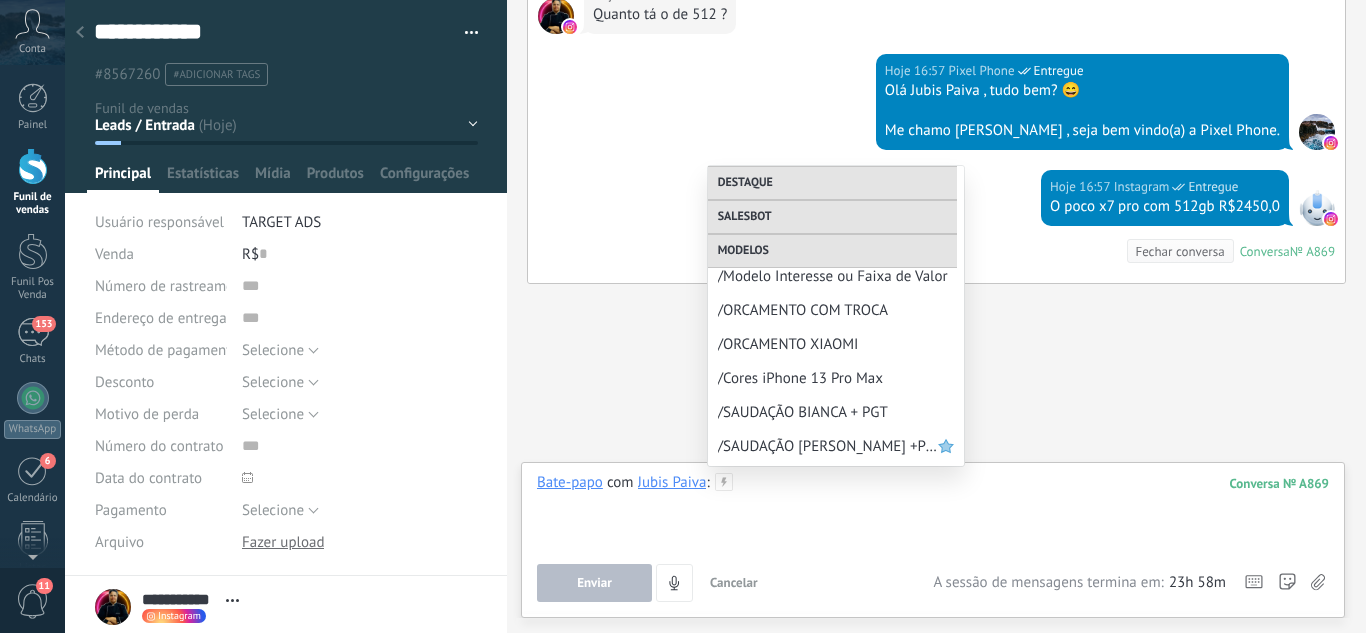 scroll, scrollTop: 788, scrollLeft: 0, axis: vertical 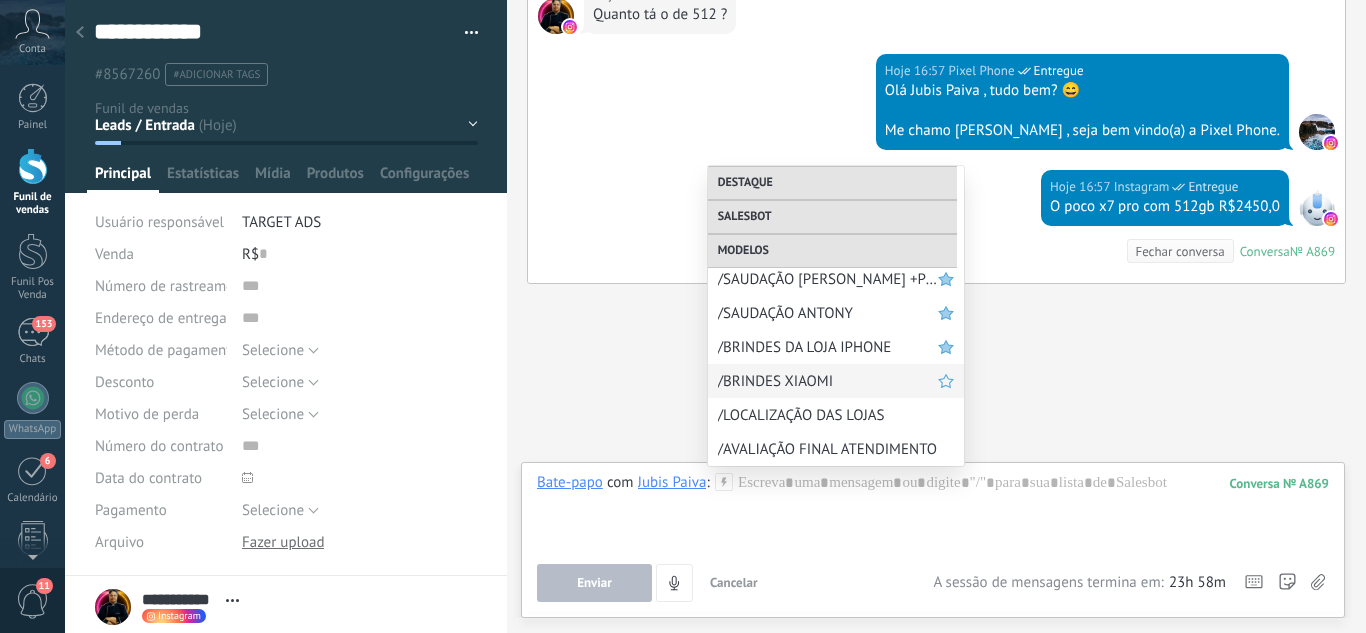 click on "/BRINDES XIAOMI" at bounding box center (828, 381) 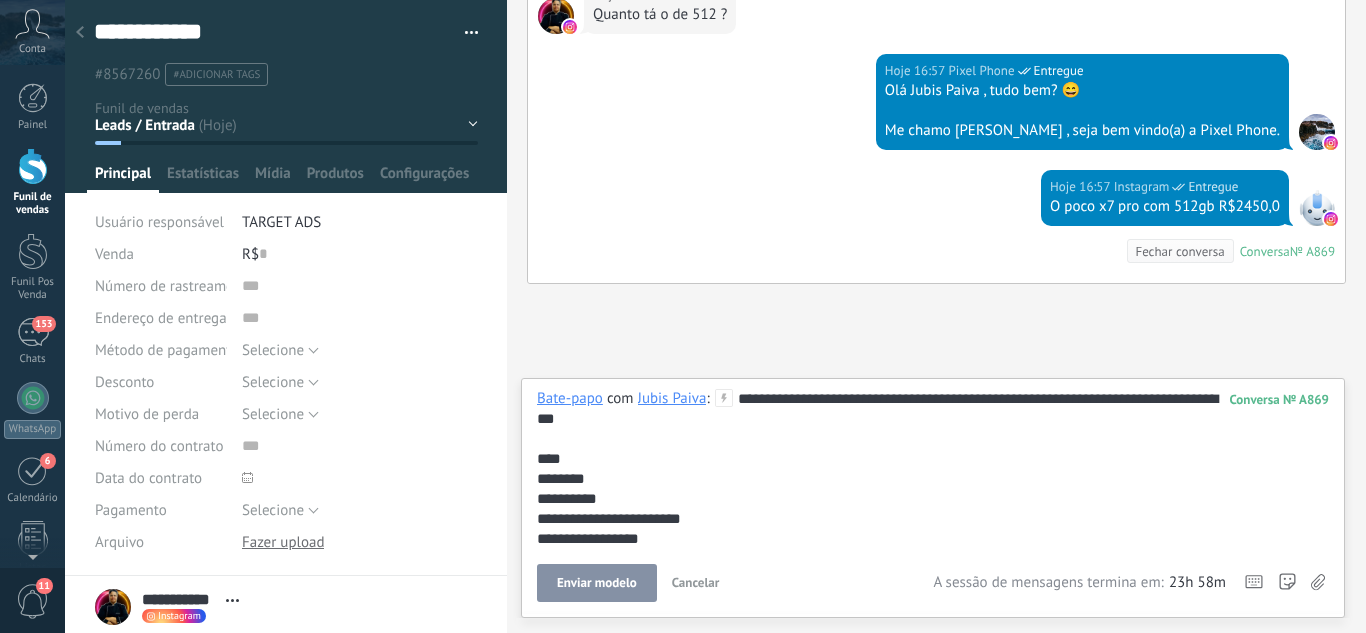 click on "Enviar modelo" at bounding box center [597, 583] 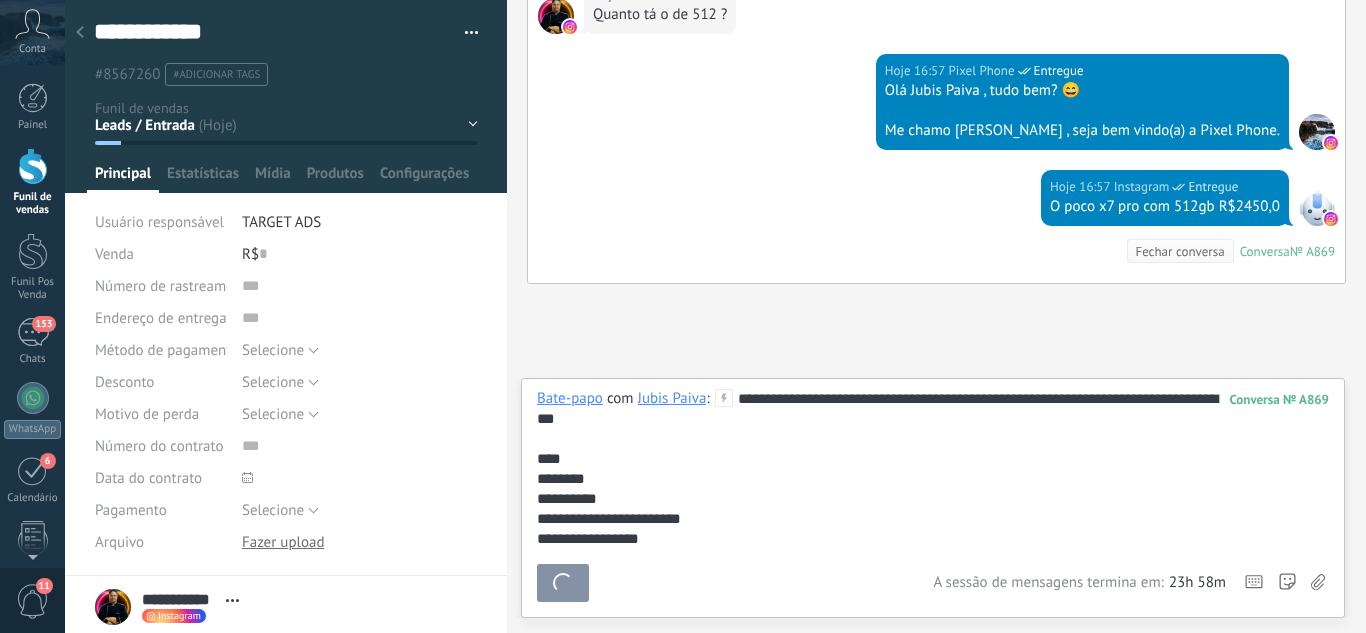 scroll, scrollTop: 885, scrollLeft: 0, axis: vertical 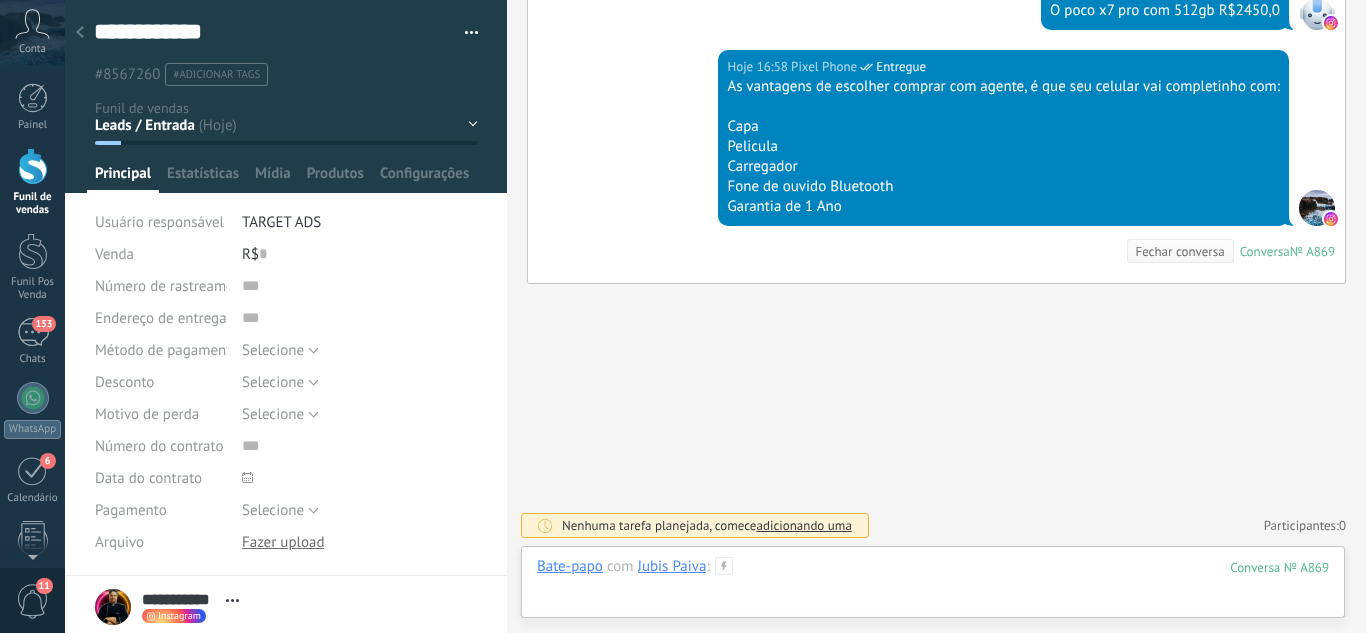 click at bounding box center (933, 587) 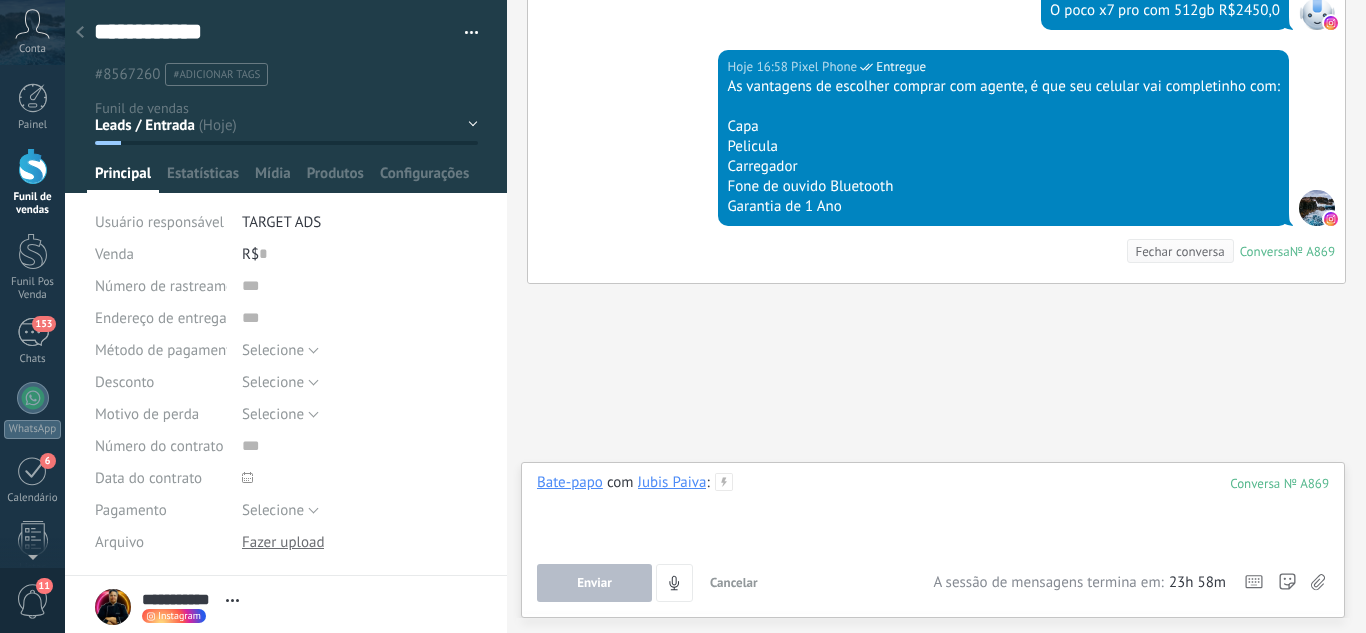 type 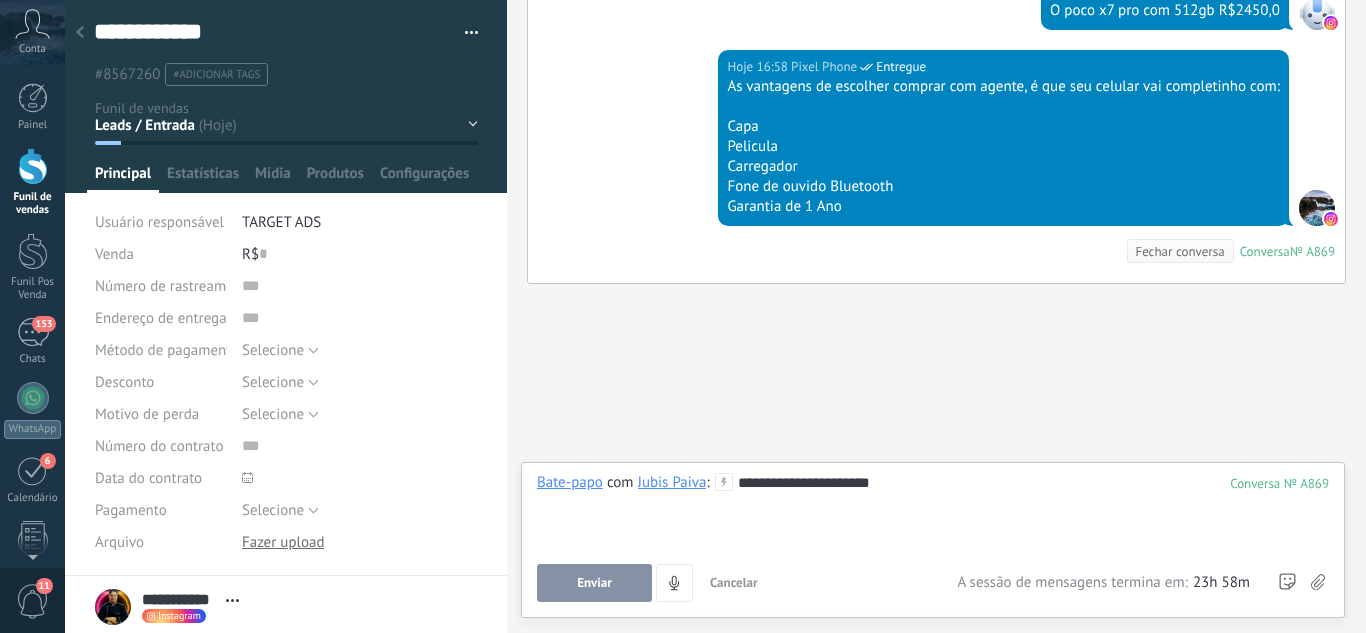 click on "Enviar" at bounding box center [594, 583] 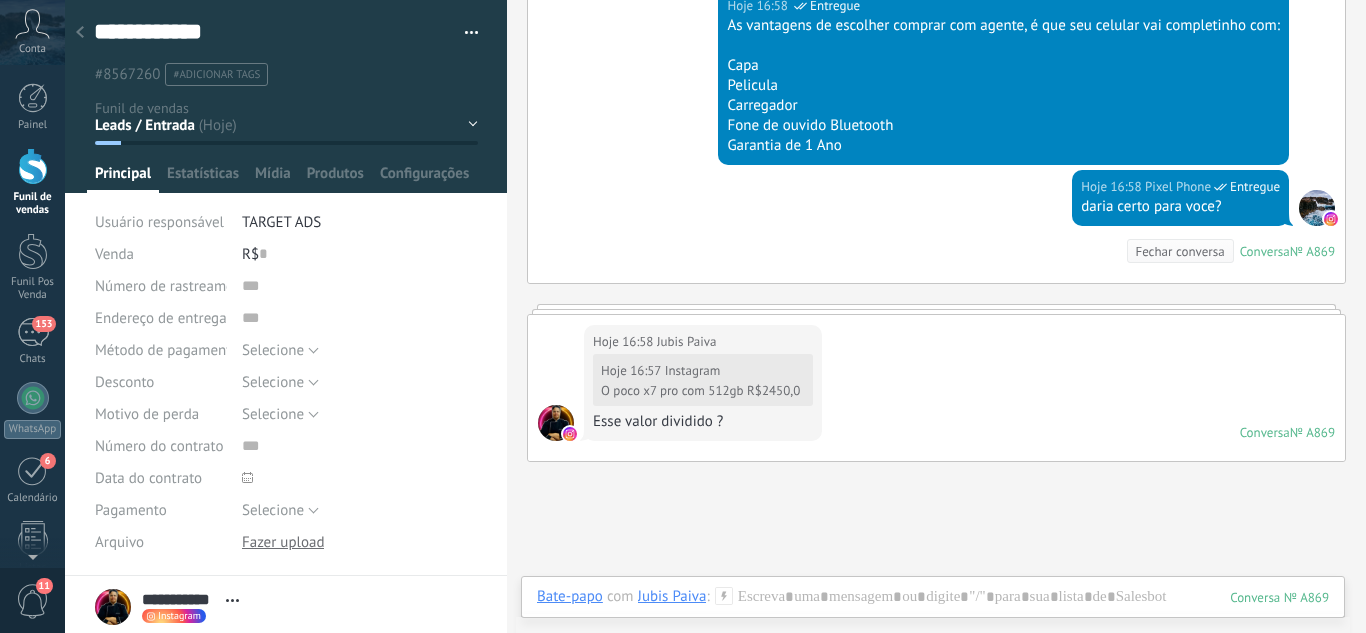 scroll, scrollTop: 1046, scrollLeft: 0, axis: vertical 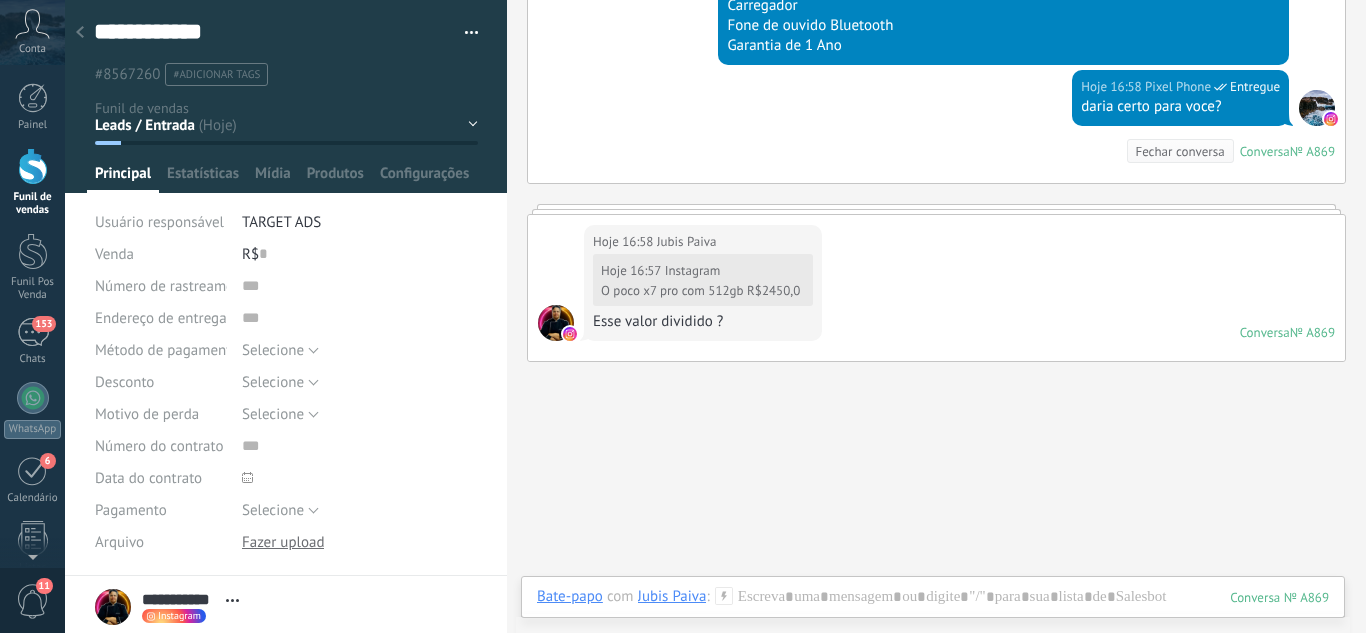 click on "Buscar Busca e filtro Carregar mais Hoje Hoje Criar:  2  eventos   Expandir Hoje 16:56 Jubis Paiva  Olá, vim através do anuncio e tenho interesse no POCO X7 Pro. Hoje 16:56 Jubis Paiva  Jubis Paiva Enviou um post Hoje 16:56 Jubis Paiva  Olá, vim através do anuncio e tenho interesse no POCO X7 Pro. Conversa  № A869 Conversa № A869 Hoje 16:56 SalesBot (Nome de lead automático)  O valor do campo «Nome»  está definido para «Jubis Paiva » Hoje 16:57 Jubis Paiva  Quanto tá o de 512 ? Hoje 16:57 Pixel Phone  Entregue Olá Jubis Paiva  , tudo bem? 😄   Me chamo [PERSON_NAME] , seja bem vindo(a) a Pixel Phone. Hoje 16:57 Instagram  Entregue O poco x7 pro com 512gb R$2450,0 Hoje 16:58 Pixel Phone  Entregue As vantagens de escolher comprar com agente, é que seu celular vai completinho com:   Capa Pelicula Carregador Fone de ouvido Bluetooth Garantia de 1 Ano Hoje 16:58 Pixel Phone  Entregue daria certo para voce? Conversa  № A869 Conversa № A869 Fechar conversa Hoje 16:58 Jubis Paiva  0" at bounding box center [936, -168] 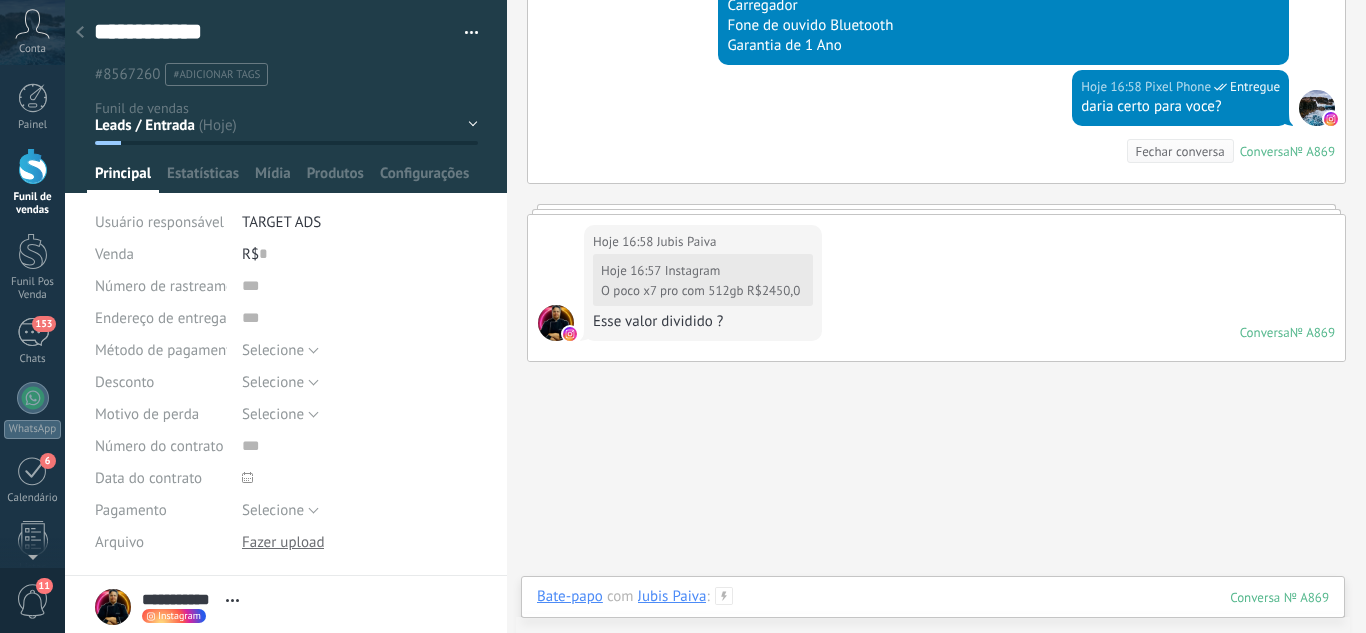 click at bounding box center [933, 617] 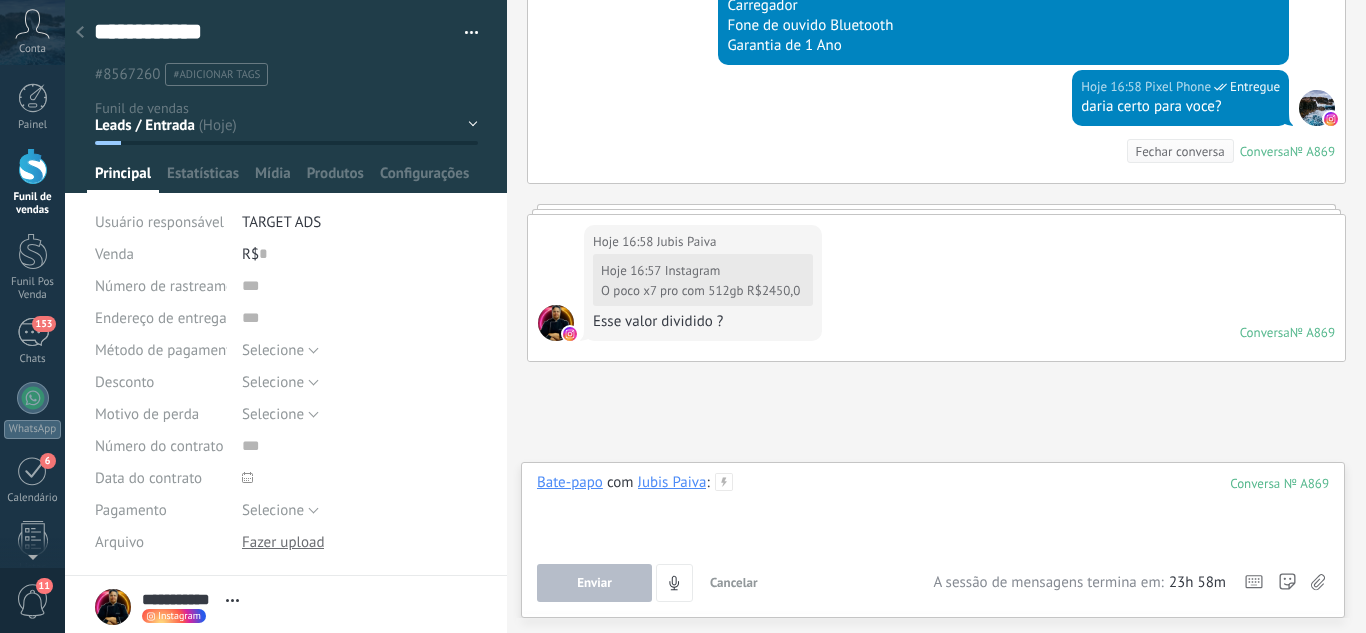 type 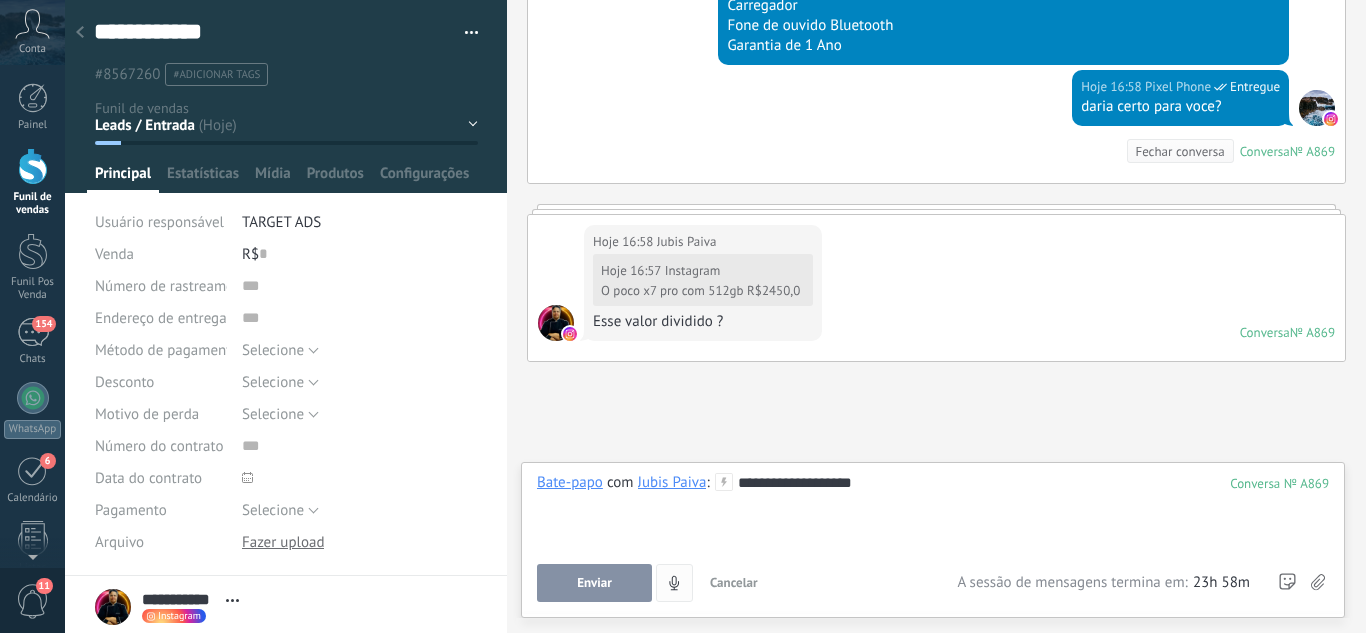 click on "Enviar" at bounding box center [594, 583] 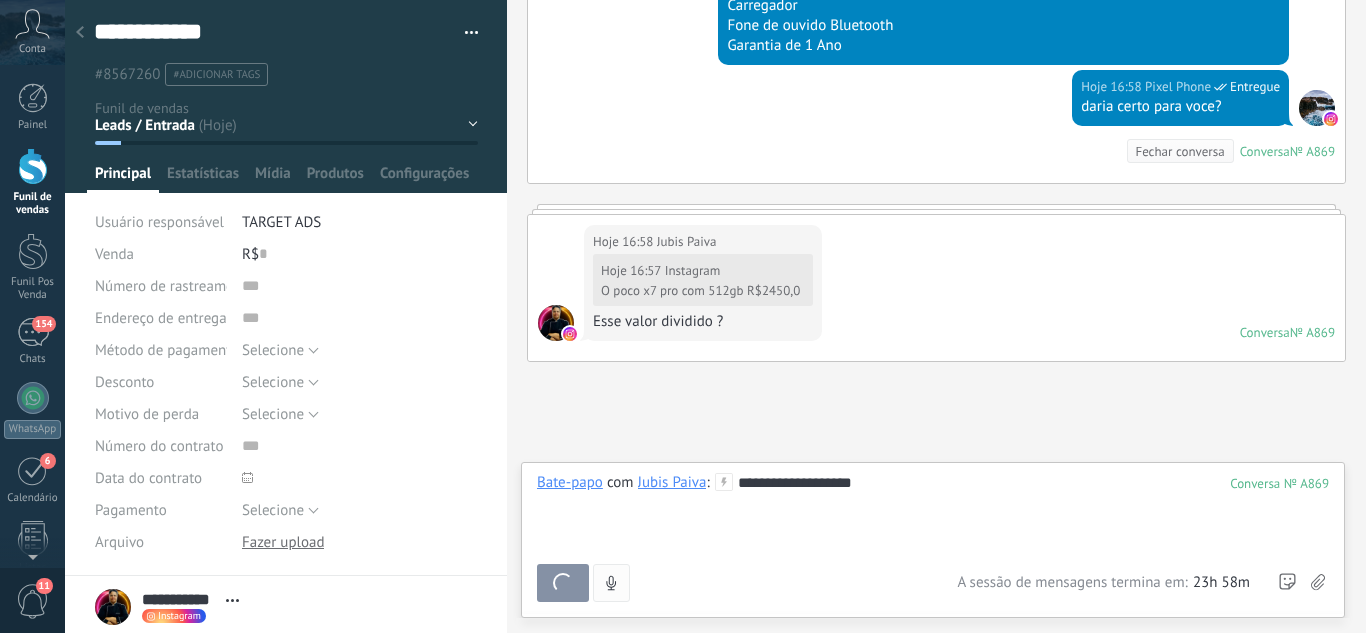 scroll, scrollTop: 1237, scrollLeft: 0, axis: vertical 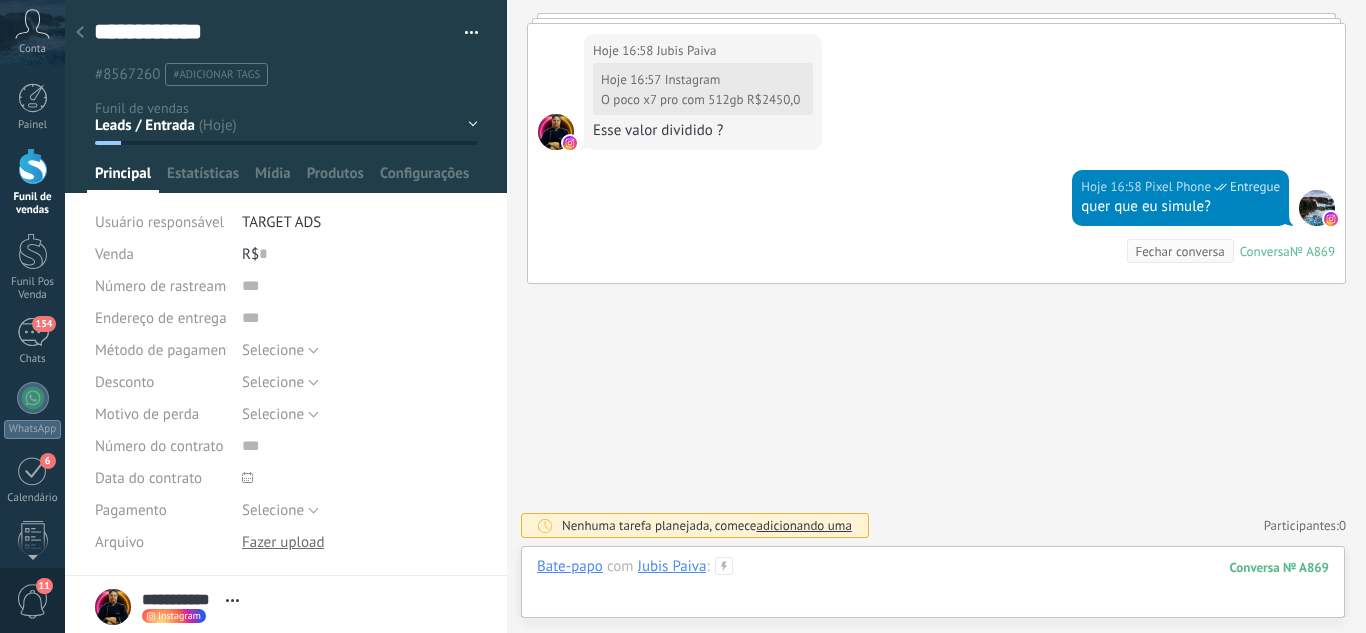 click at bounding box center (933, 587) 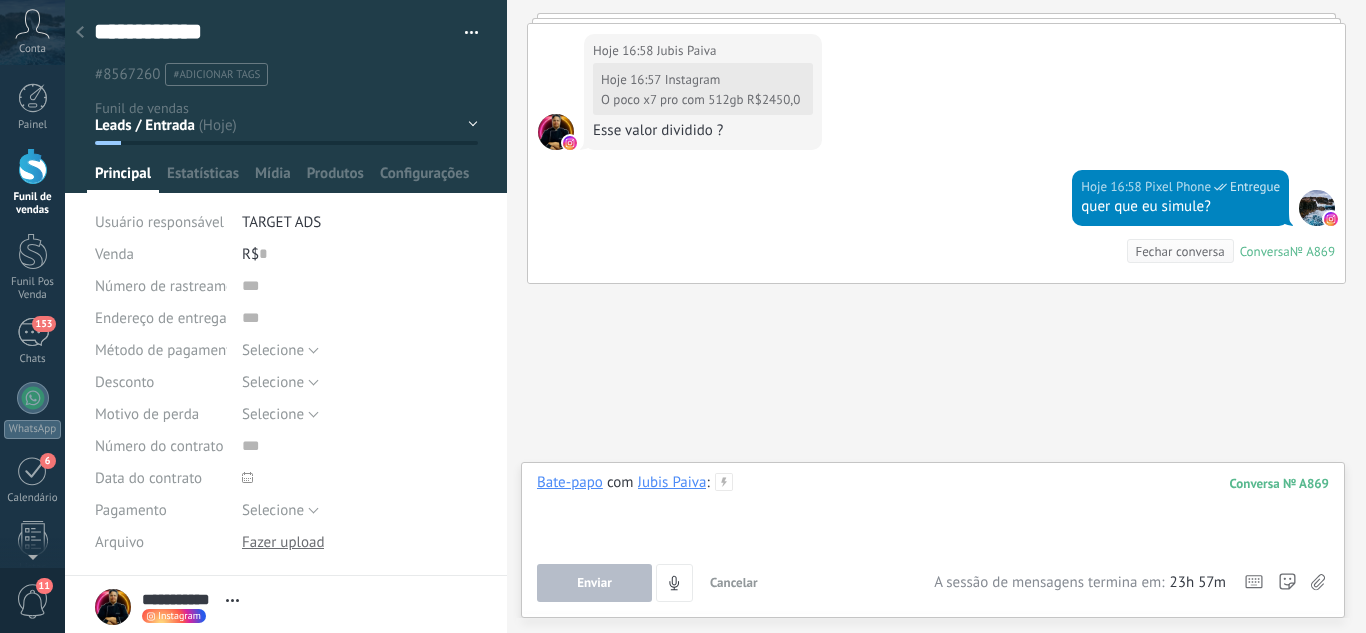 scroll, scrollTop: 1313, scrollLeft: 0, axis: vertical 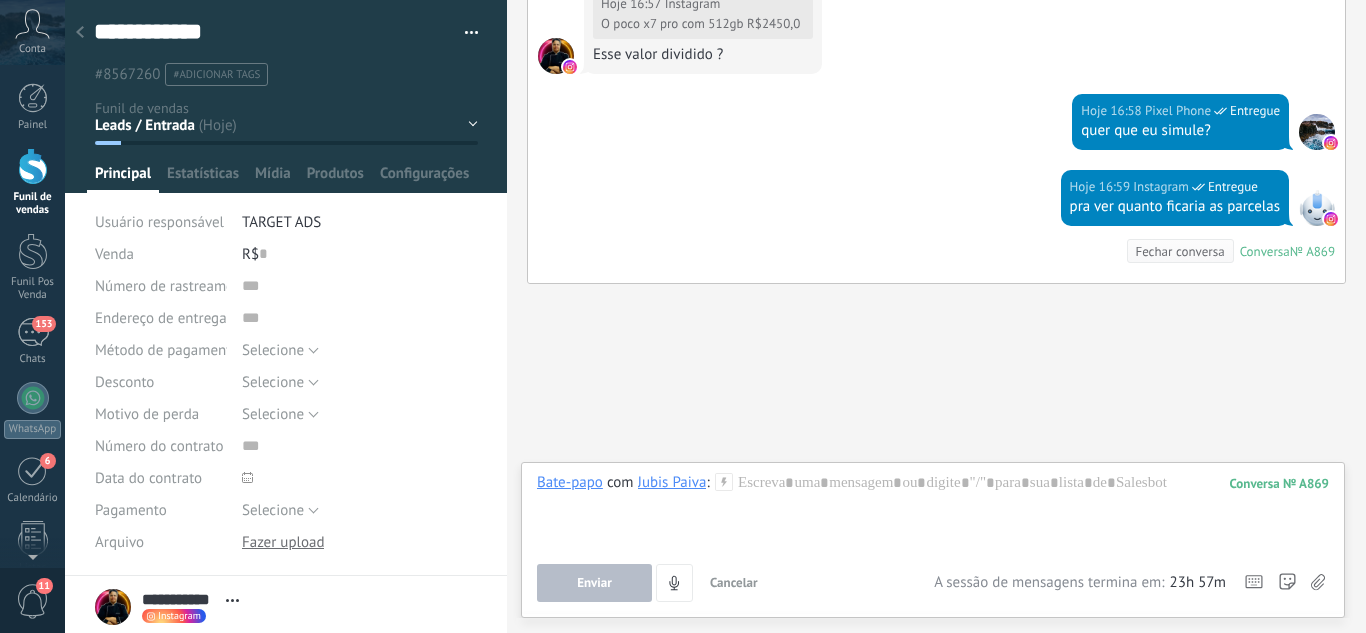 drag, startPoint x: 470, startPoint y: 116, endPoint x: 481, endPoint y: 131, distance: 18.601076 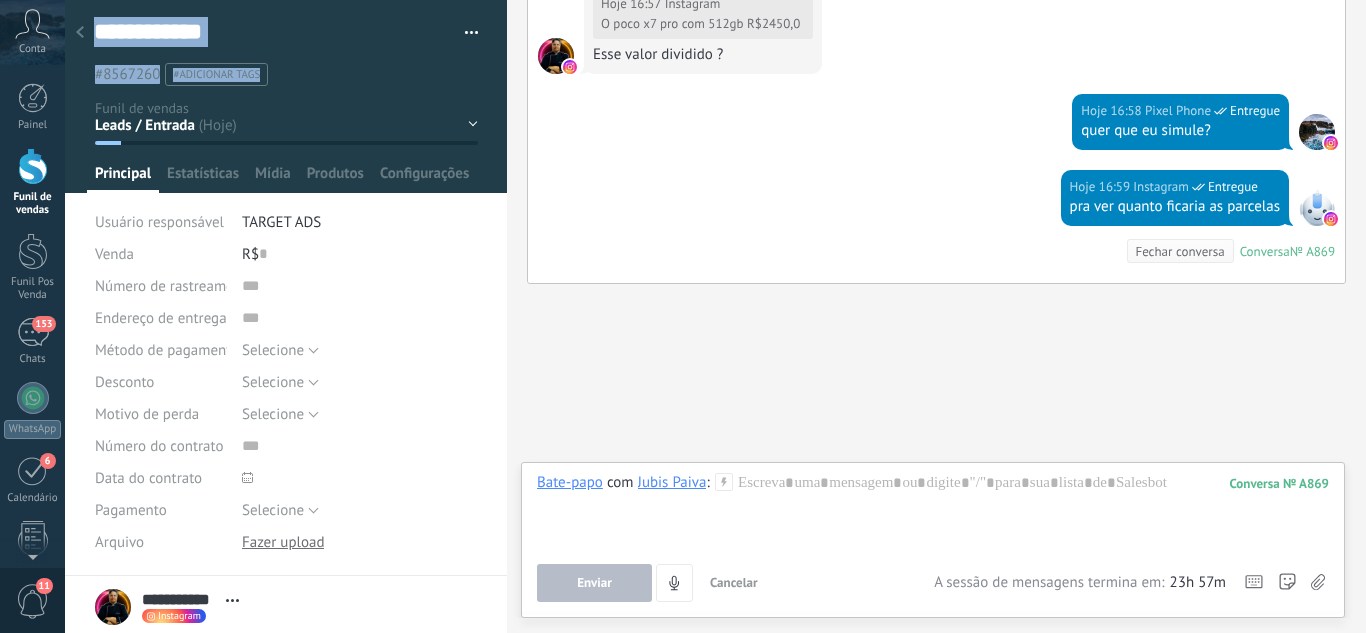 click on "Leads / Entrada
Atendimento
Atendimento Responder
Orçamento Enviado
Orçamento Responder
Negociação / Fechamento
-" at bounding box center [0, 0] 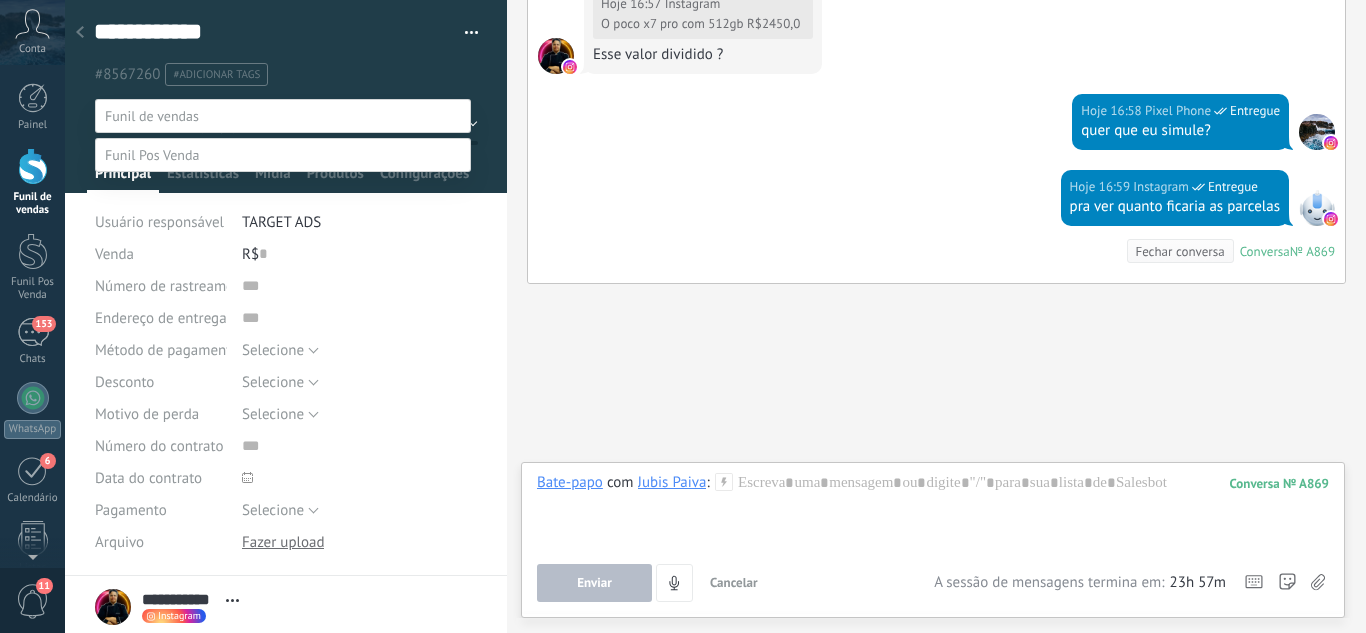 click on "Orçamento Enviado" at bounding box center (0, 0) 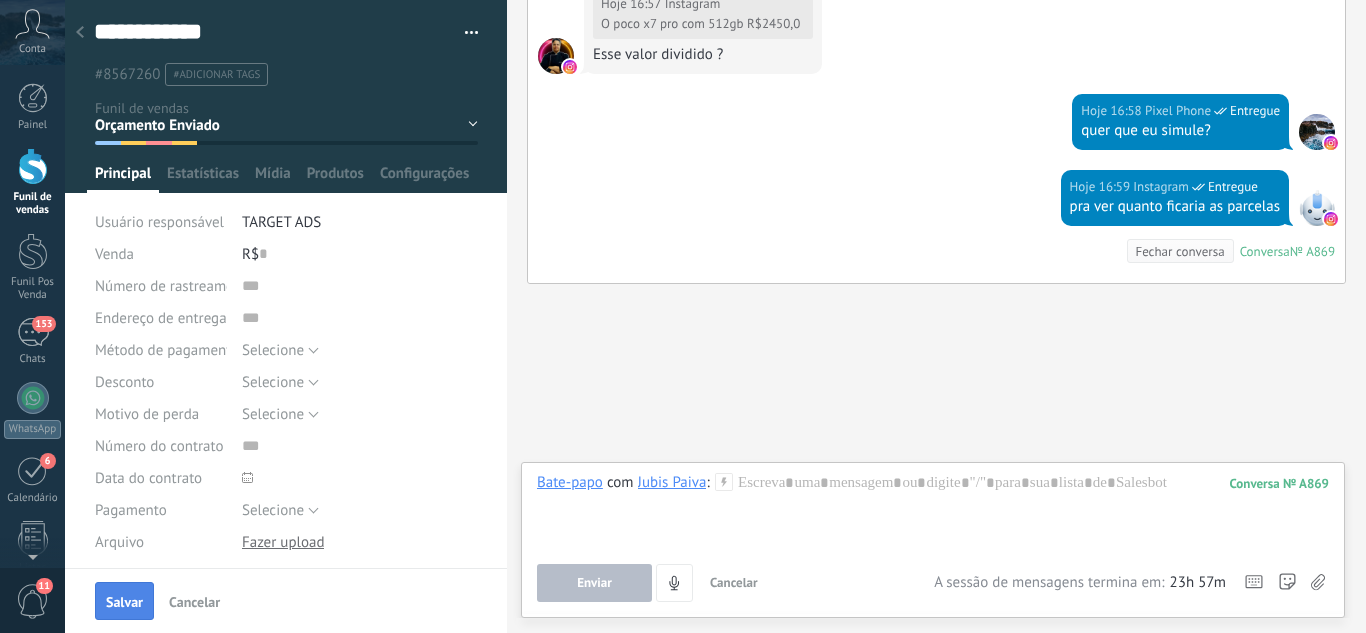 click on "Salvar" at bounding box center (124, 602) 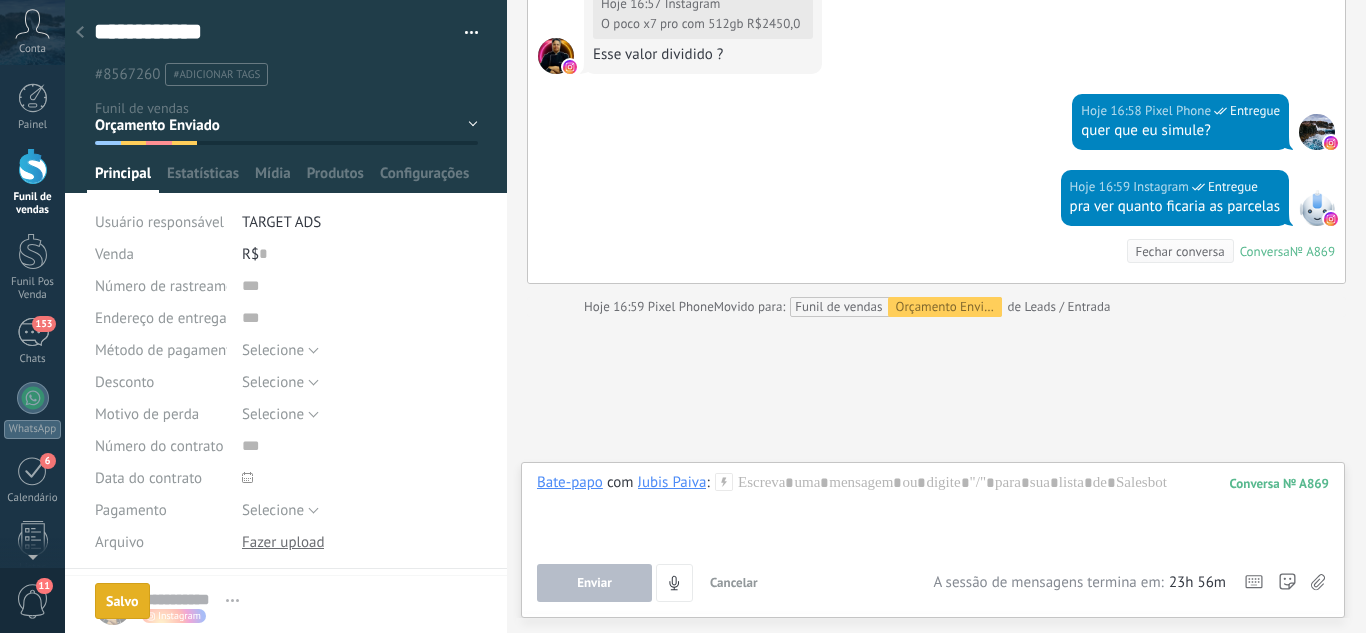 scroll, scrollTop: 1346, scrollLeft: 0, axis: vertical 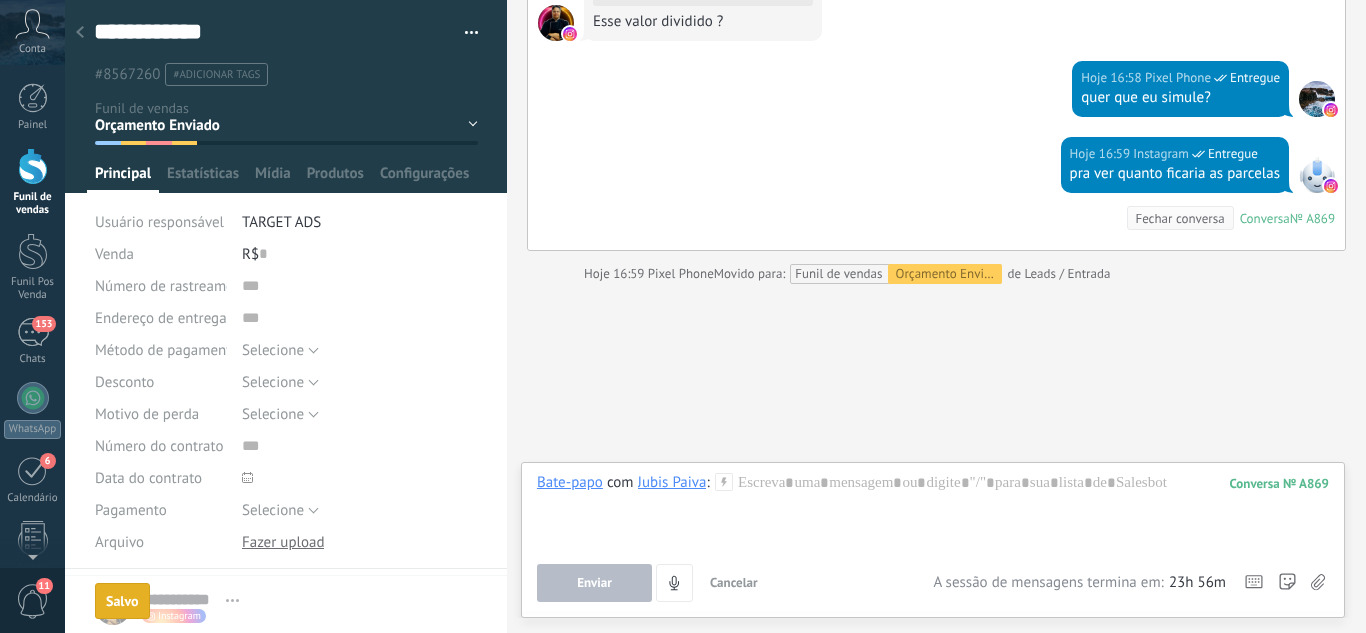 click 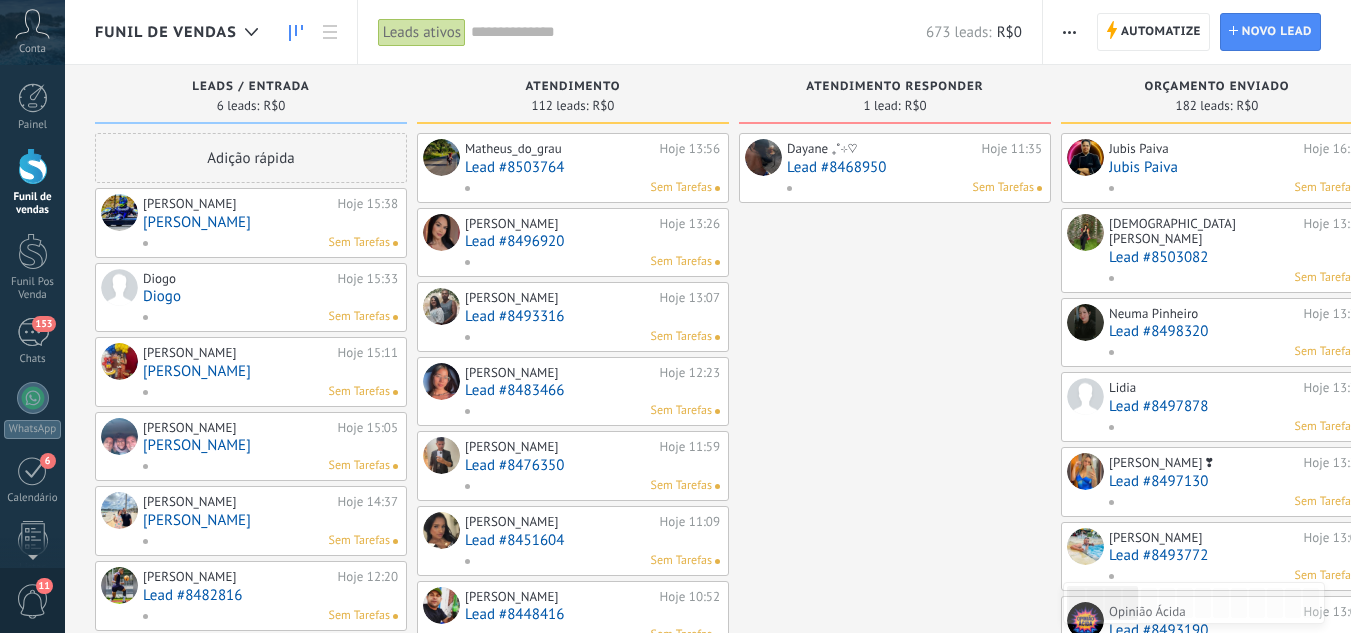 click on "[PERSON_NAME]" at bounding box center [270, 222] 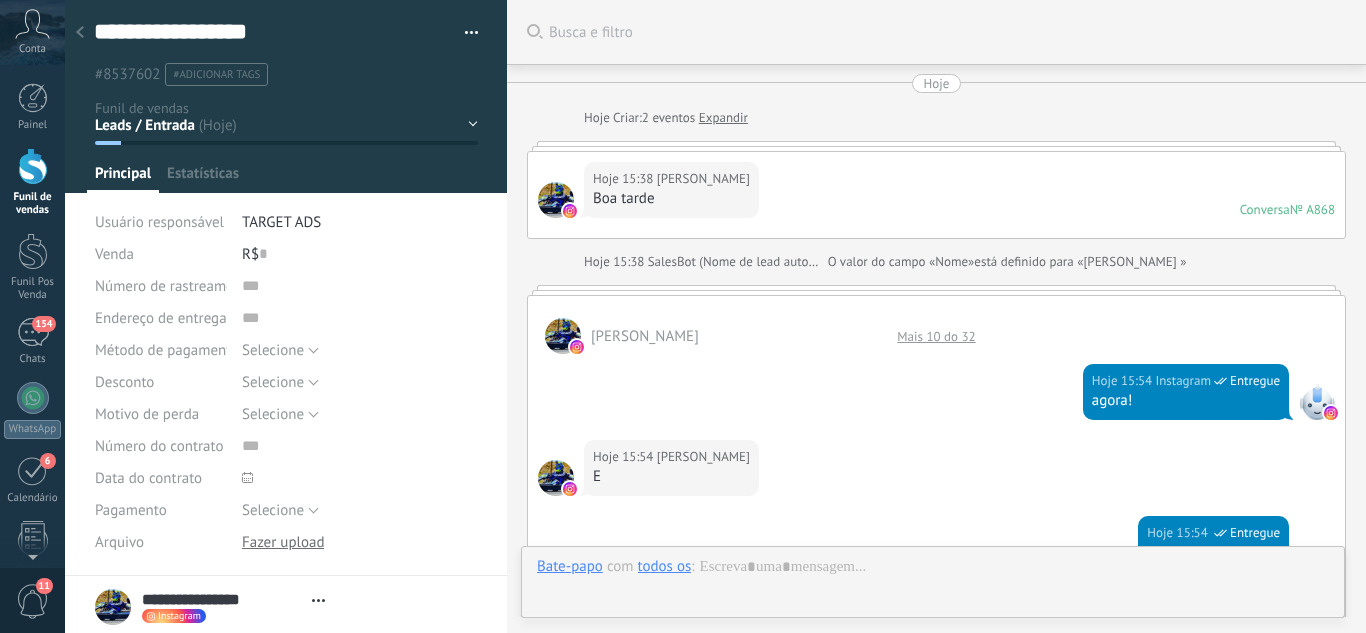 scroll, scrollTop: 1043, scrollLeft: 0, axis: vertical 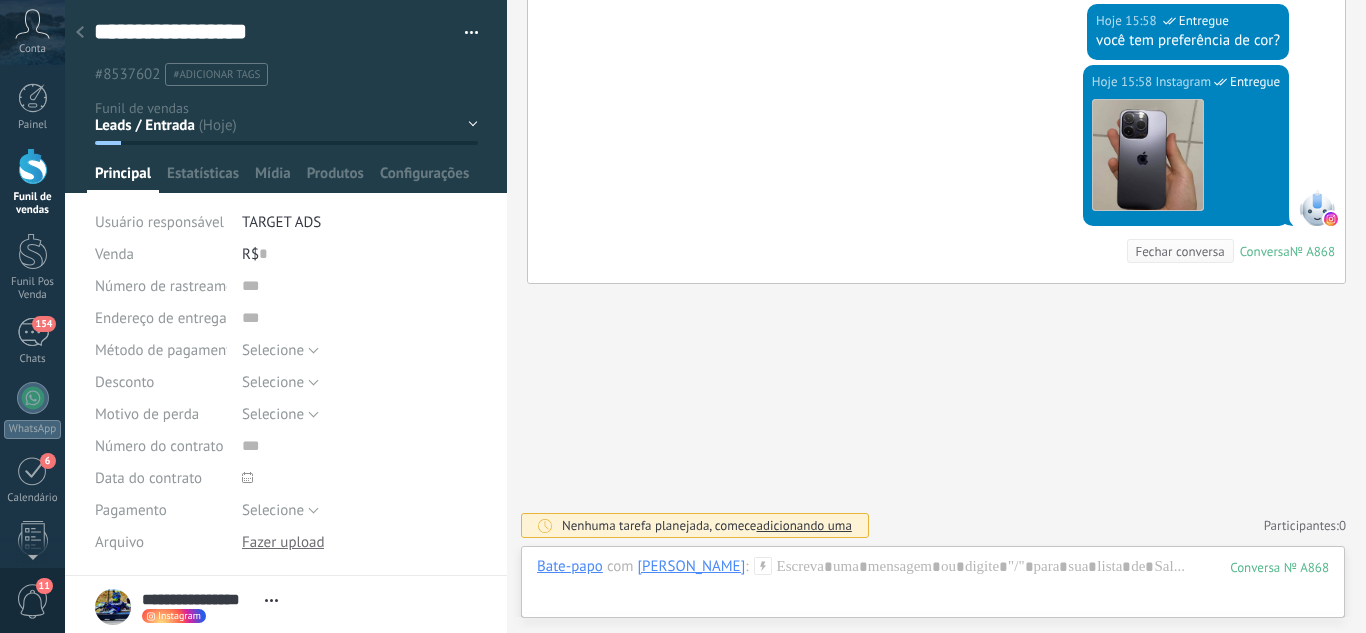 click on "Leads / Entrada
Atendimento
Atendimento Responder
Orçamento Enviado
Orçamento Responder
Negociação / Fechamento
-" at bounding box center [0, 0] 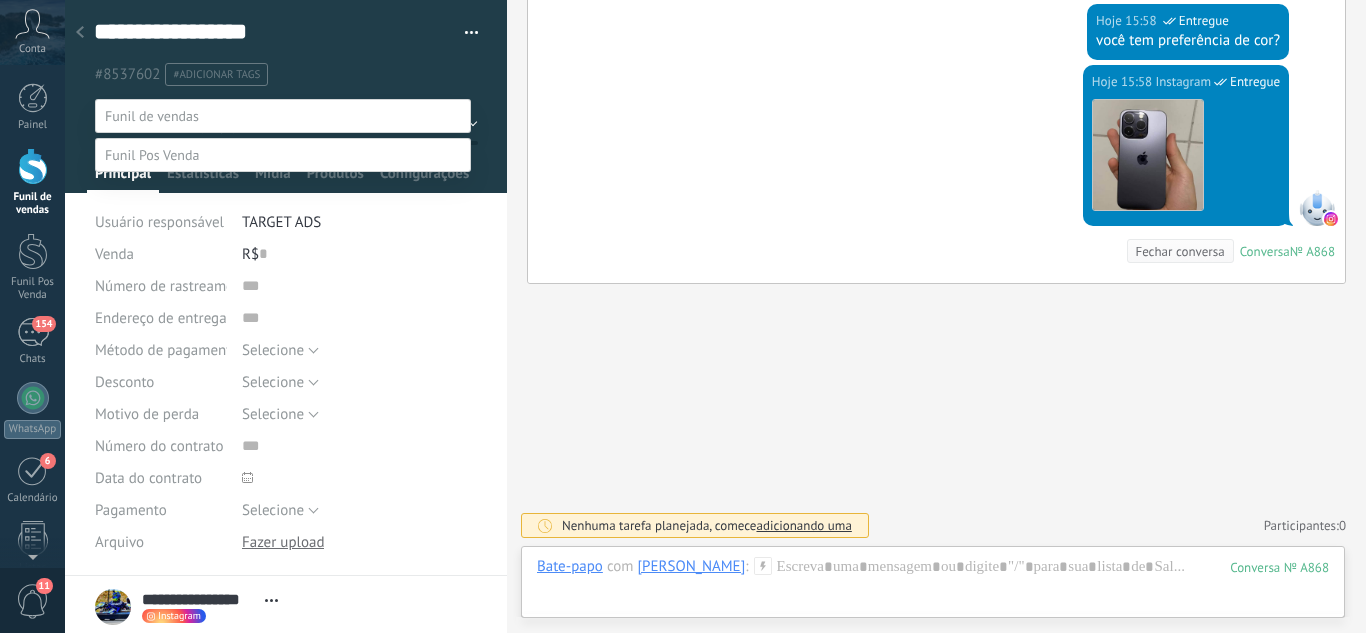 click on "Orçamento Enviado" at bounding box center (0, 0) 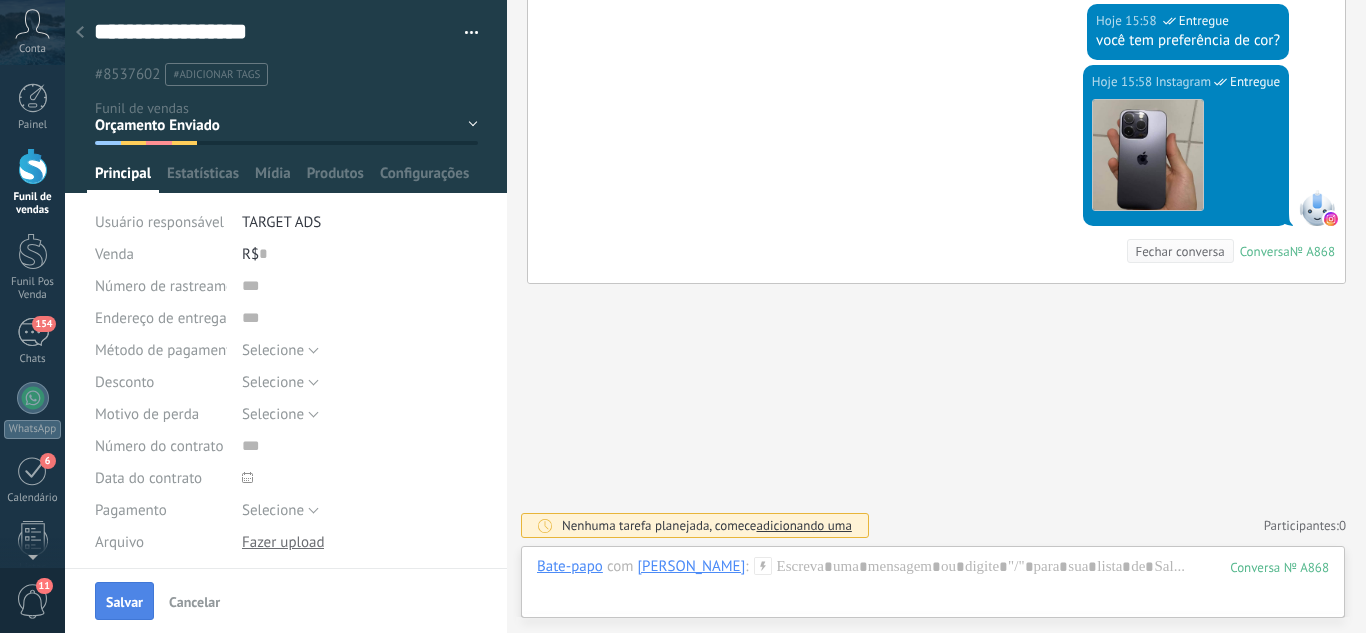click on "Salvar" at bounding box center [124, 602] 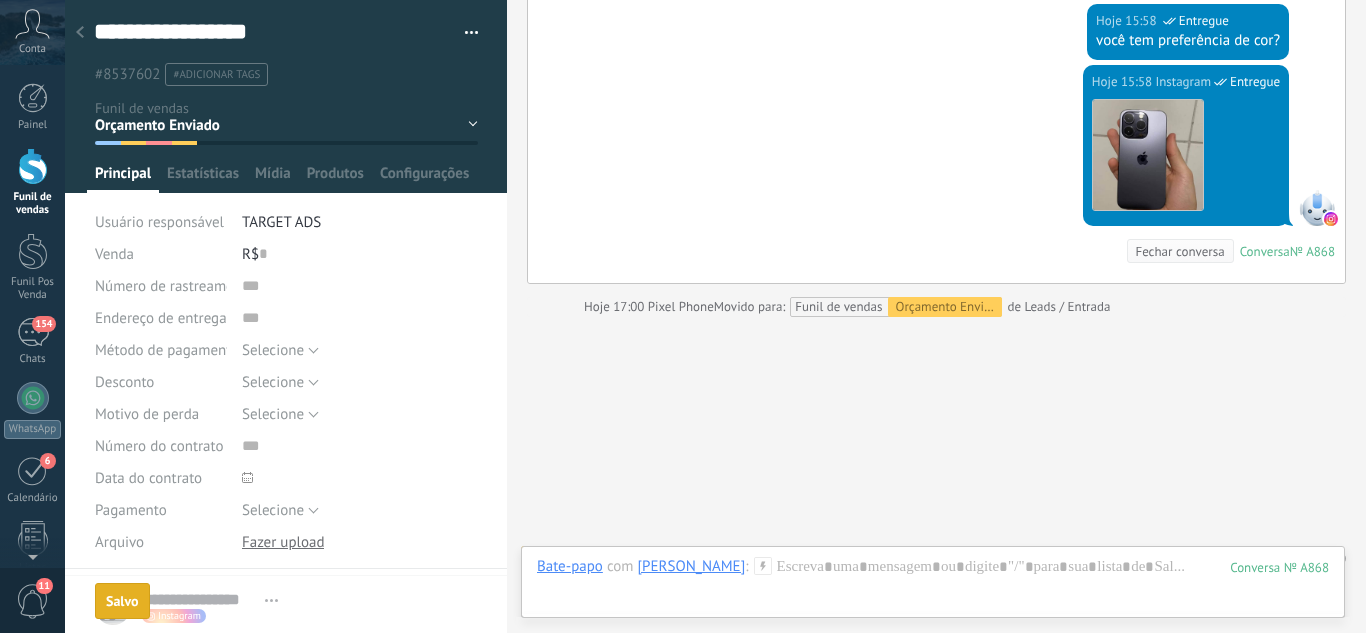 scroll, scrollTop: 1076, scrollLeft: 0, axis: vertical 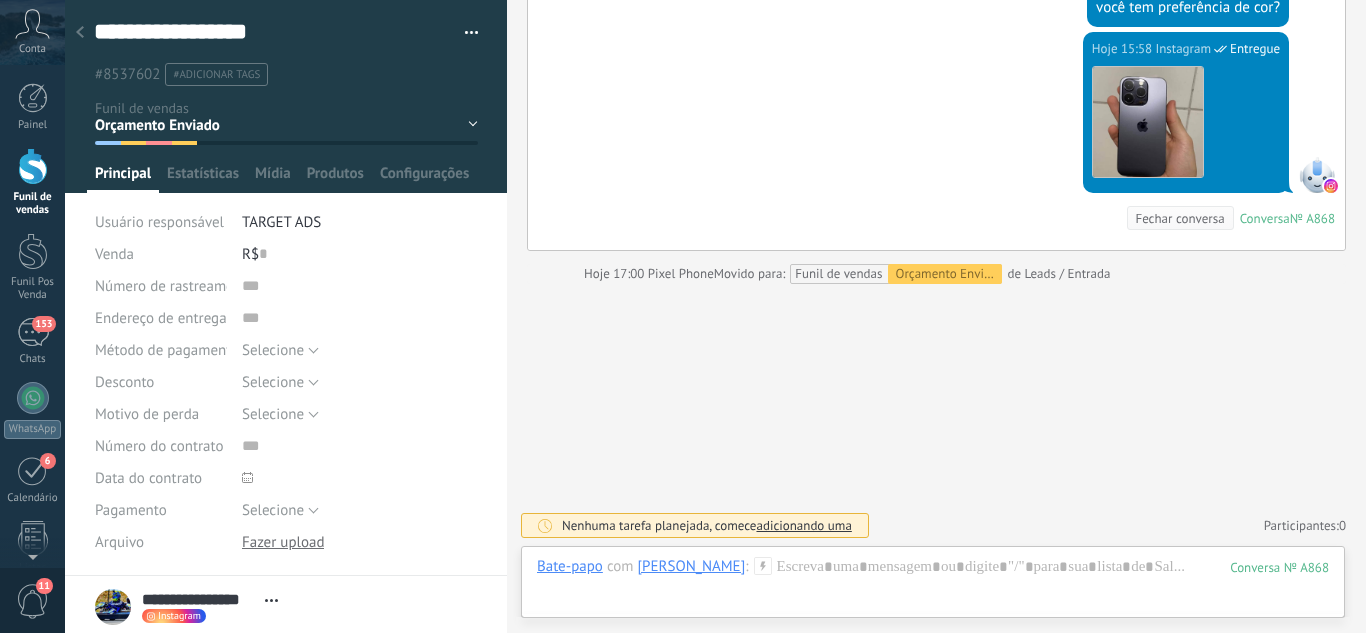 click 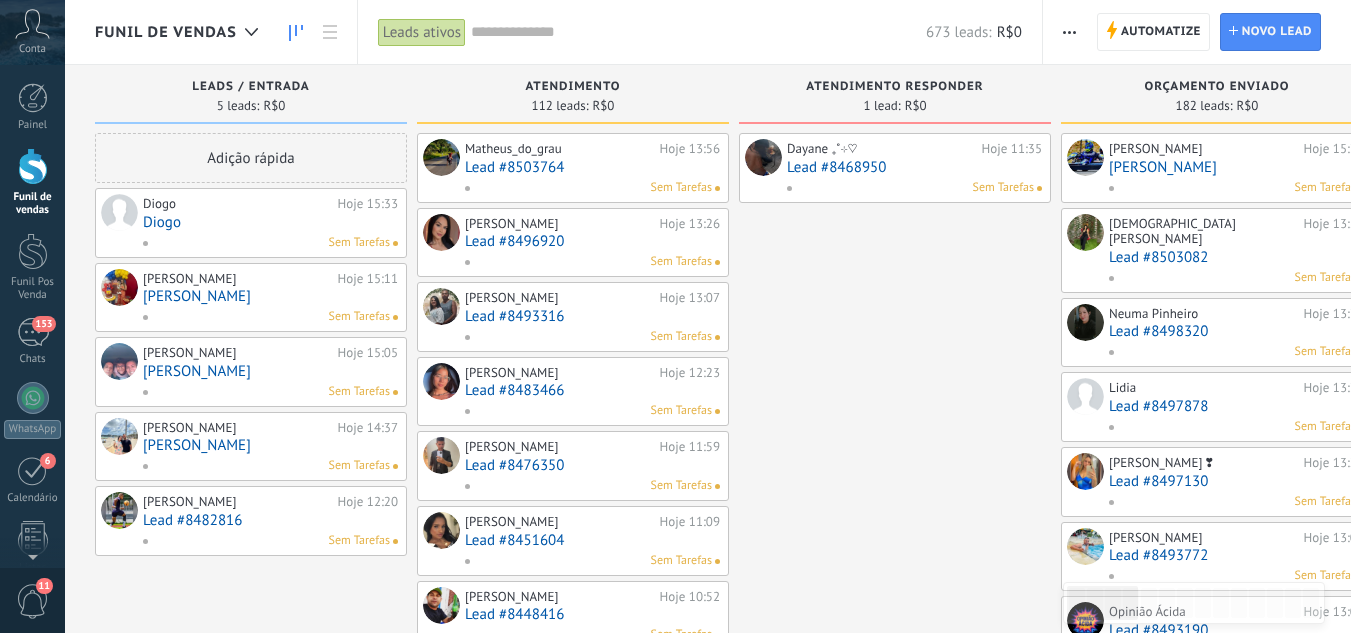 click on "Diogo" at bounding box center (270, 222) 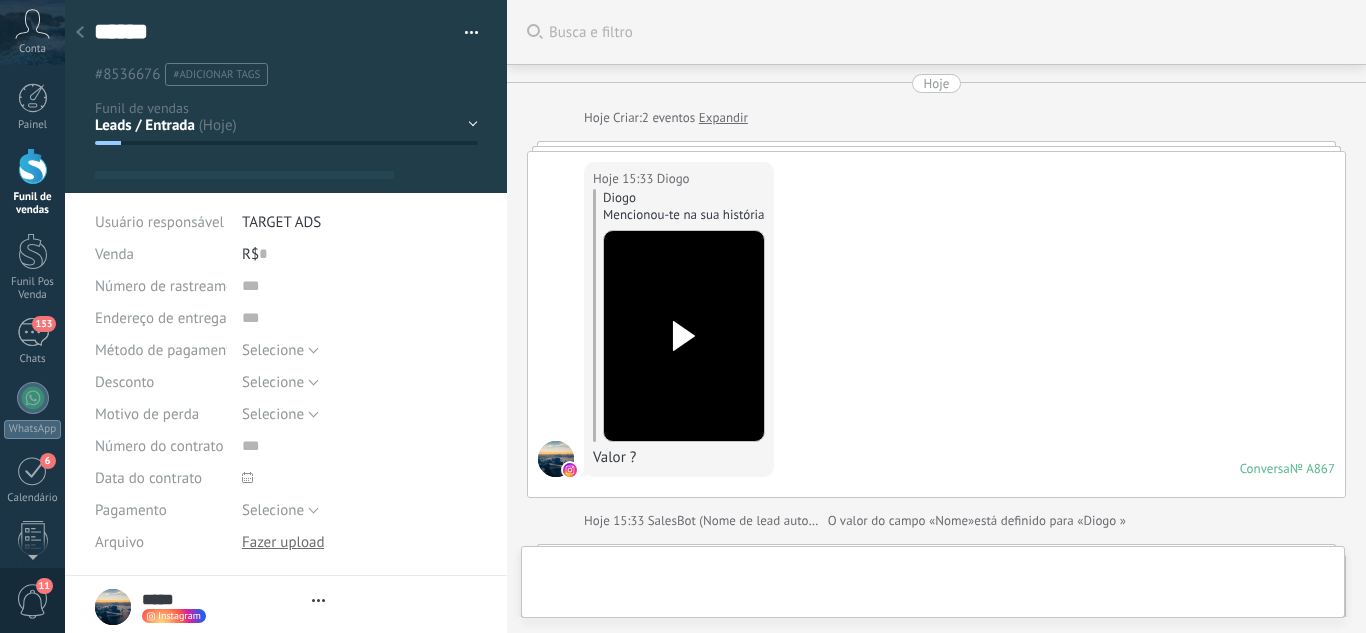 scroll, scrollTop: 879, scrollLeft: 0, axis: vertical 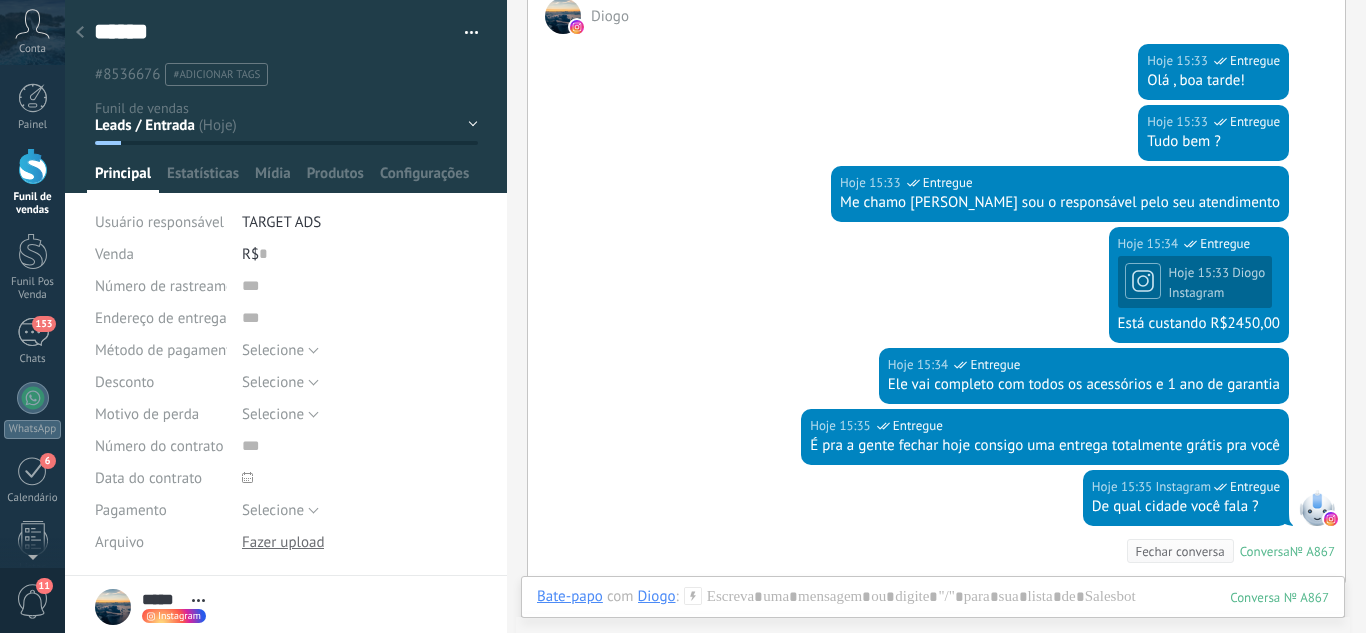 click on "Leads / Entrada
Atendimento
Atendimento Responder
Orçamento Enviado
Orçamento Responder
Negociação / Fechamento
-" at bounding box center [0, 0] 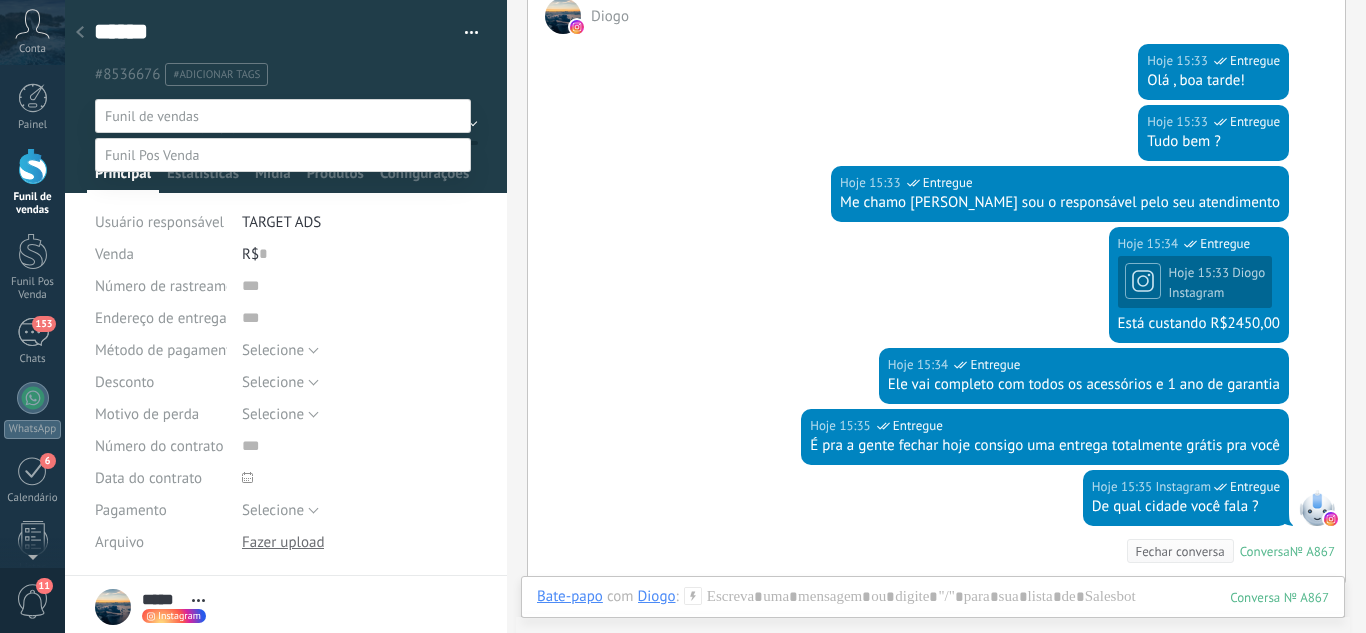 click on "Orçamento Enviado" at bounding box center [0, 0] 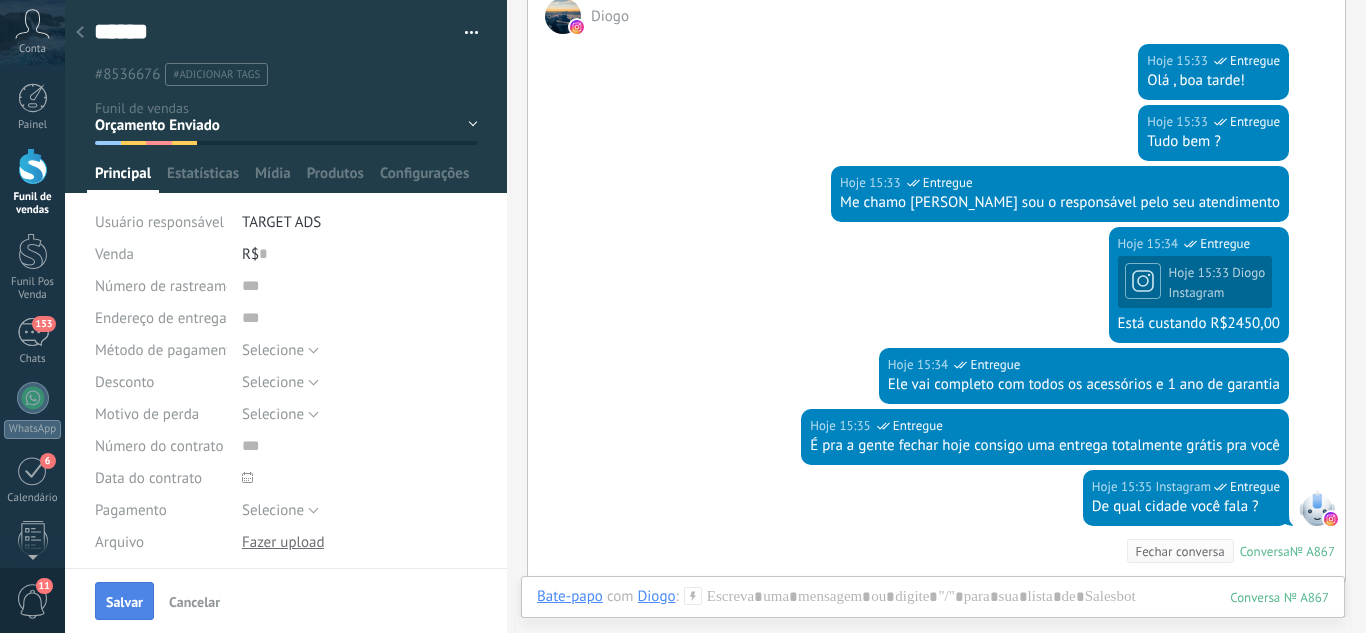 click on "Salvar" at bounding box center [124, 602] 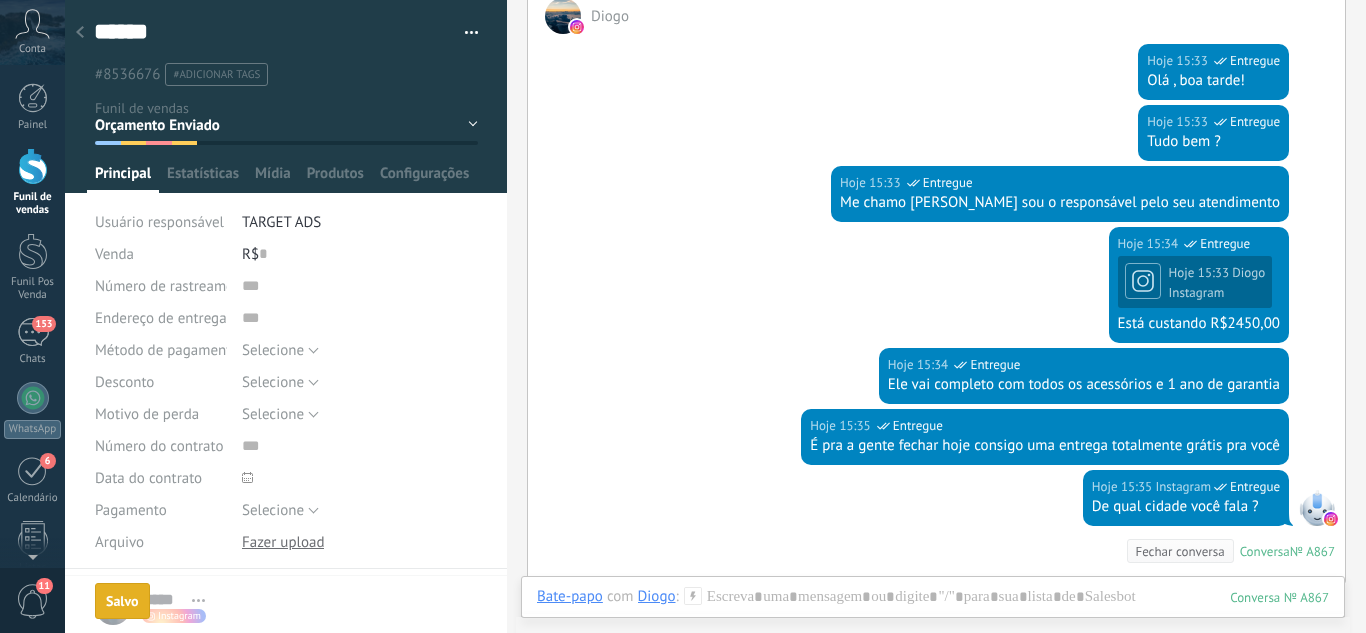 scroll, scrollTop: 612, scrollLeft: 0, axis: vertical 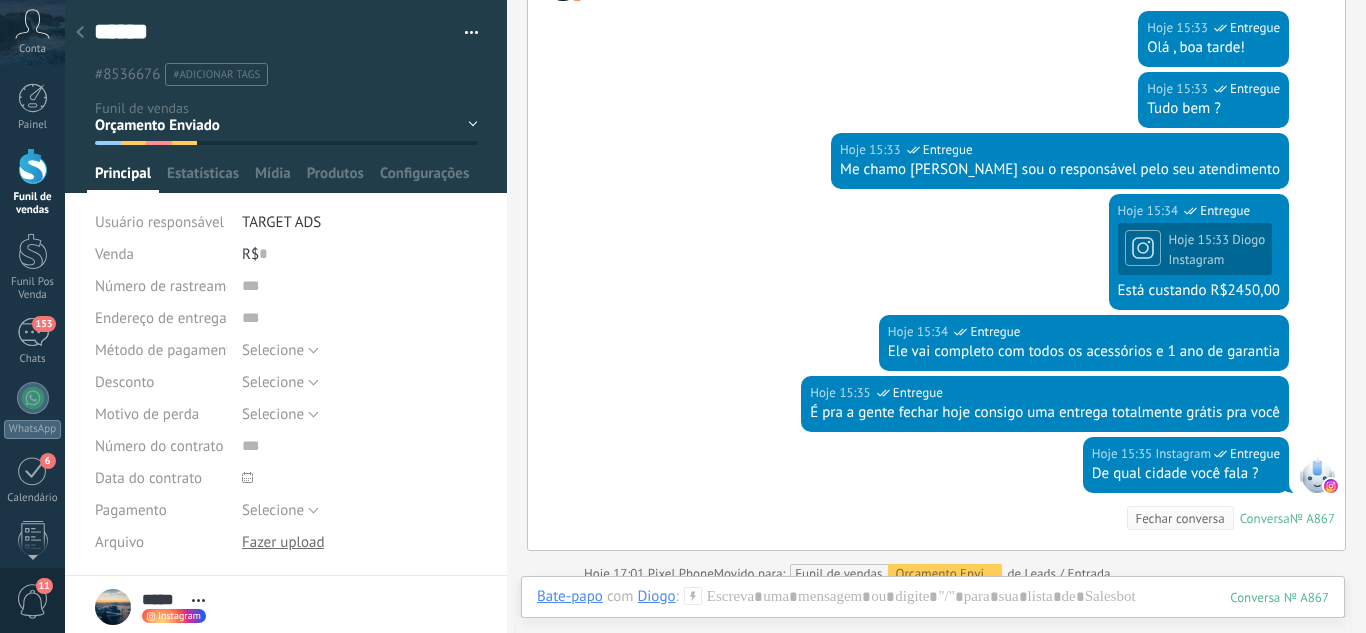 click 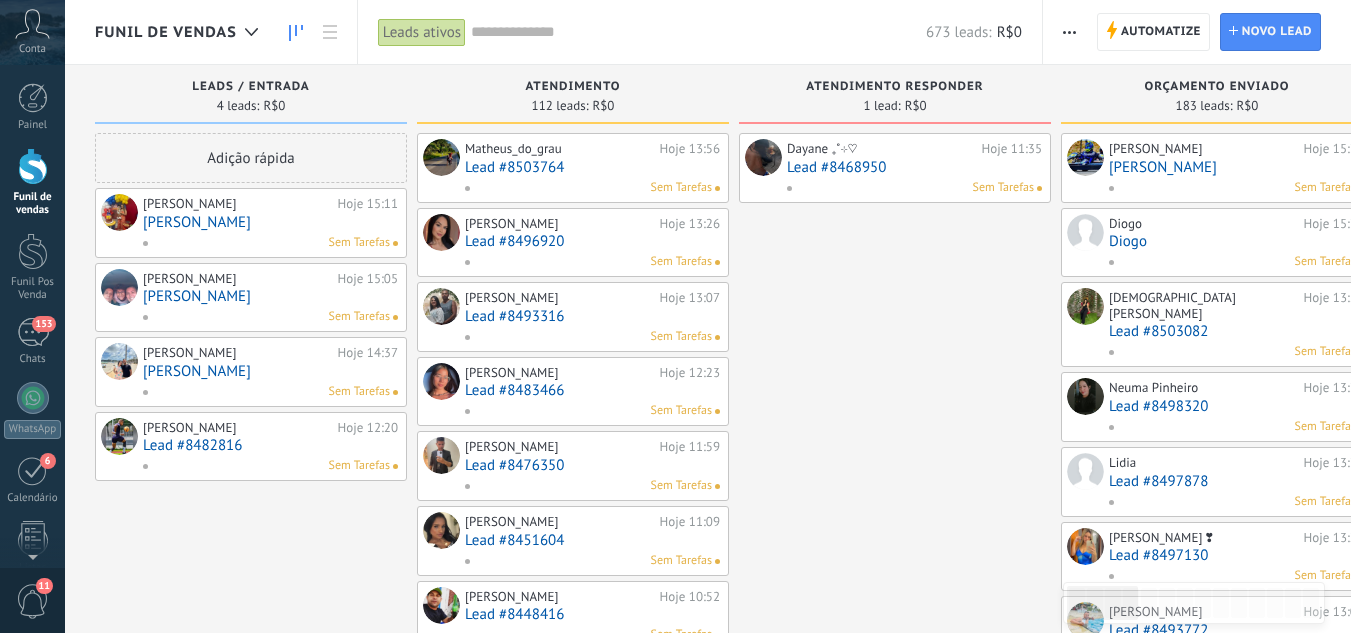 click on "[PERSON_NAME]" at bounding box center [270, 222] 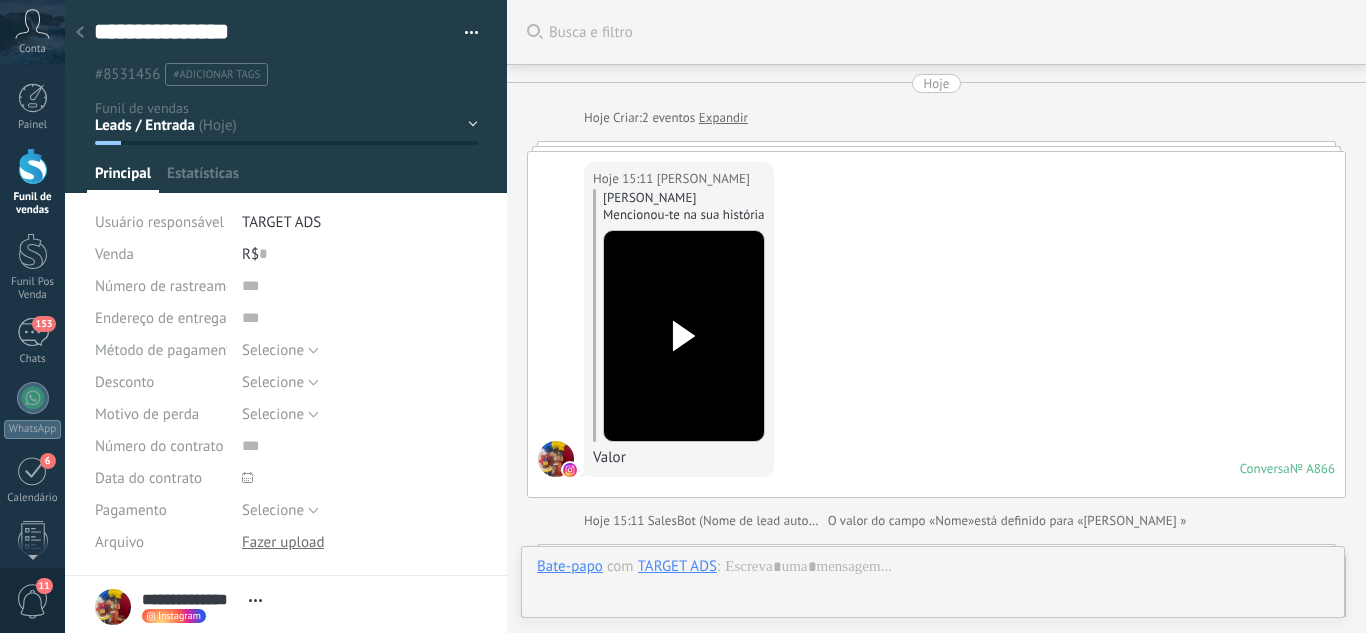 scroll, scrollTop: 30, scrollLeft: 0, axis: vertical 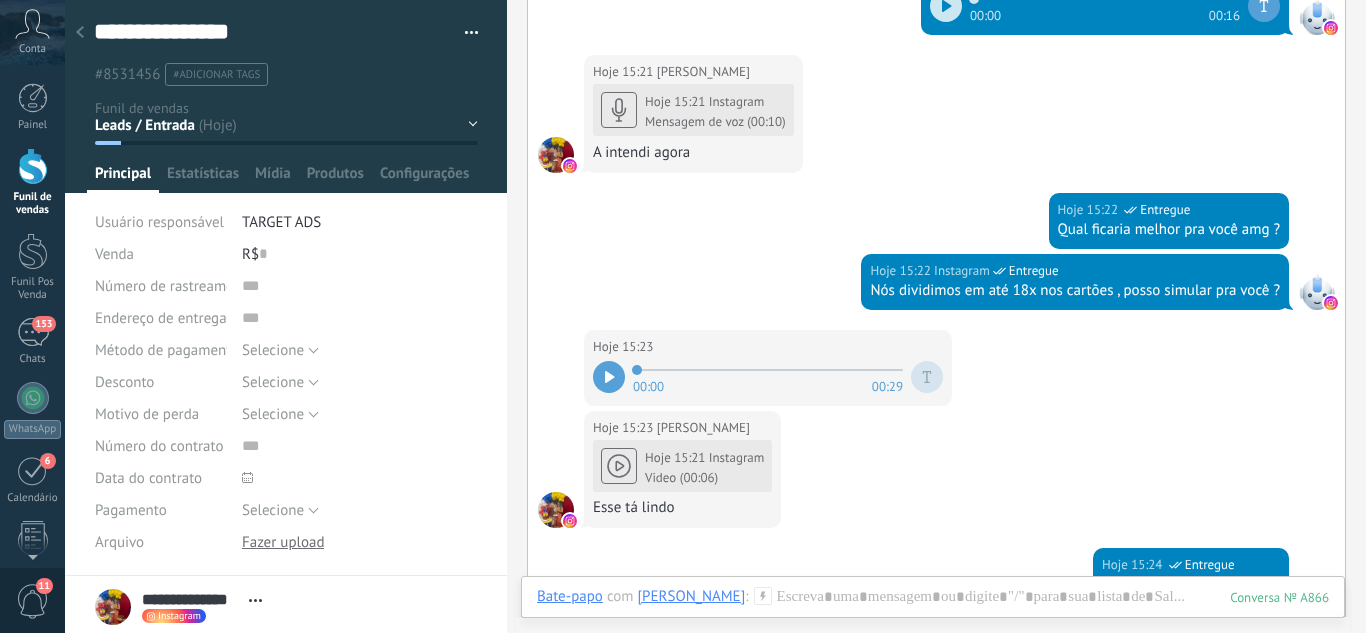 click on "Leads / Entrada
Atendimento
Atendimento Responder
Orçamento Enviado
Orçamento Responder
Negociação / Fechamento
-" at bounding box center [0, 0] 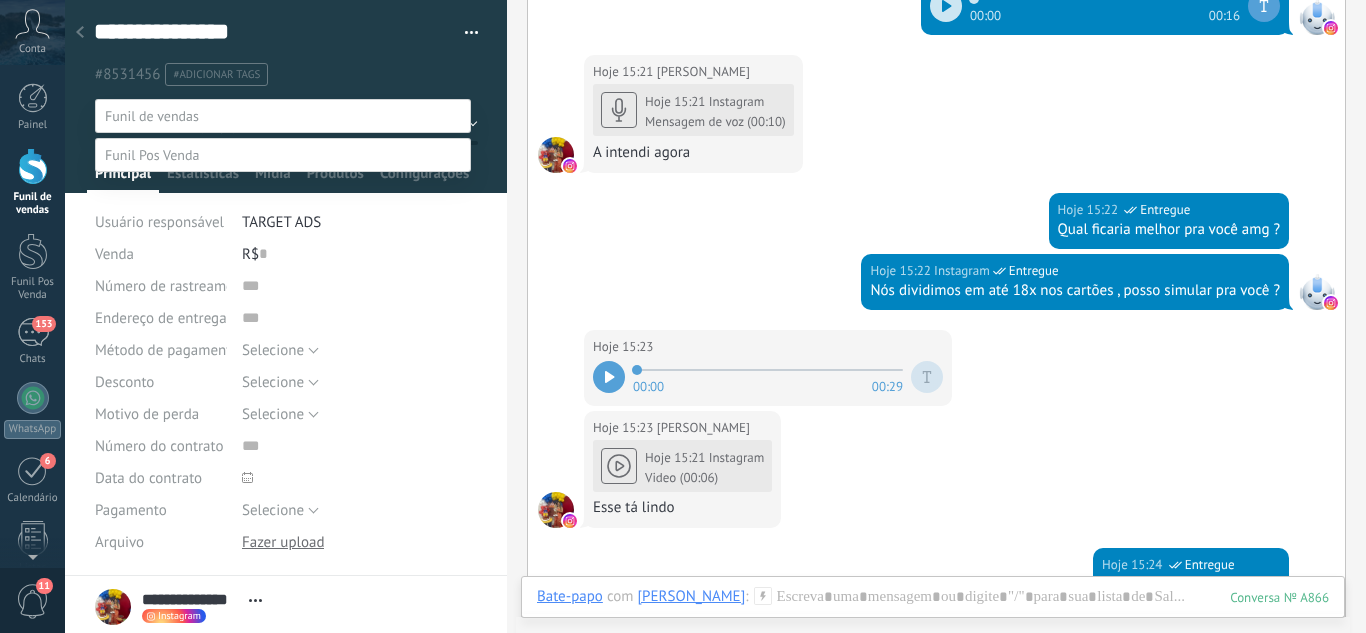 click on "Atendimento" at bounding box center (0, 0) 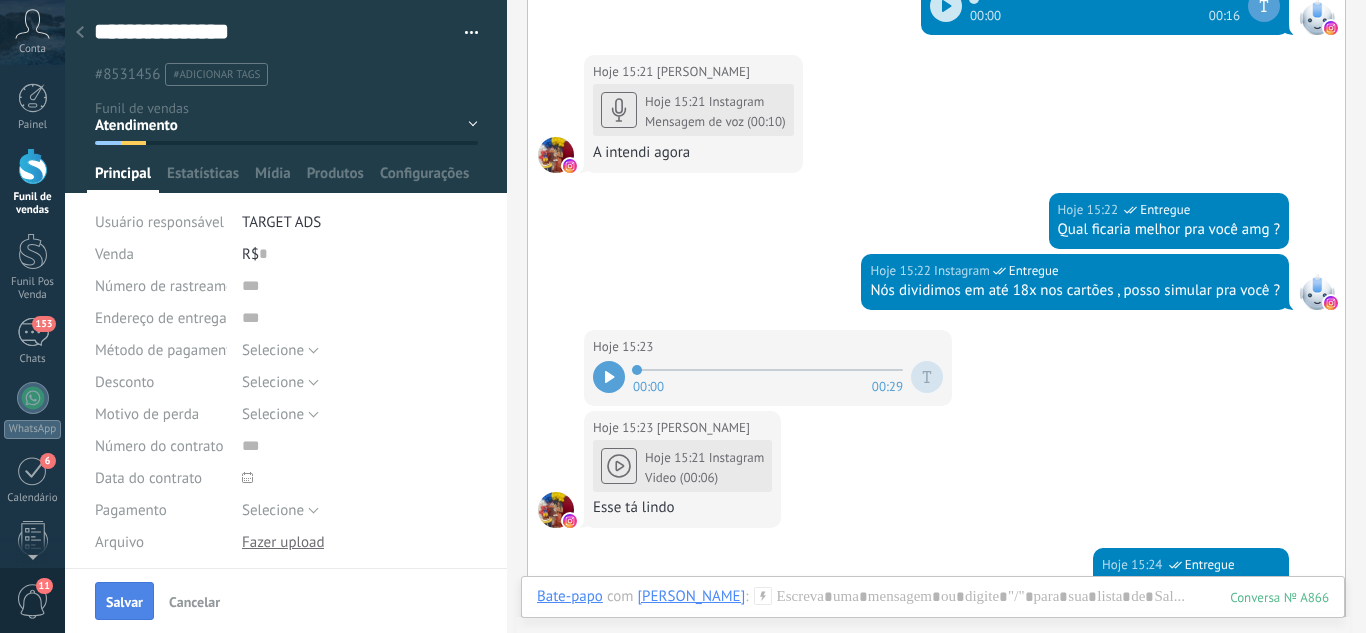 click on "Salvar" at bounding box center [124, 601] 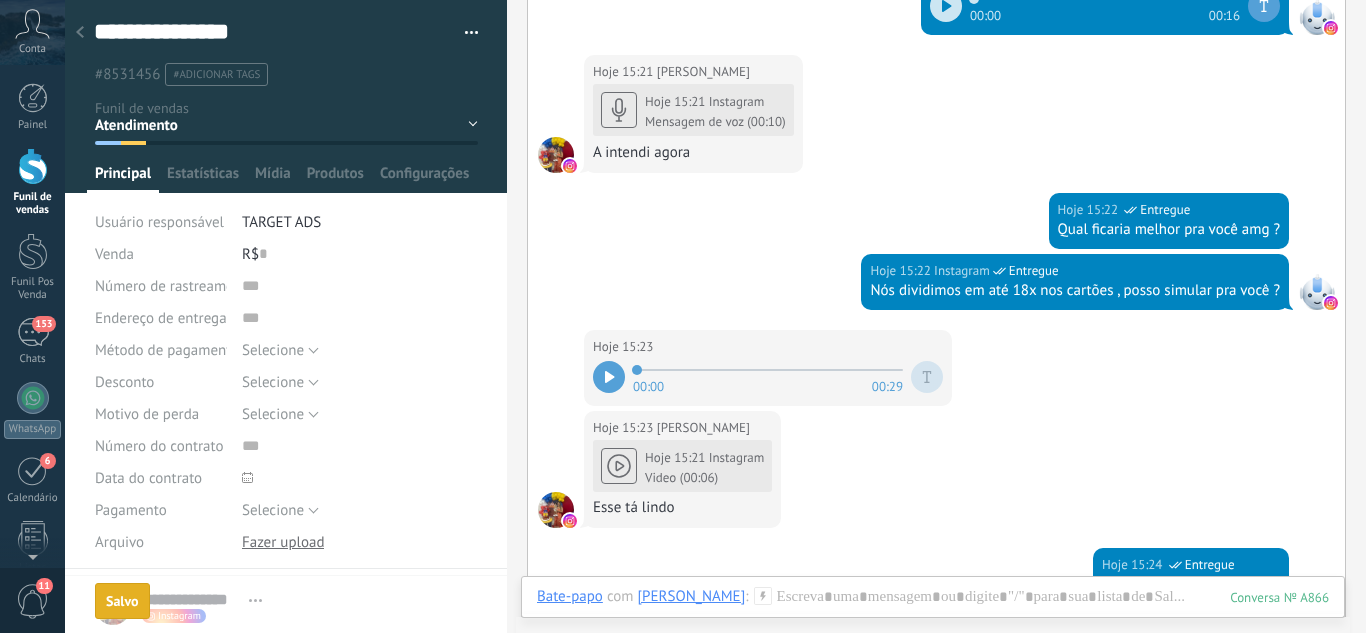 scroll, scrollTop: 844, scrollLeft: 0, axis: vertical 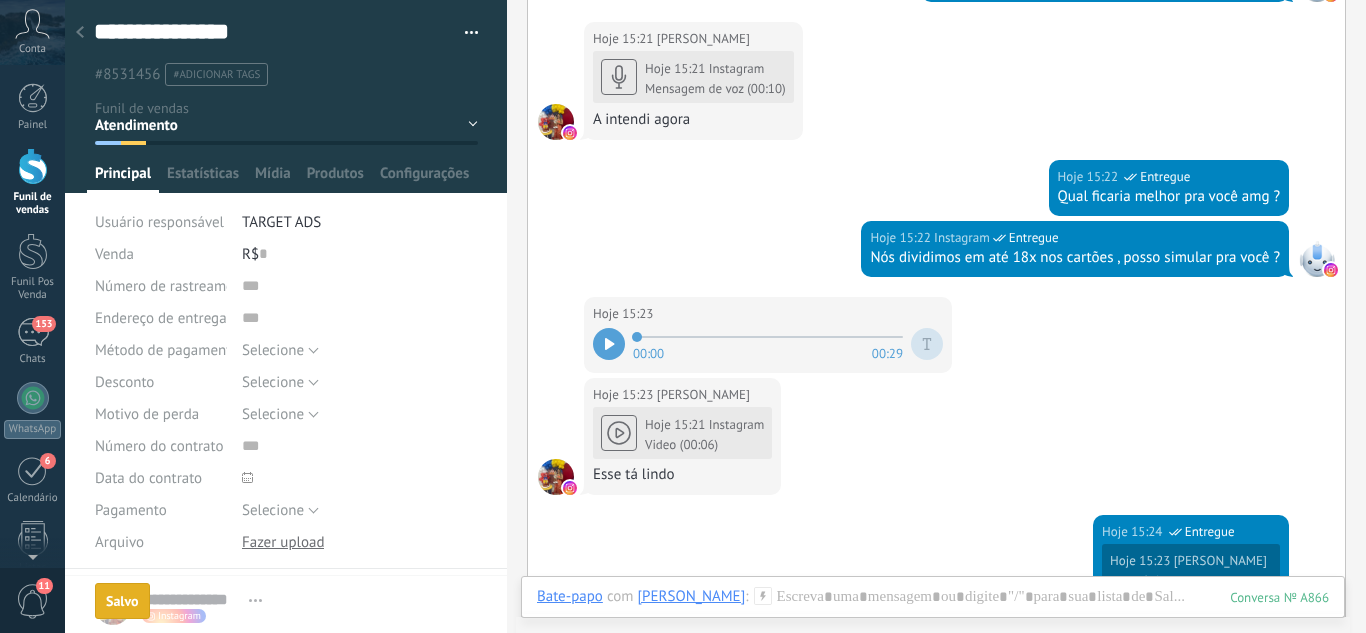 click 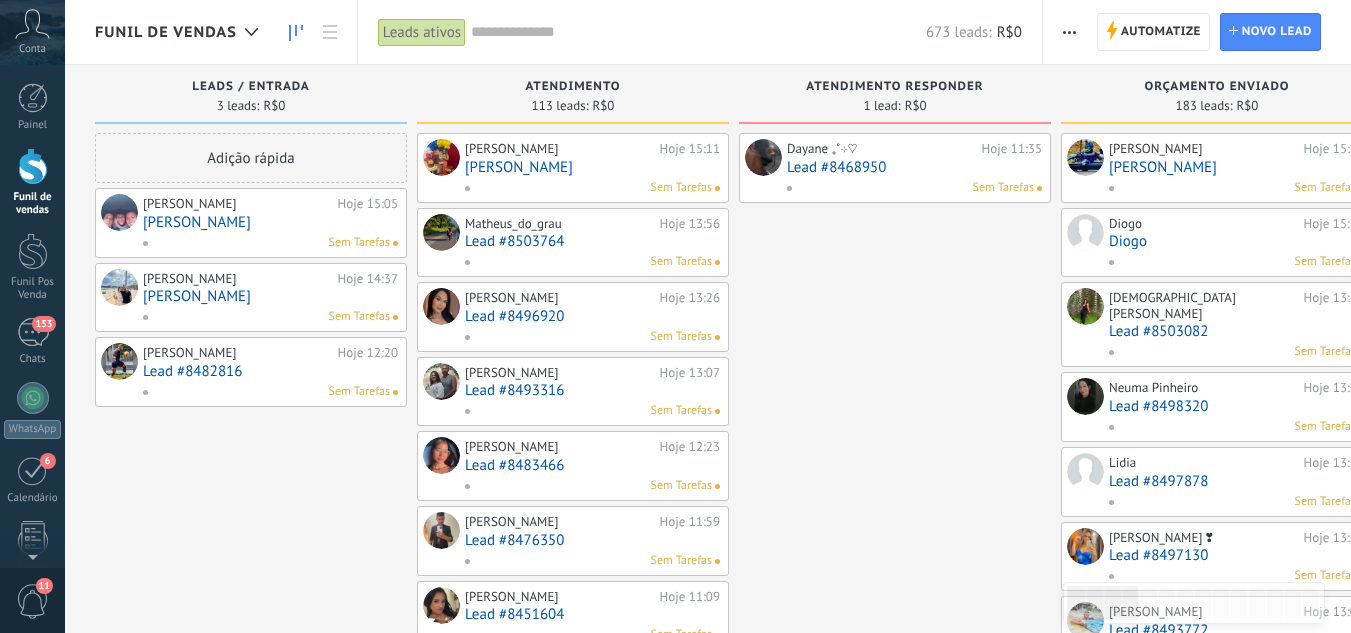 click on "[PERSON_NAME] 15:05 [PERSON_NAME]" at bounding box center (270, 223) 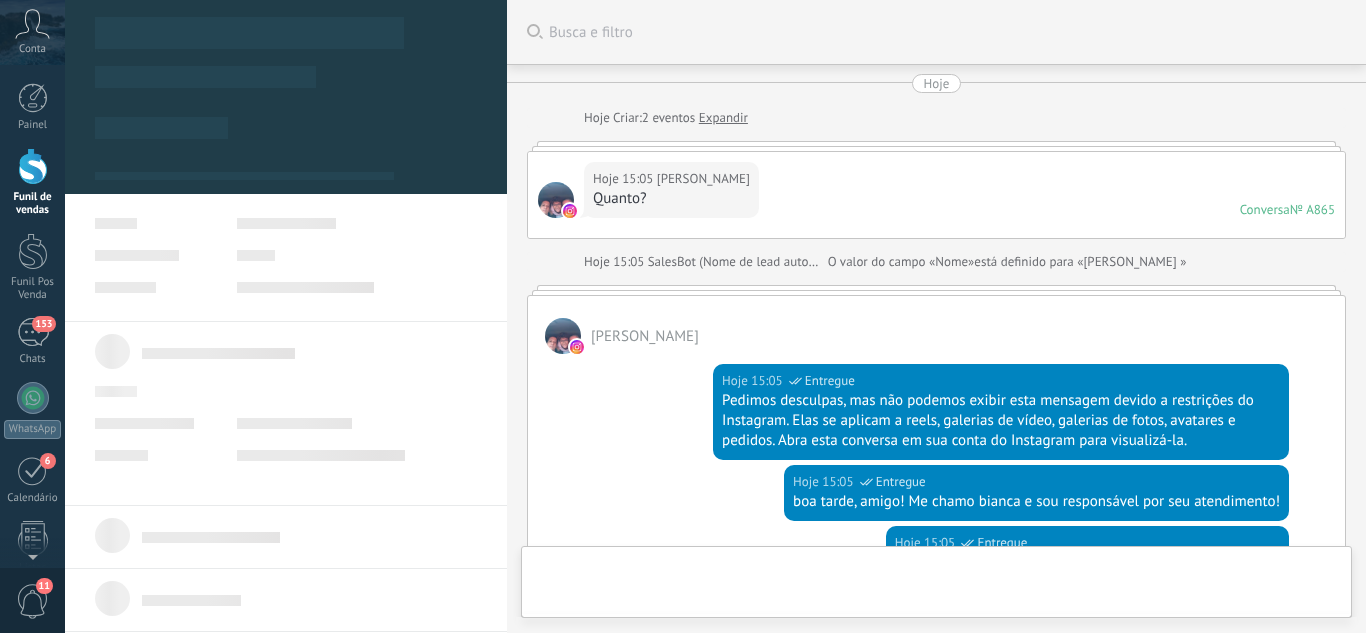 scroll, scrollTop: 478, scrollLeft: 0, axis: vertical 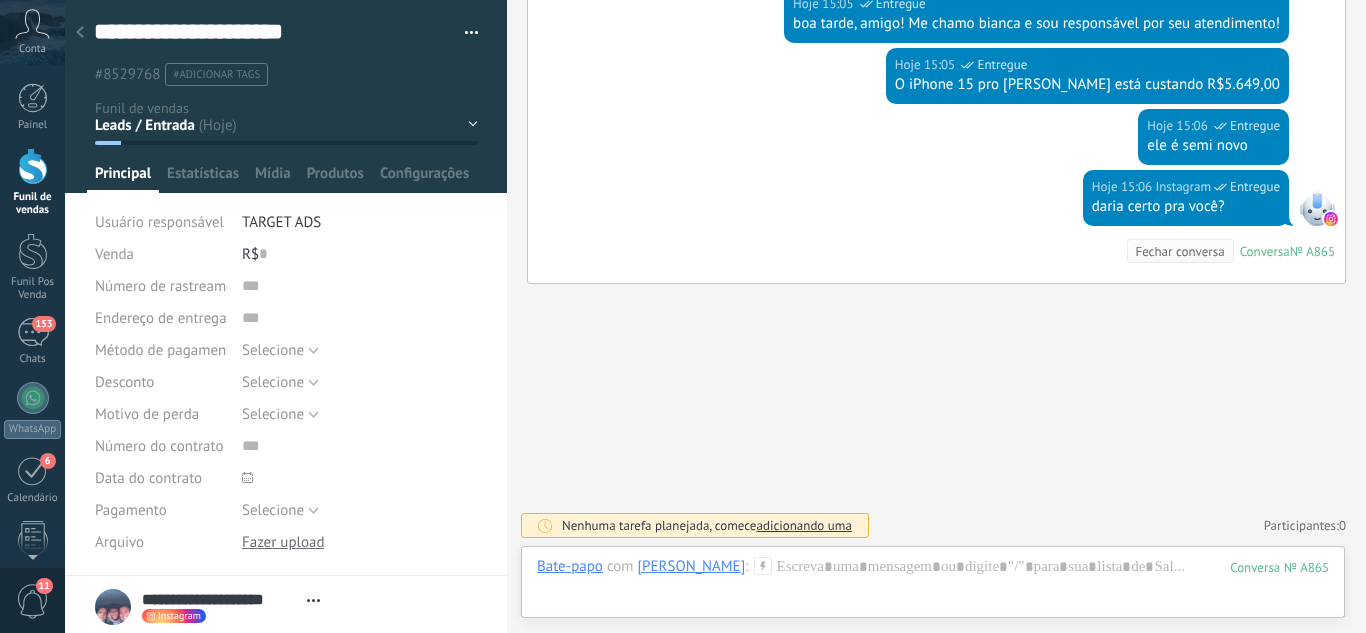 click on "Leads / Entrada
Atendimento
Atendimento Responder
Orçamento Enviado
Orçamento Responder
Negociação / Fechamento
-" at bounding box center (0, 0) 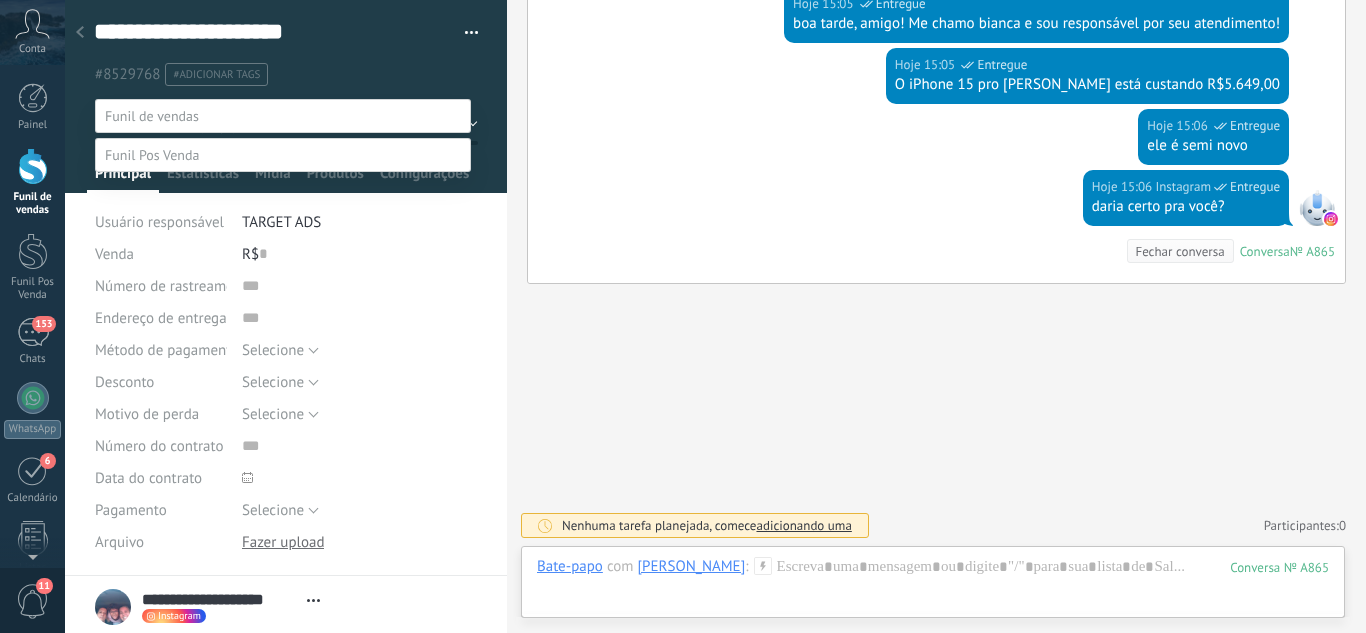click on "Orçamento Enviado" at bounding box center [0, 0] 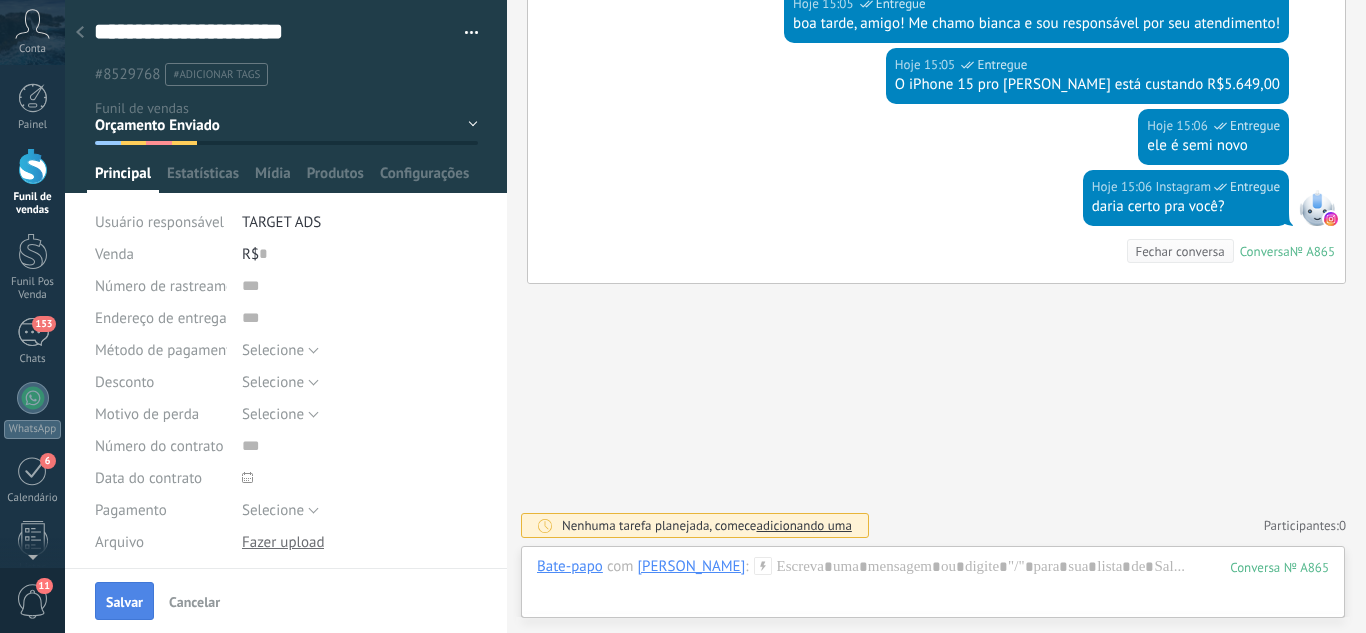click on "Salvar" at bounding box center [124, 601] 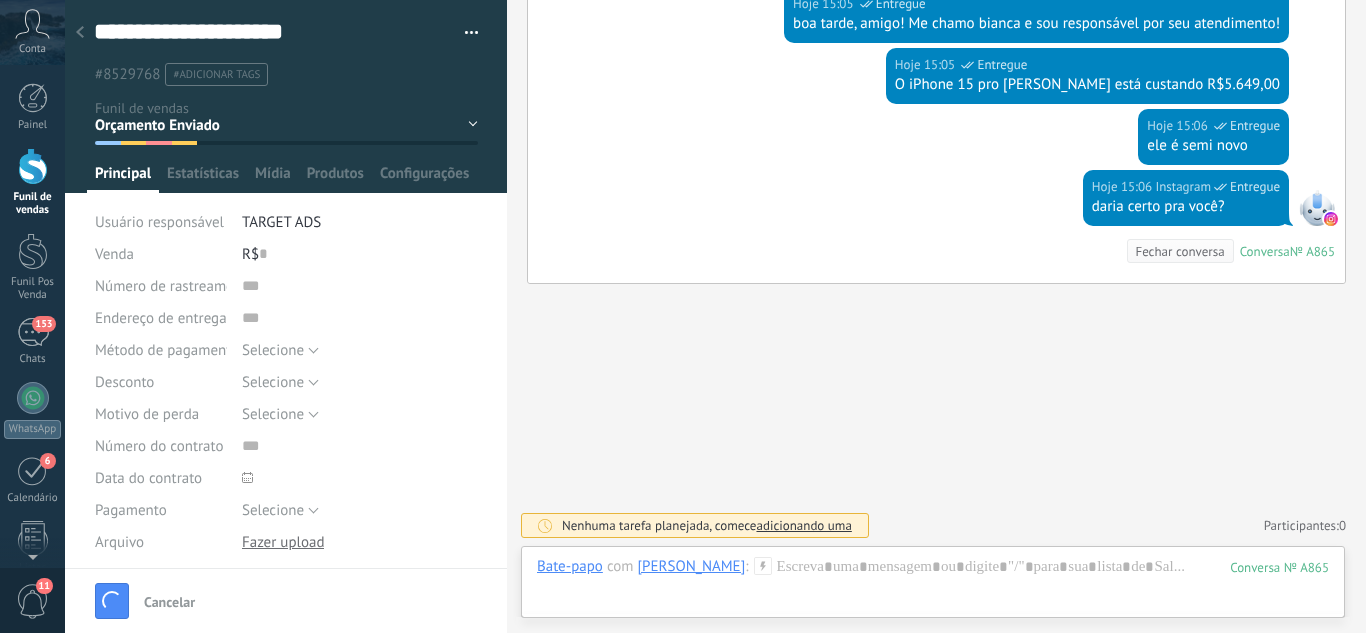 scroll, scrollTop: 511, scrollLeft: 0, axis: vertical 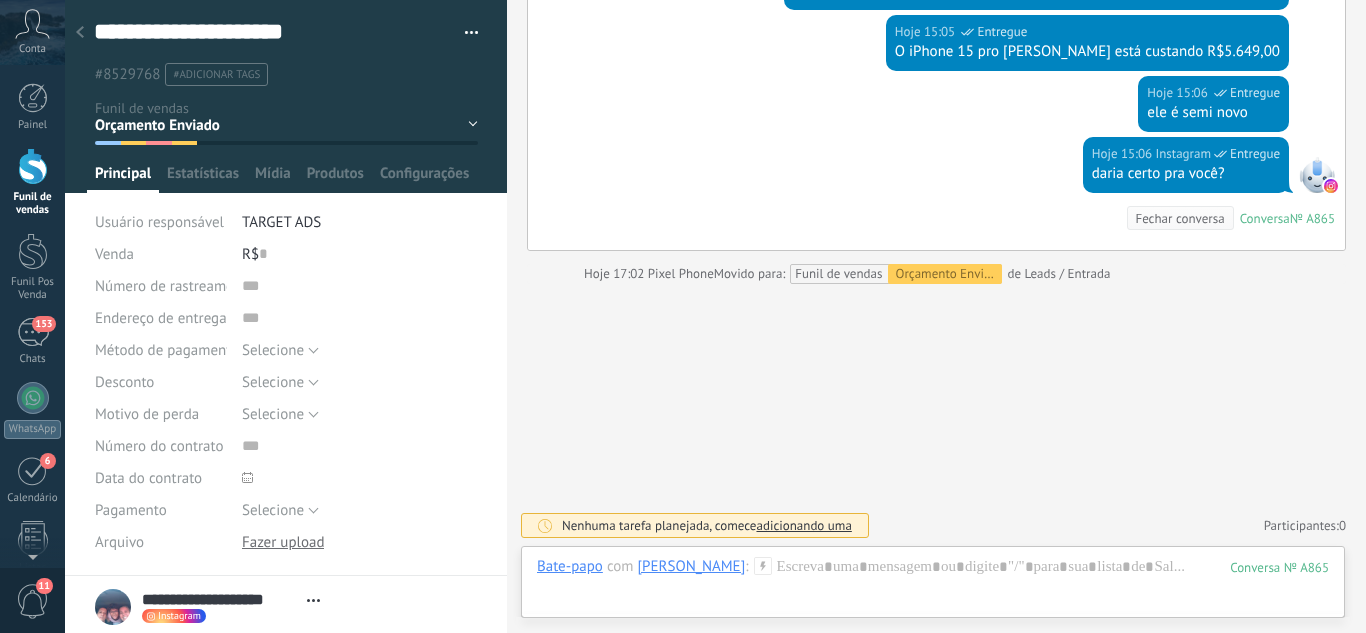 click at bounding box center (80, 33) 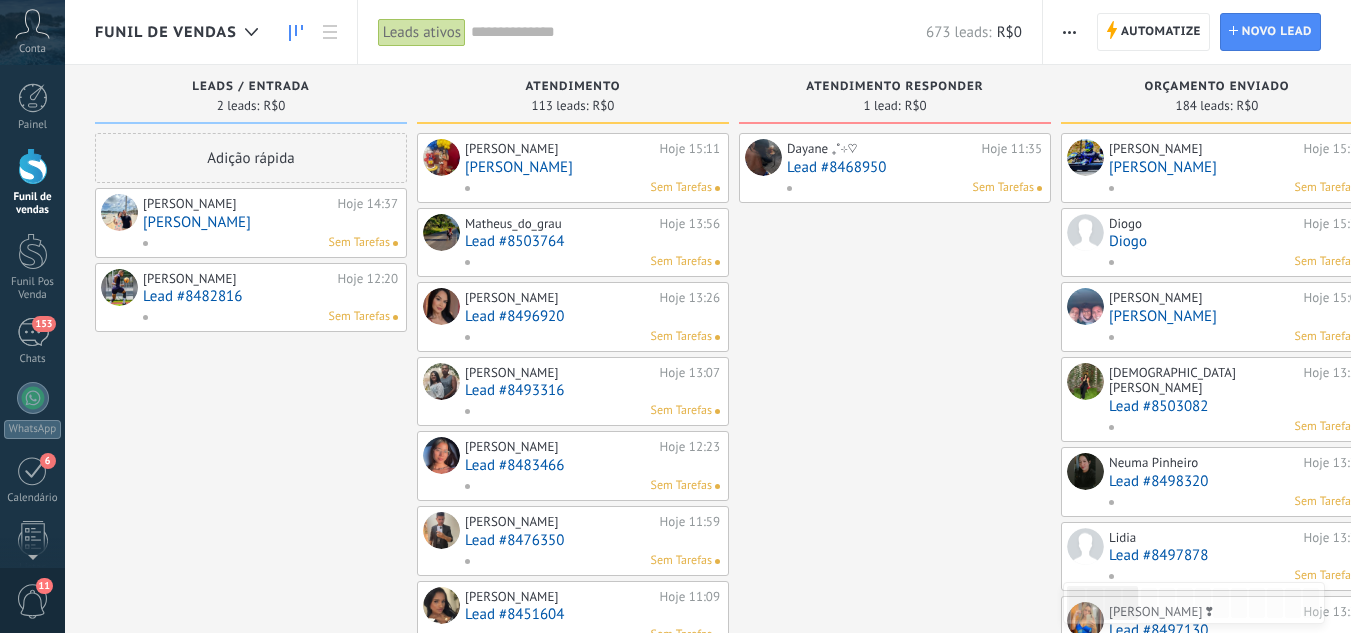 click on "[PERSON_NAME]" at bounding box center [270, 222] 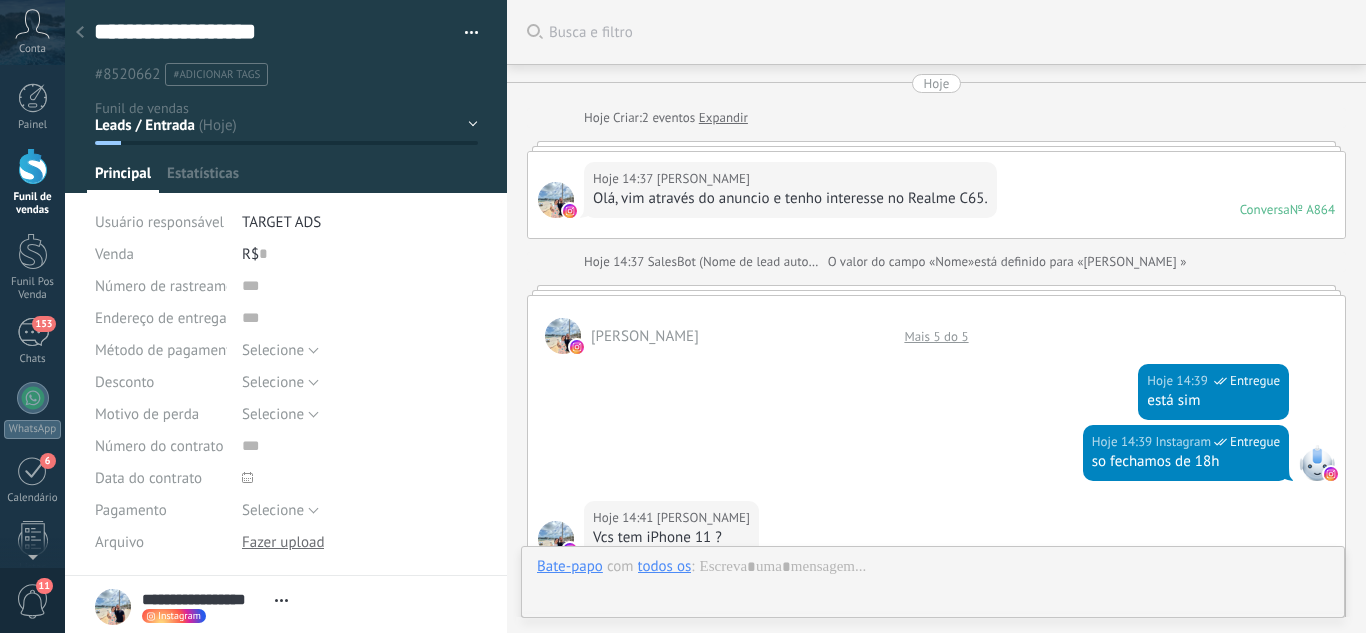 scroll, scrollTop: 30, scrollLeft: 0, axis: vertical 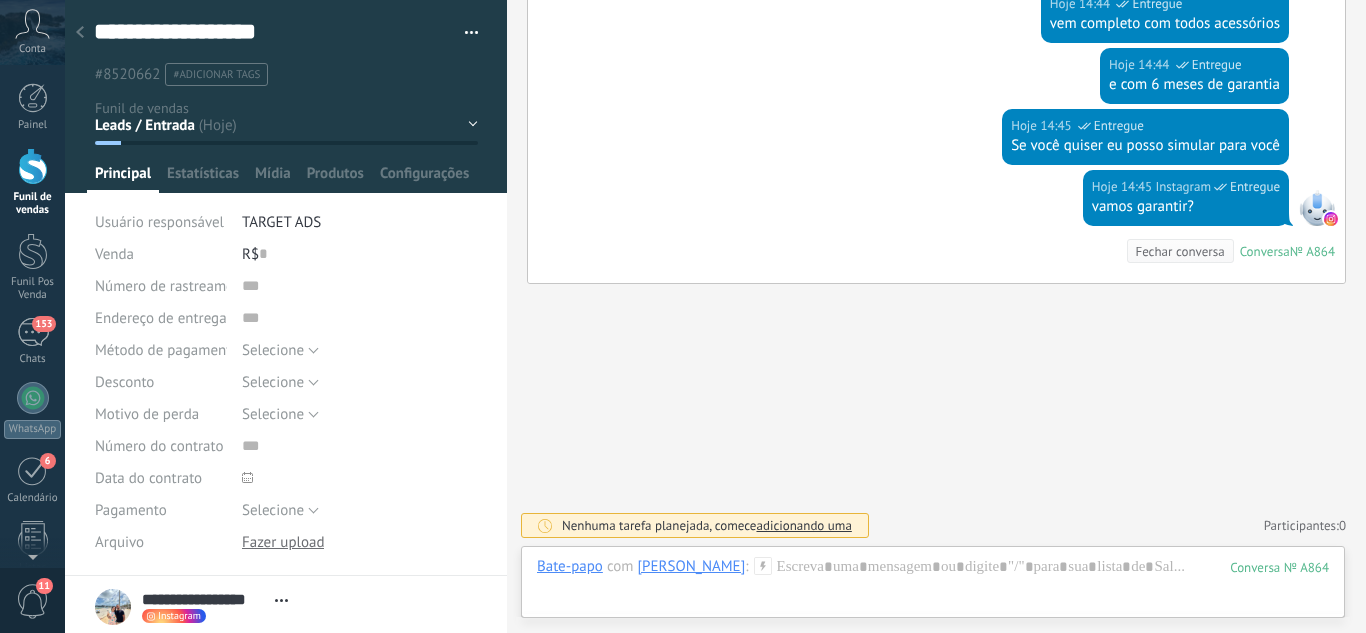 drag, startPoint x: 466, startPoint y: 119, endPoint x: 463, endPoint y: 136, distance: 17.262676 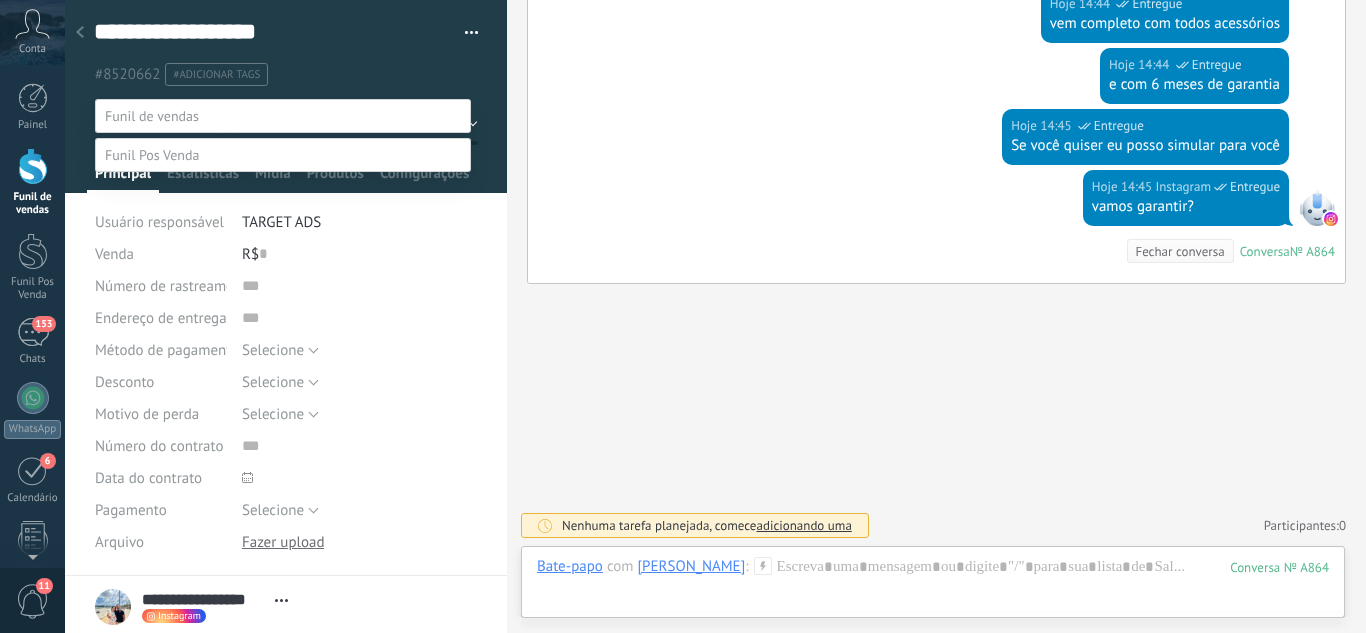 click on "Orçamento Enviado" at bounding box center (0, 0) 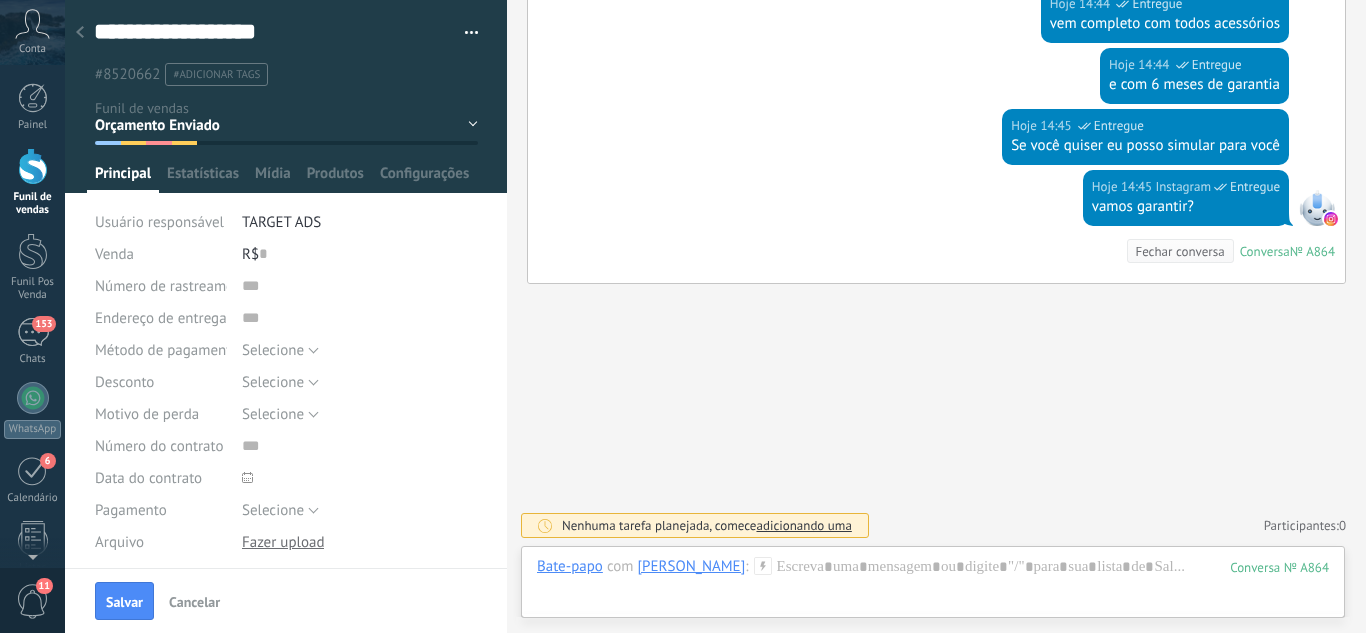 drag, startPoint x: 115, startPoint y: 594, endPoint x: 128, endPoint y: 540, distance: 55.542778 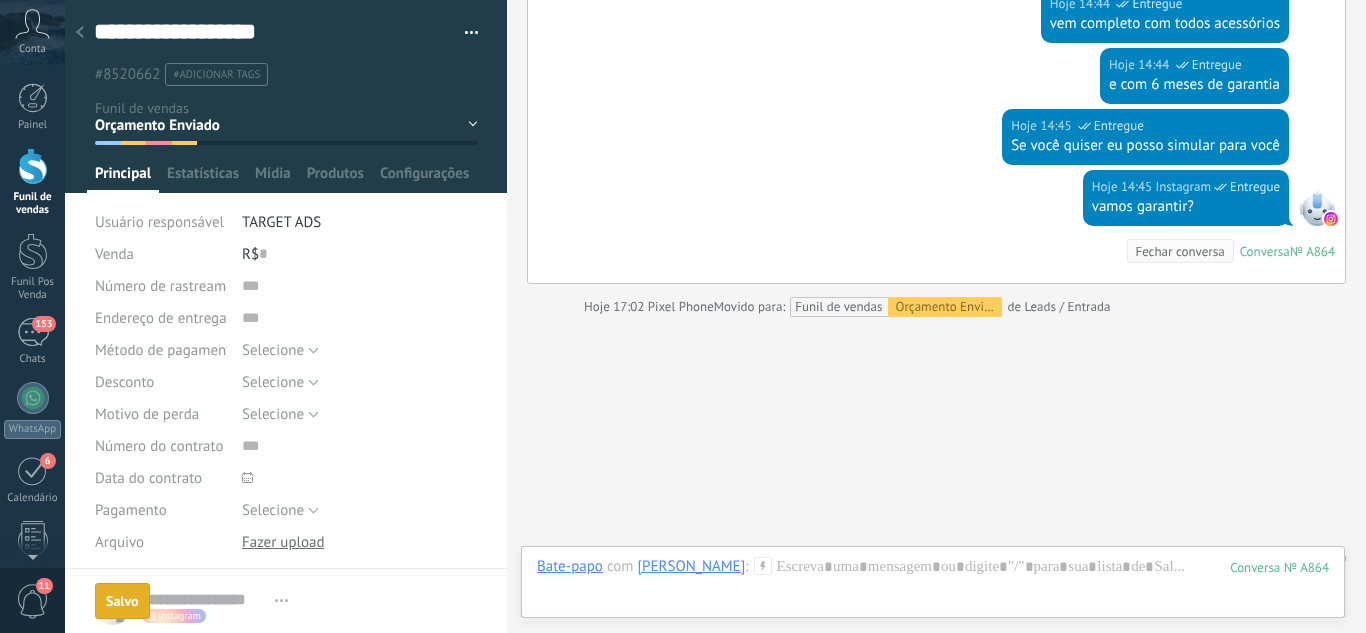 scroll, scrollTop: 856, scrollLeft: 0, axis: vertical 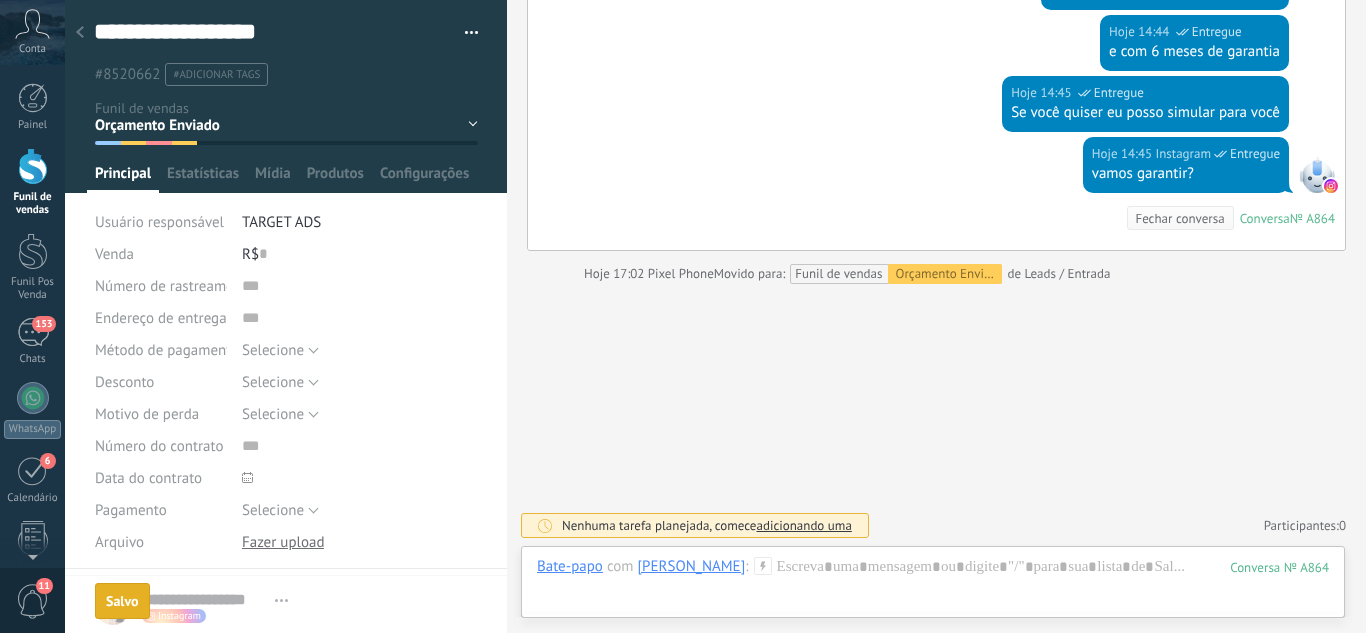click at bounding box center [80, 33] 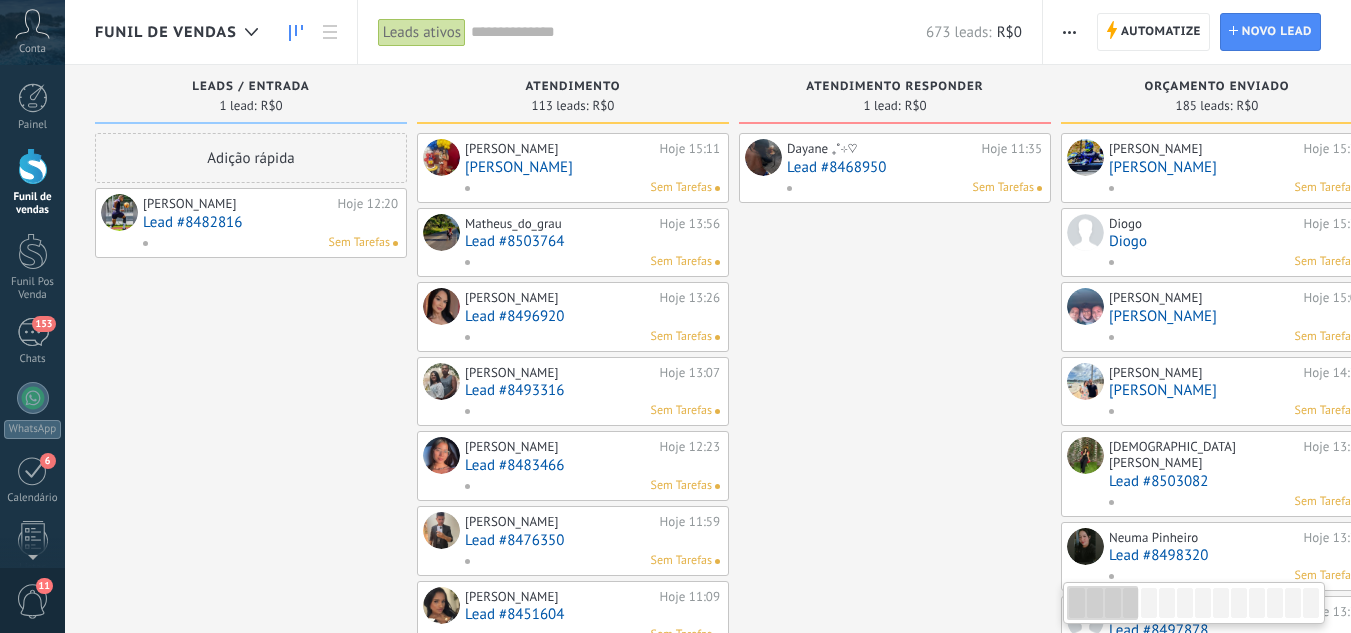click on "Lead #8482816" at bounding box center (270, 222) 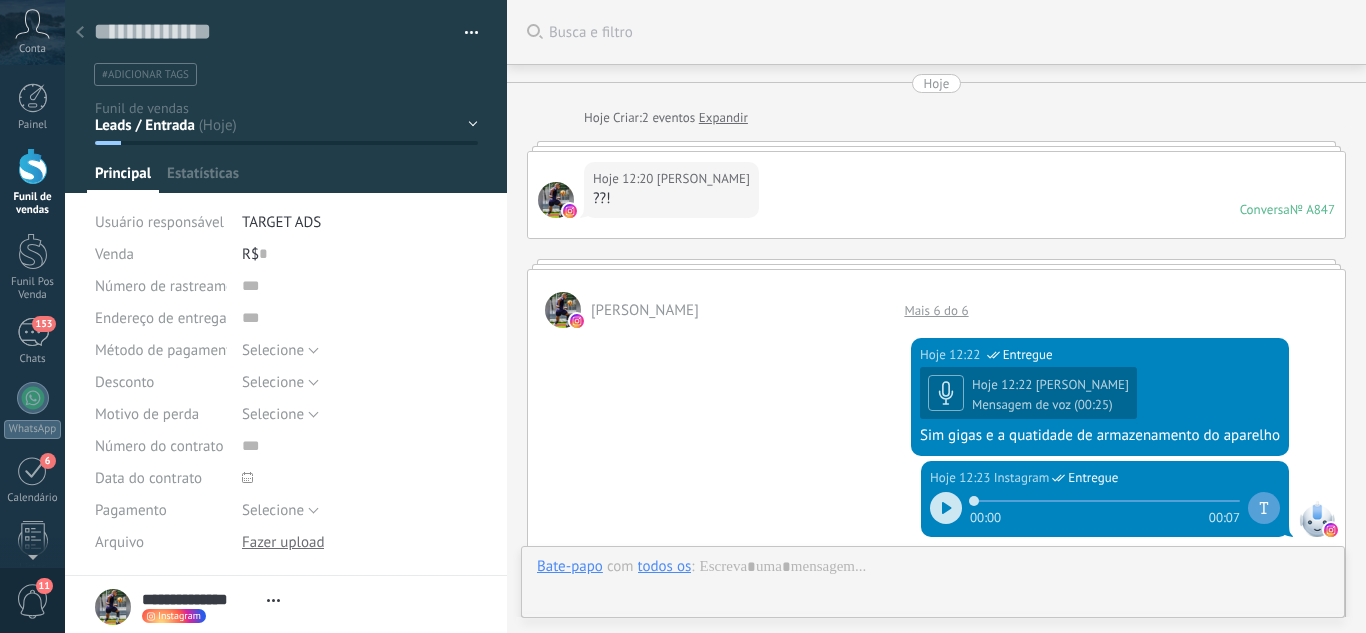 scroll, scrollTop: 30, scrollLeft: 0, axis: vertical 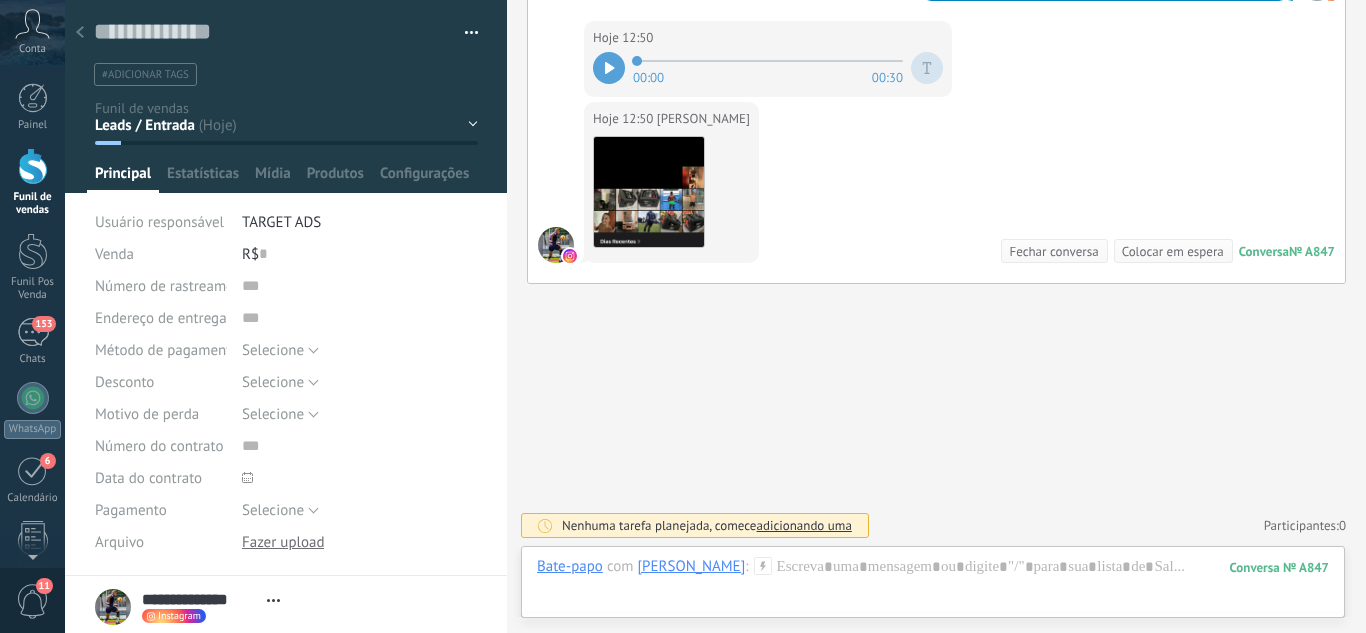 click 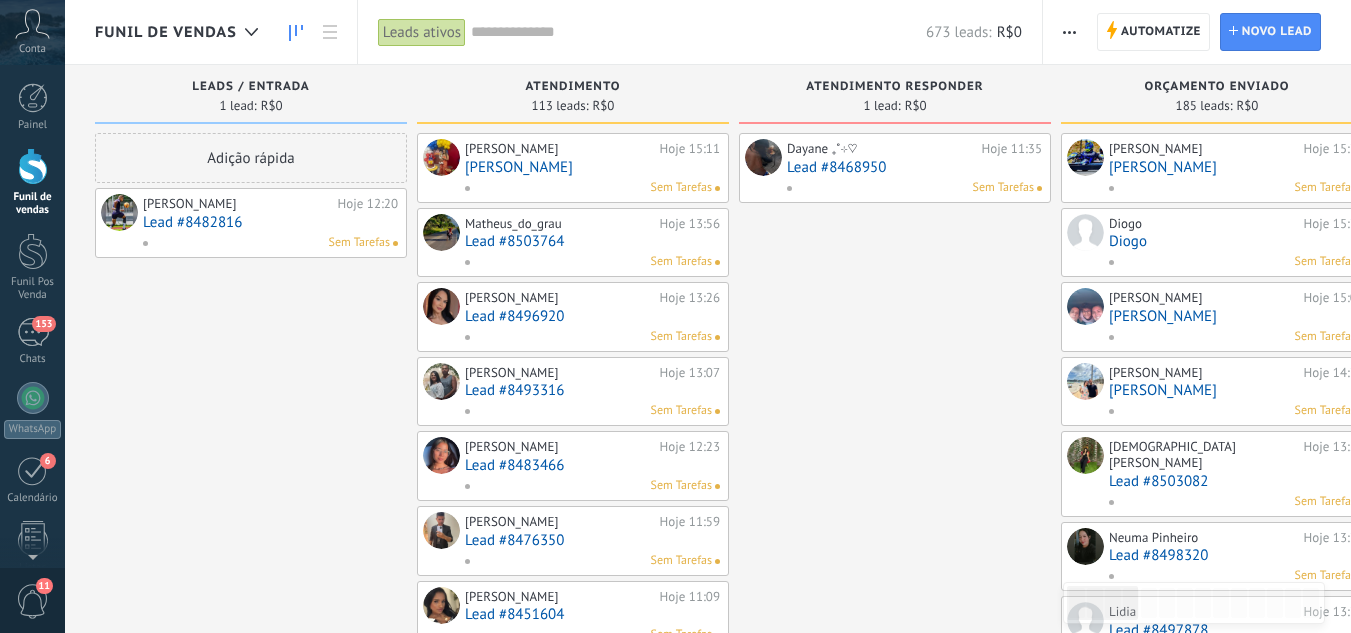 click on "Lead #8468950" at bounding box center [914, 167] 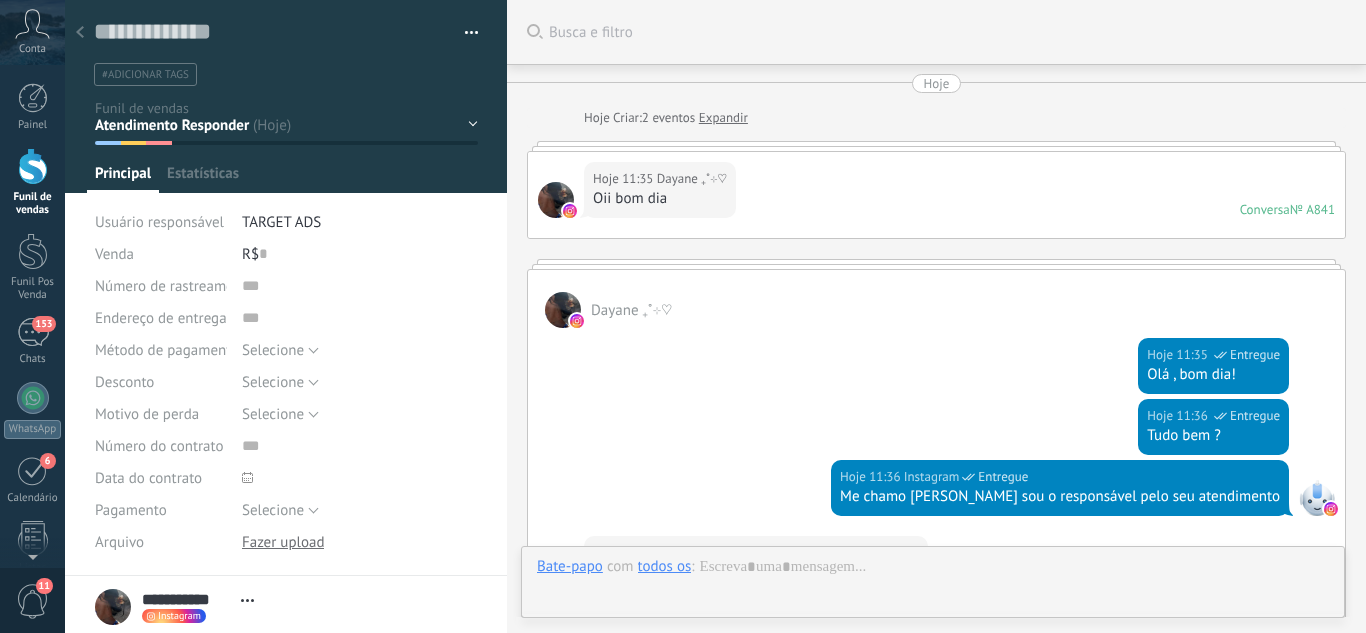 scroll, scrollTop: 30, scrollLeft: 0, axis: vertical 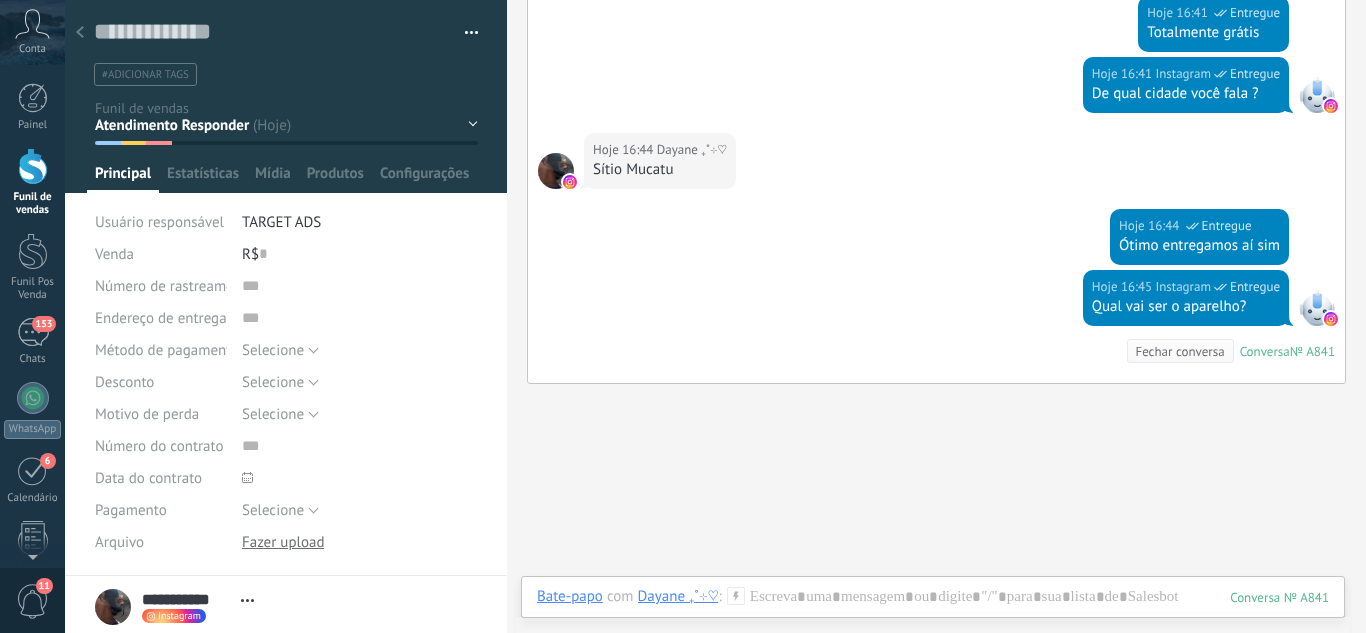 click on "Leads / Entrada
Atendimento
Atendimento Responder
Orçamento Enviado
Orçamento Responder
Negociação / Fechamento
-" at bounding box center [0, 0] 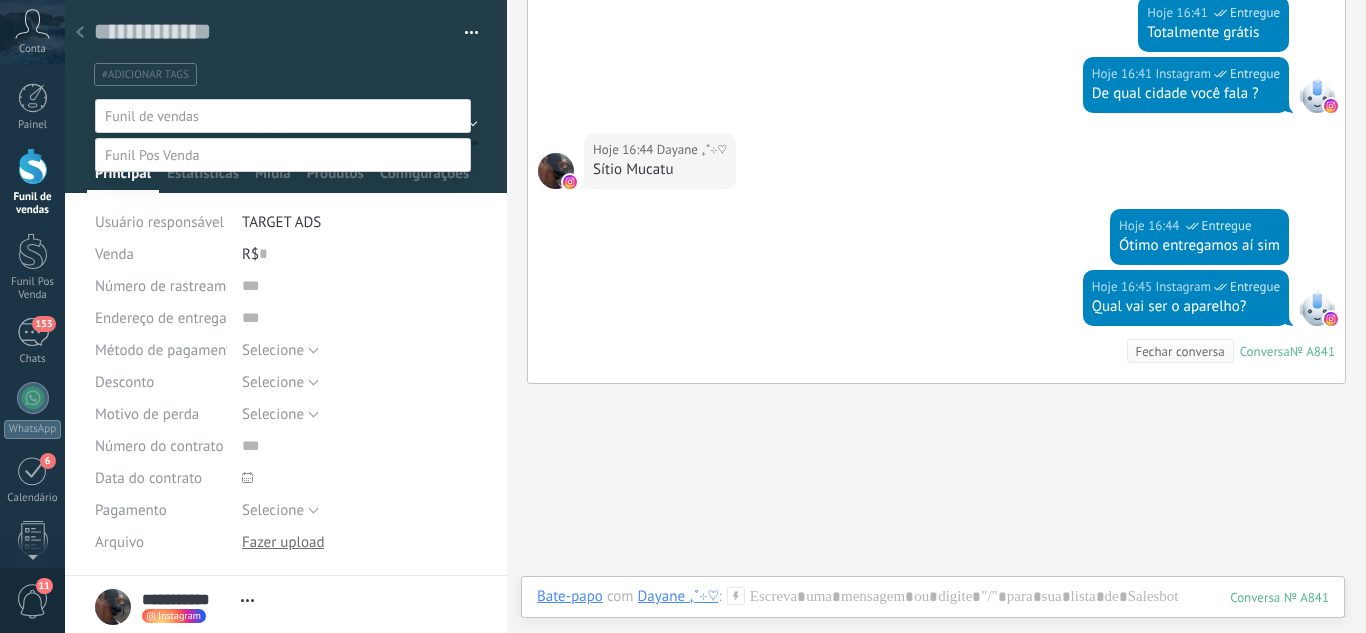 click on "Atendimento" at bounding box center [0, 0] 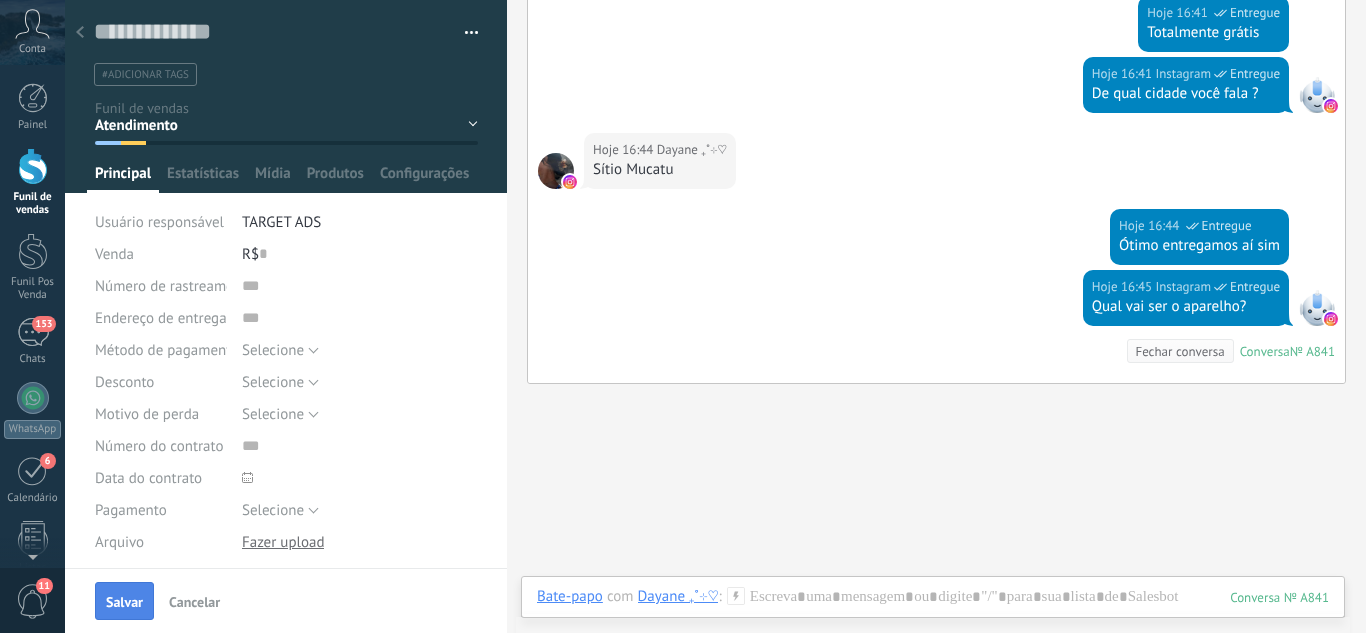 click on "Salvar" at bounding box center (124, 602) 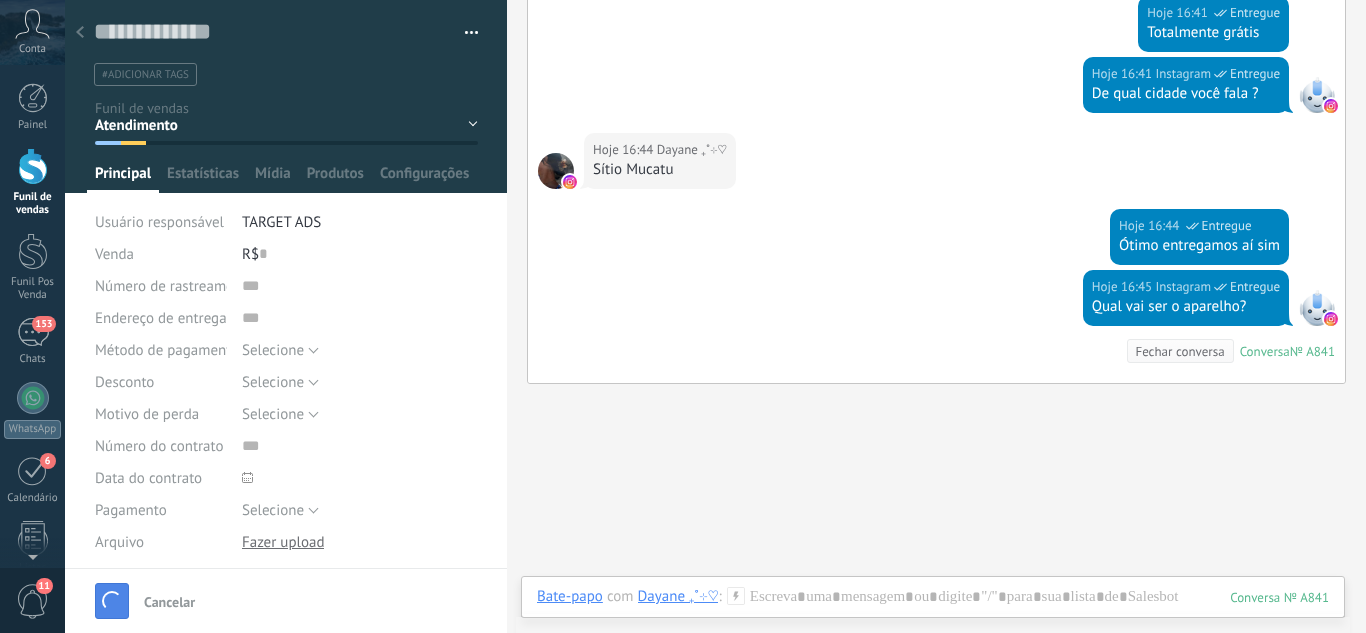 scroll, scrollTop: 1563, scrollLeft: 0, axis: vertical 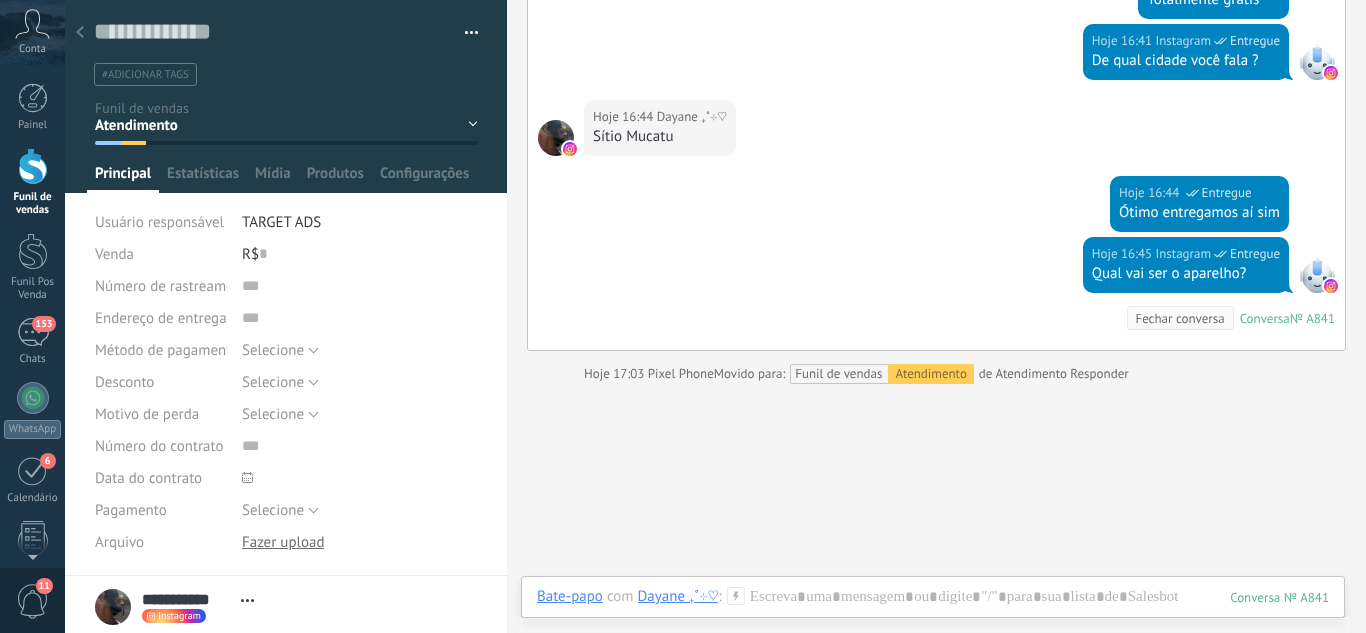 click at bounding box center [80, 33] 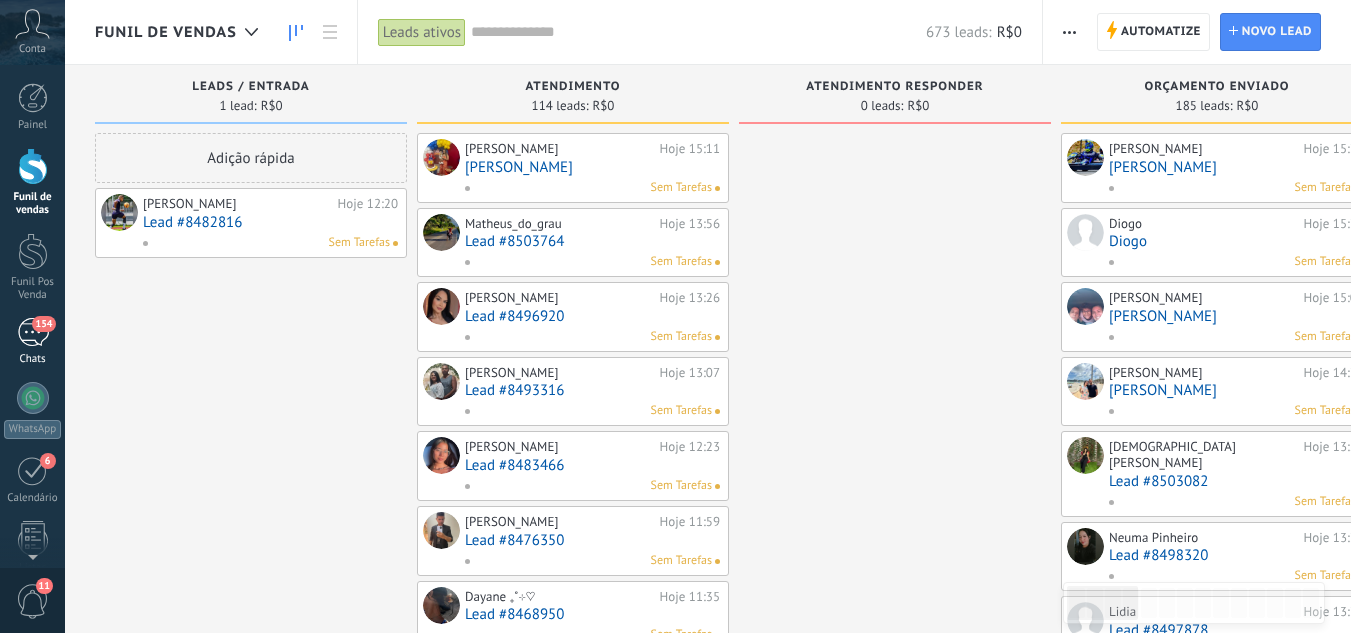 click on "154" at bounding box center [43, 324] 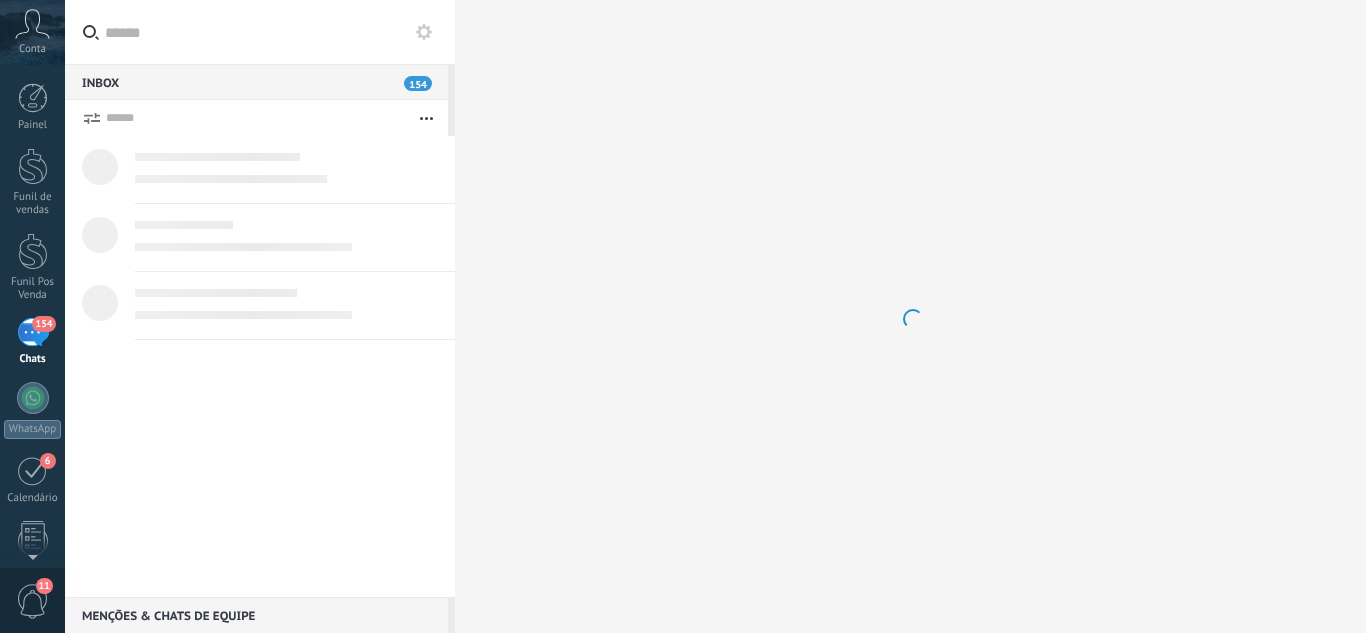 scroll, scrollTop: 19, scrollLeft: 0, axis: vertical 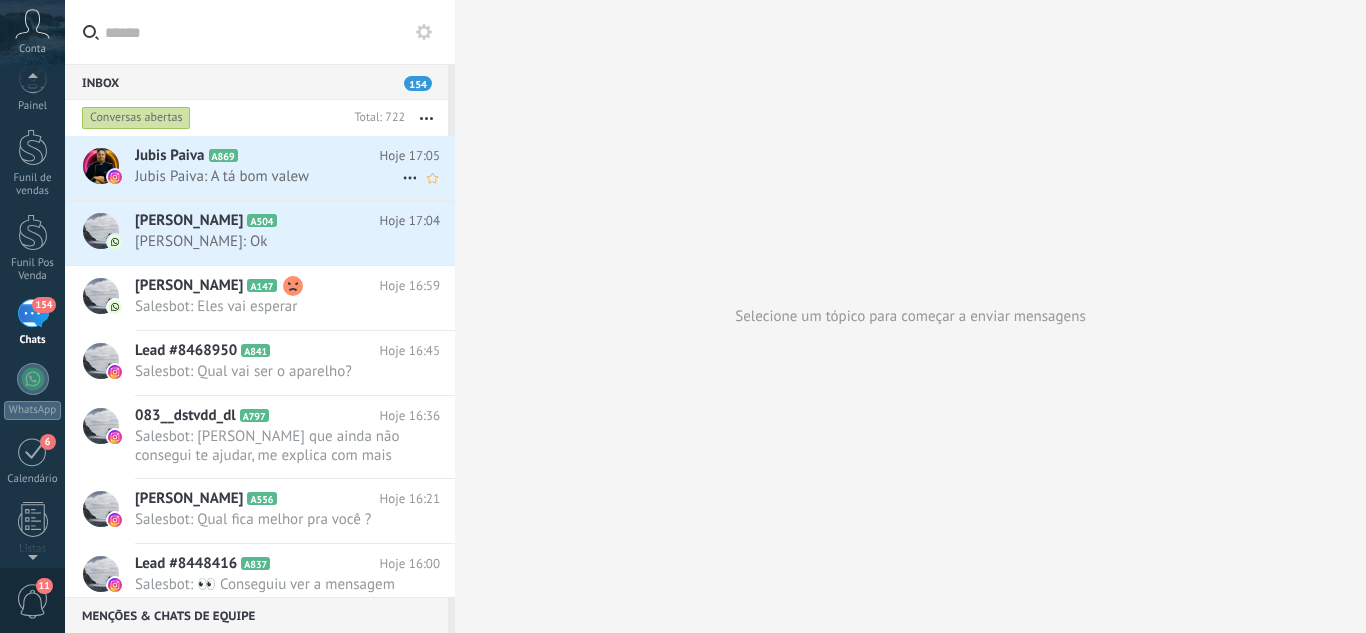 click on "Jubis Paiva: A tá bom valew" at bounding box center (268, 176) 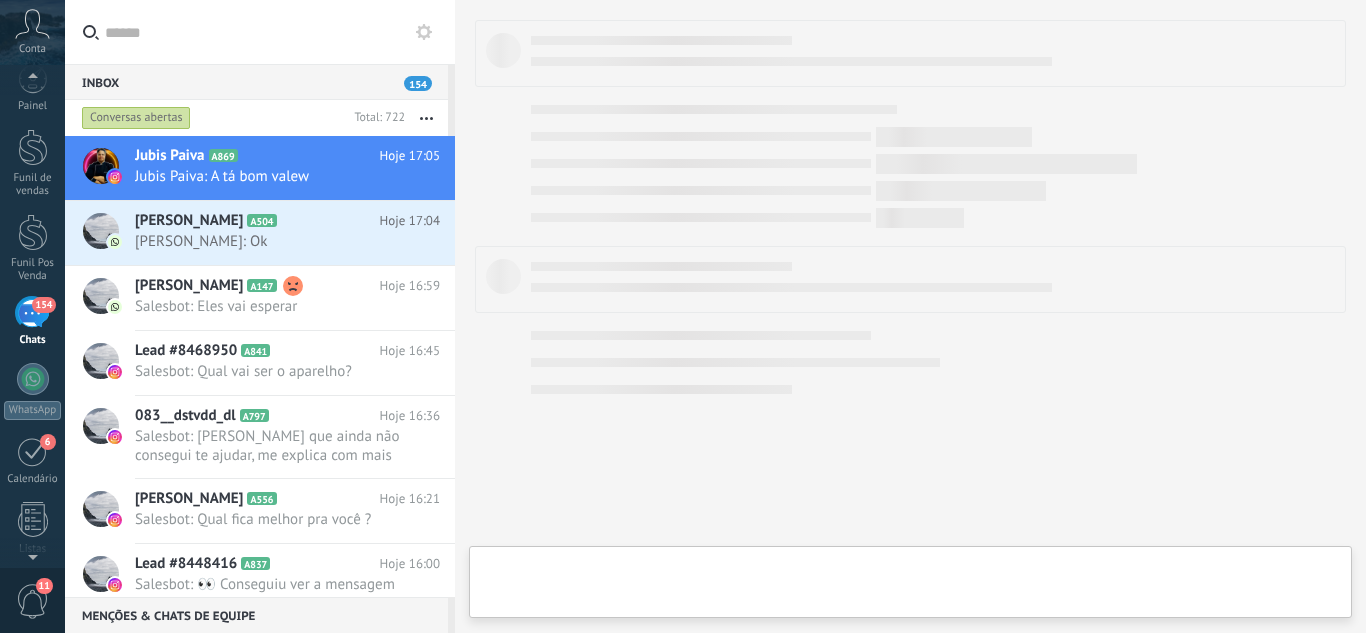 type on "**********" 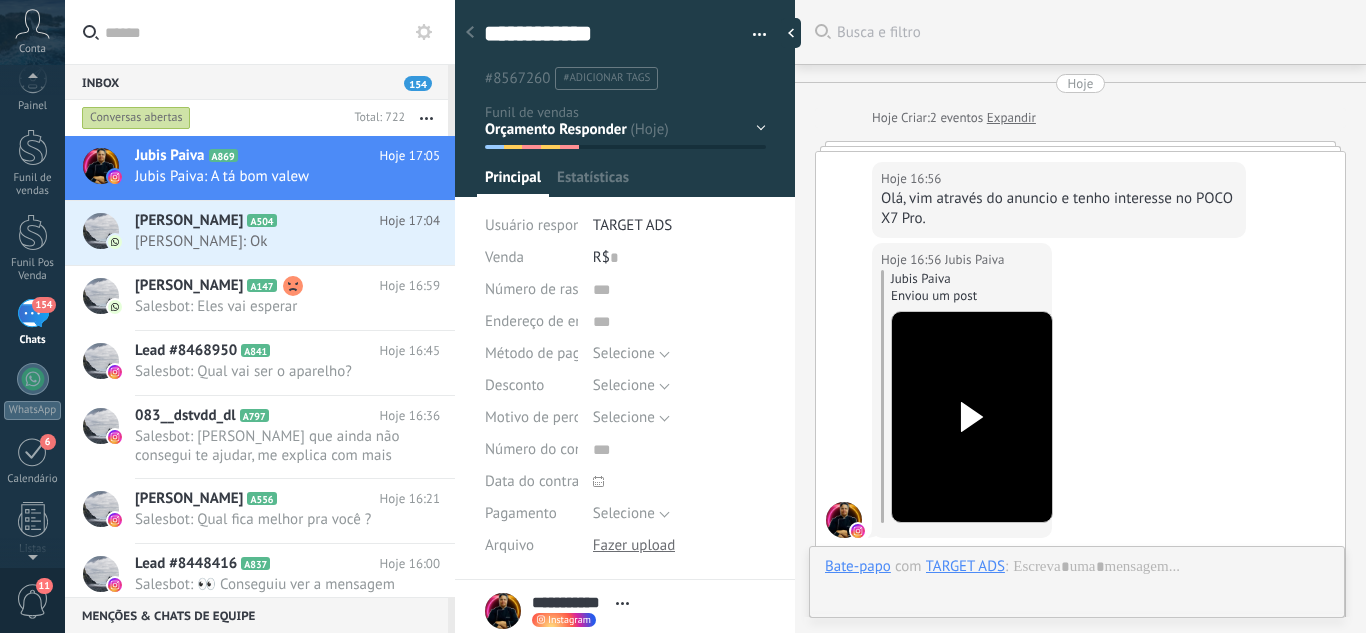 scroll, scrollTop: 30, scrollLeft: 0, axis: vertical 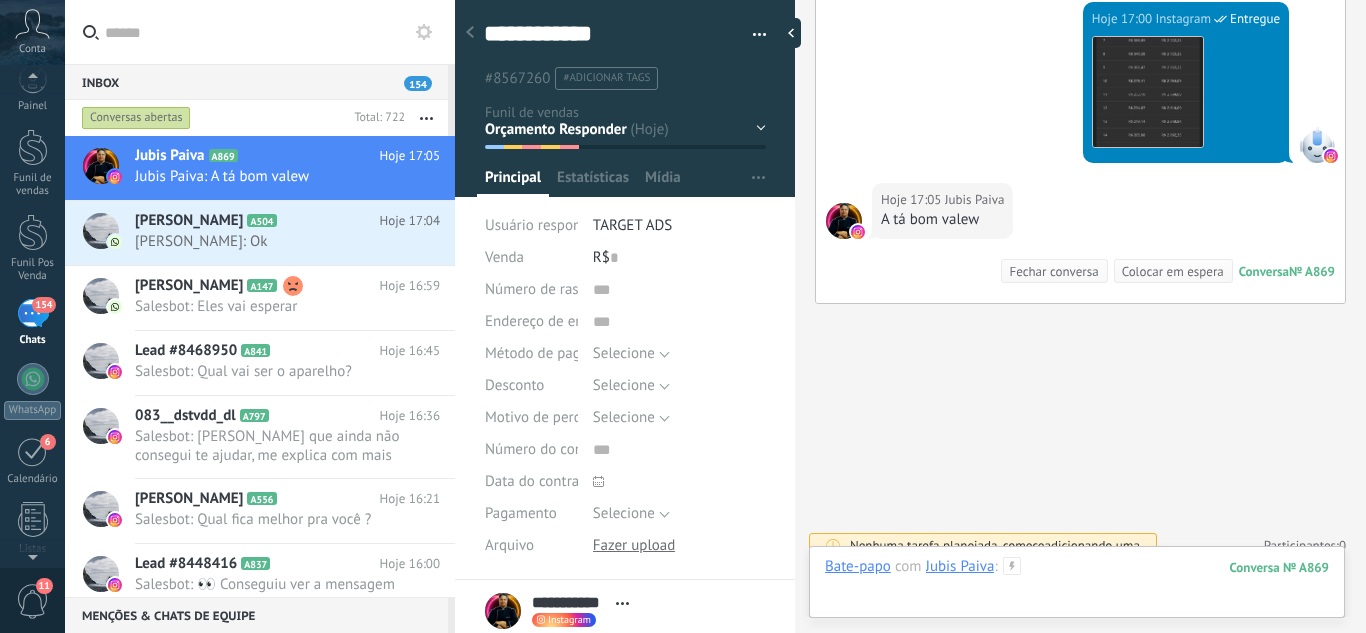 click at bounding box center (1077, 587) 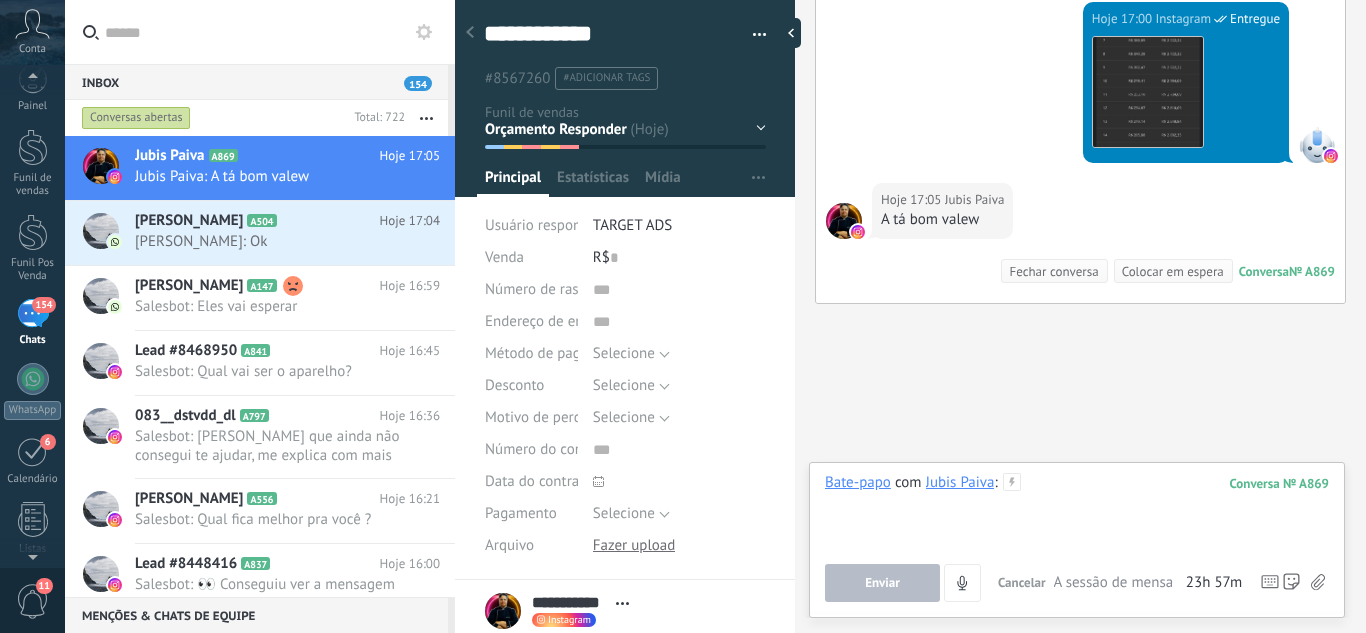 type 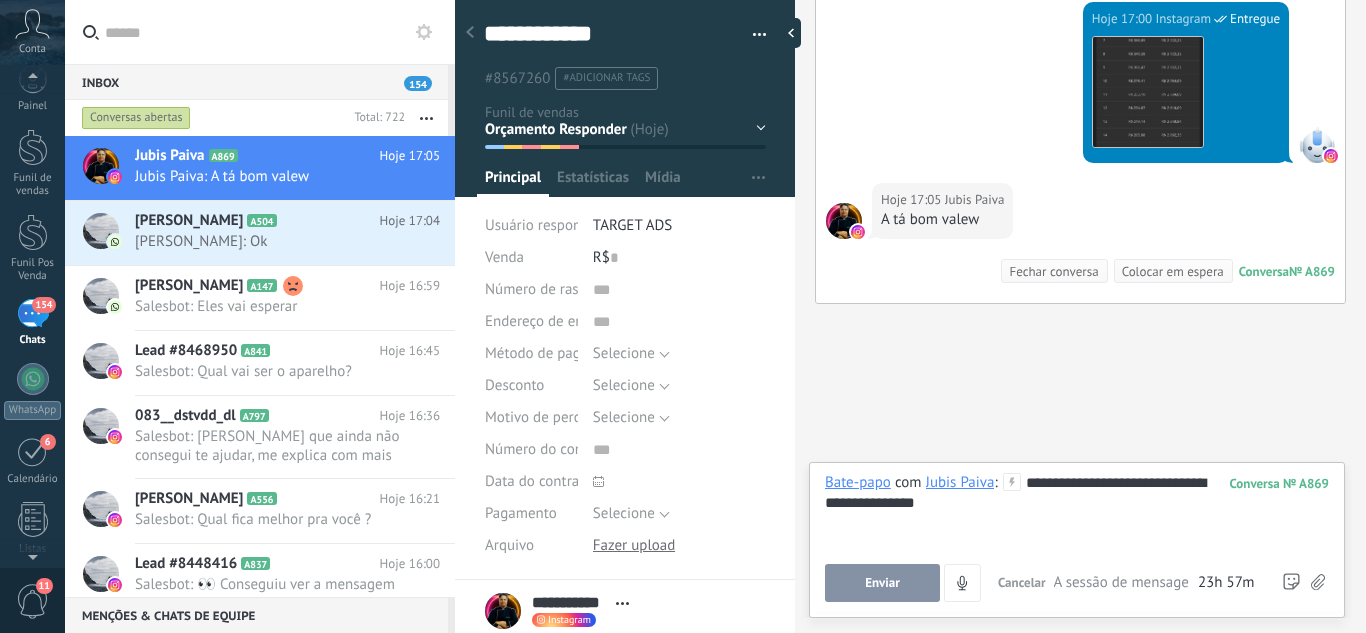 click on "Enviar" at bounding box center [882, 583] 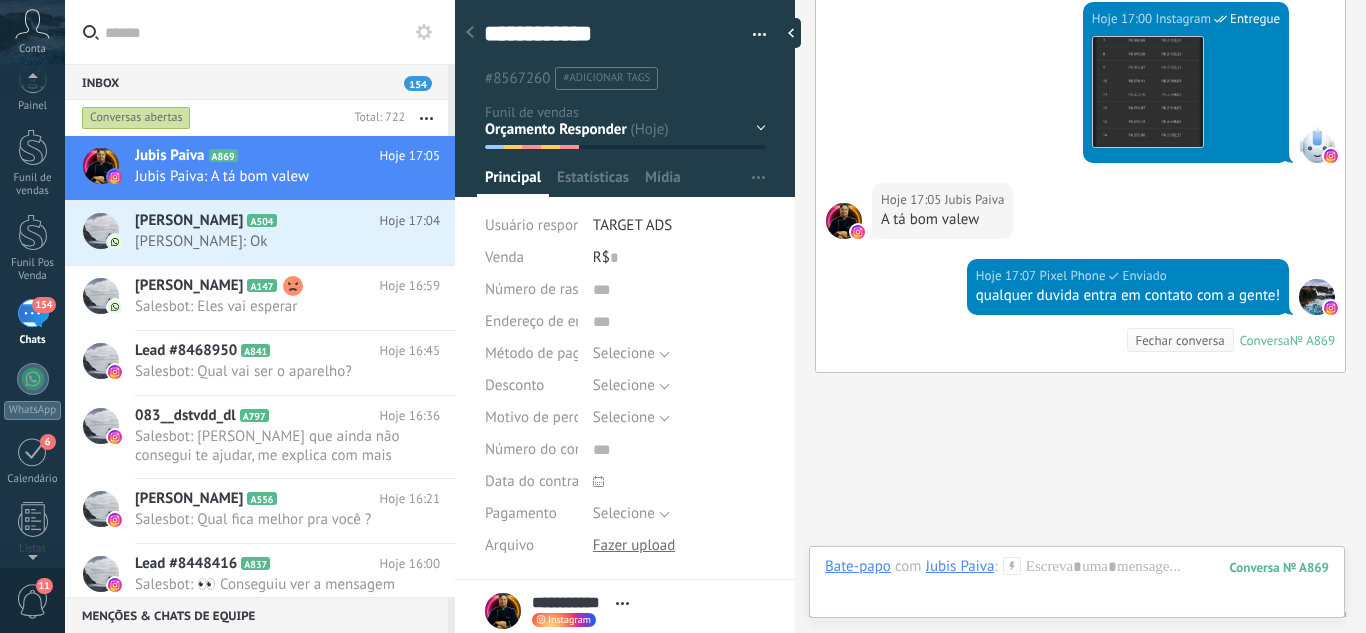 scroll, scrollTop: 2108, scrollLeft: 0, axis: vertical 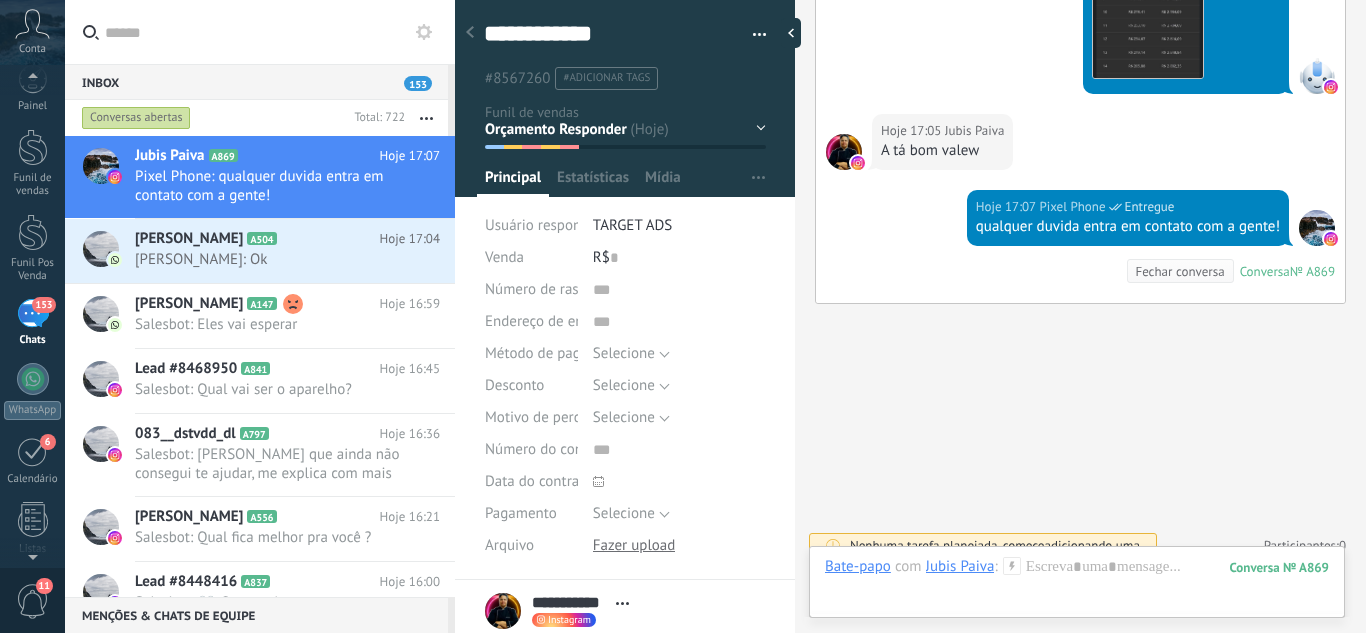click on "Leads / Entrada
Atendimento
Atendimento Responder
Orçamento Enviado
Orçamento Responder
Negociação / Fechamento
-" at bounding box center (0, 0) 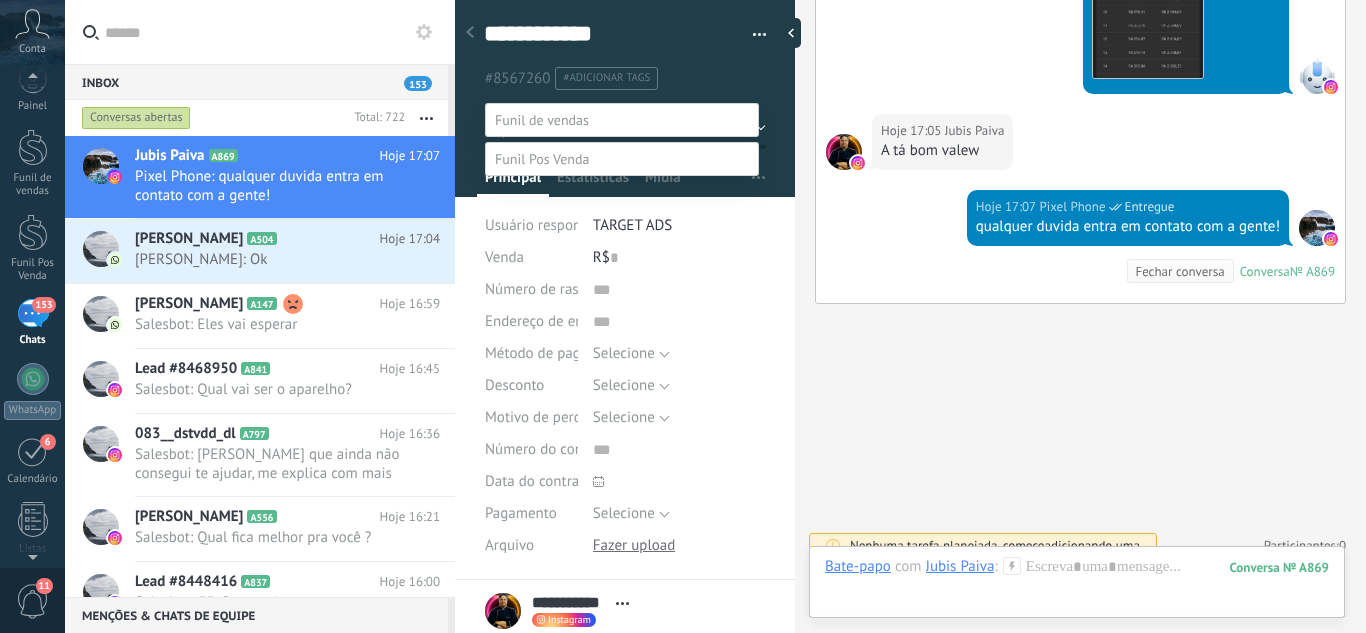 click on "Perdido / Desqualificado" at bounding box center (0, 0) 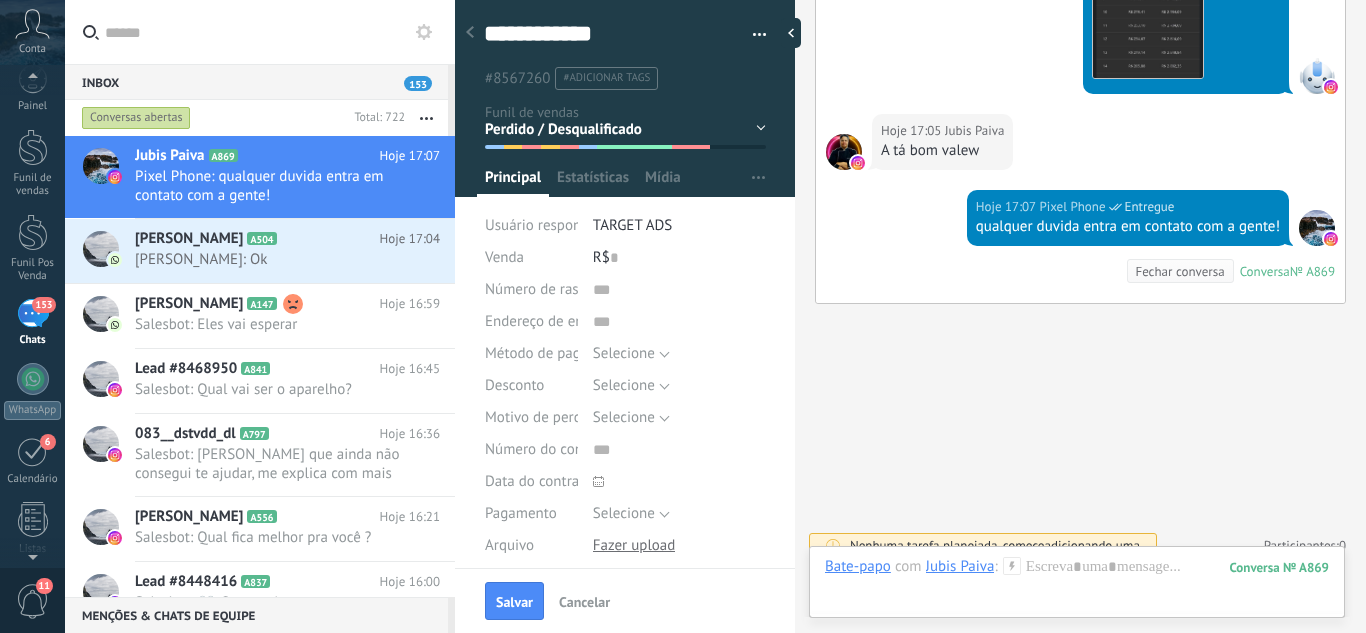 click on "Hoje 17:07 Pixel Phone  Entregue qualquer duvida entra em contato com a gente! Conversa  № A869 Conversa № A869 Fechar conversa" at bounding box center [1080, 246] 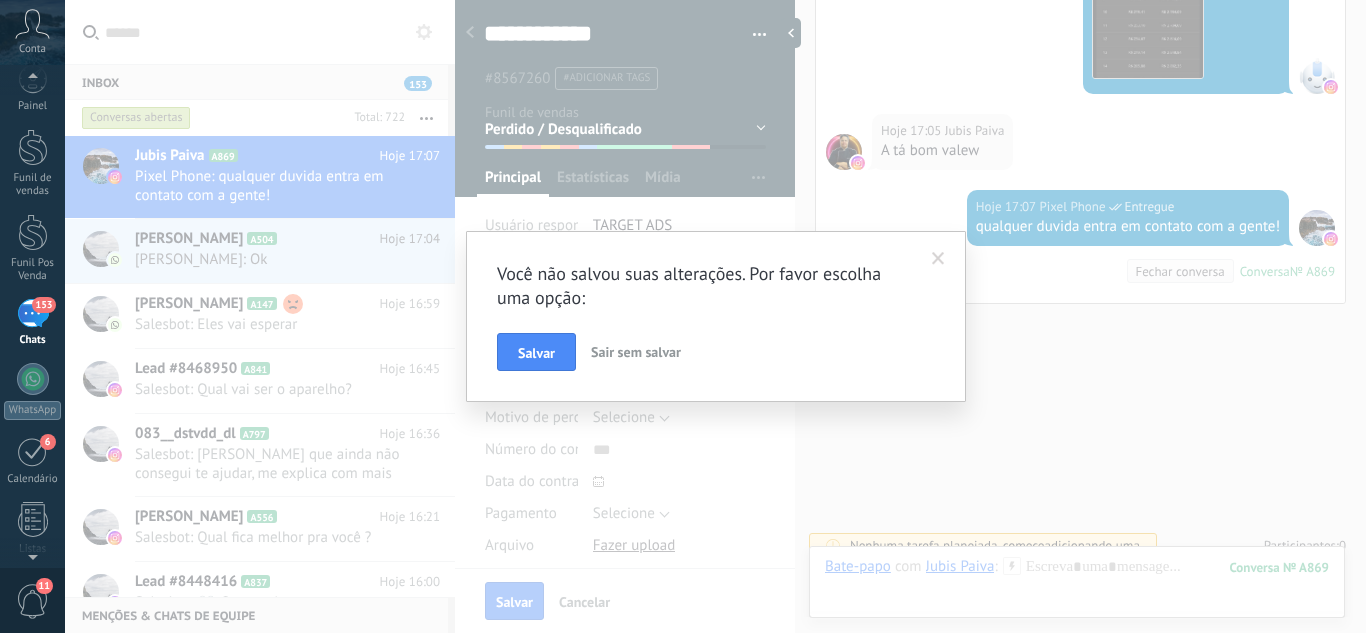 click on "Sair sem salvar" at bounding box center [636, 352] 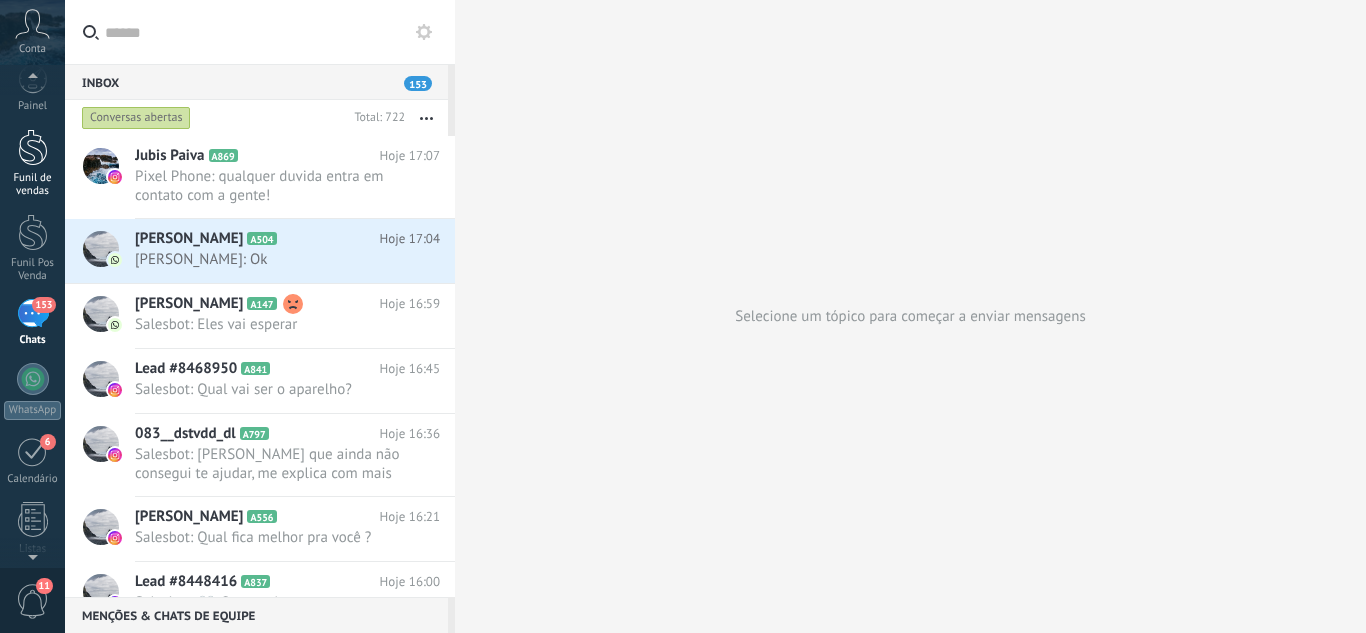 click on "Funil de vendas" at bounding box center [33, 185] 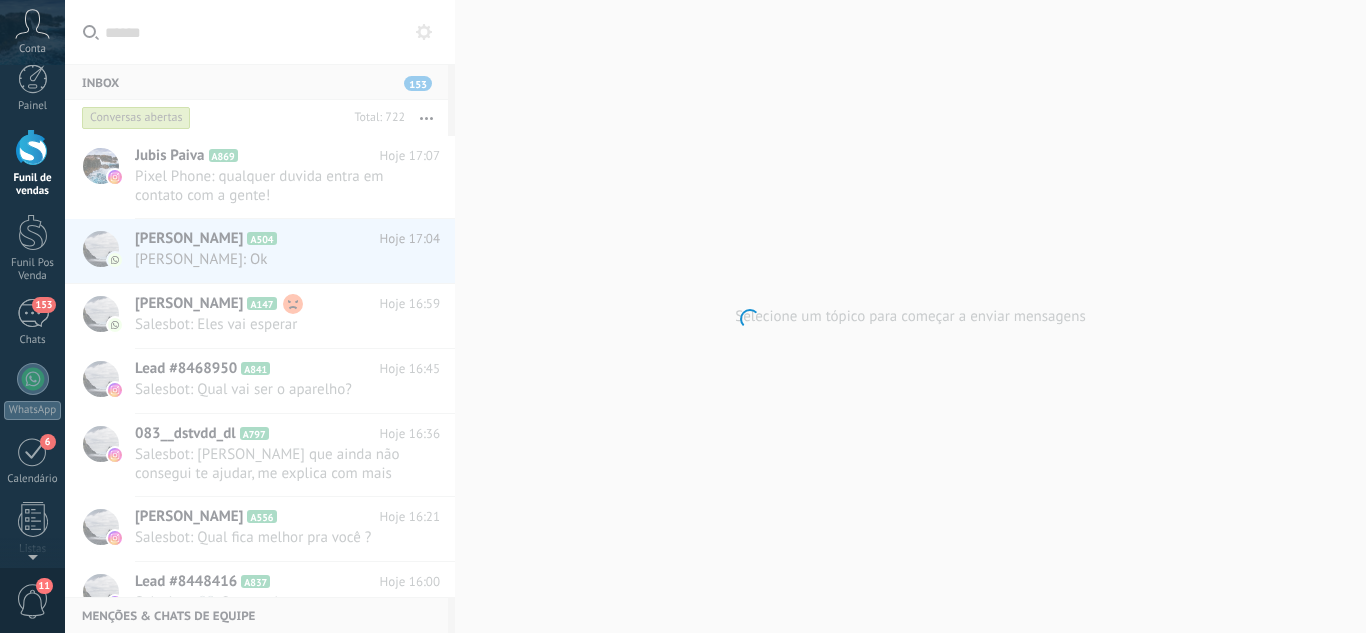 scroll, scrollTop: 0, scrollLeft: 0, axis: both 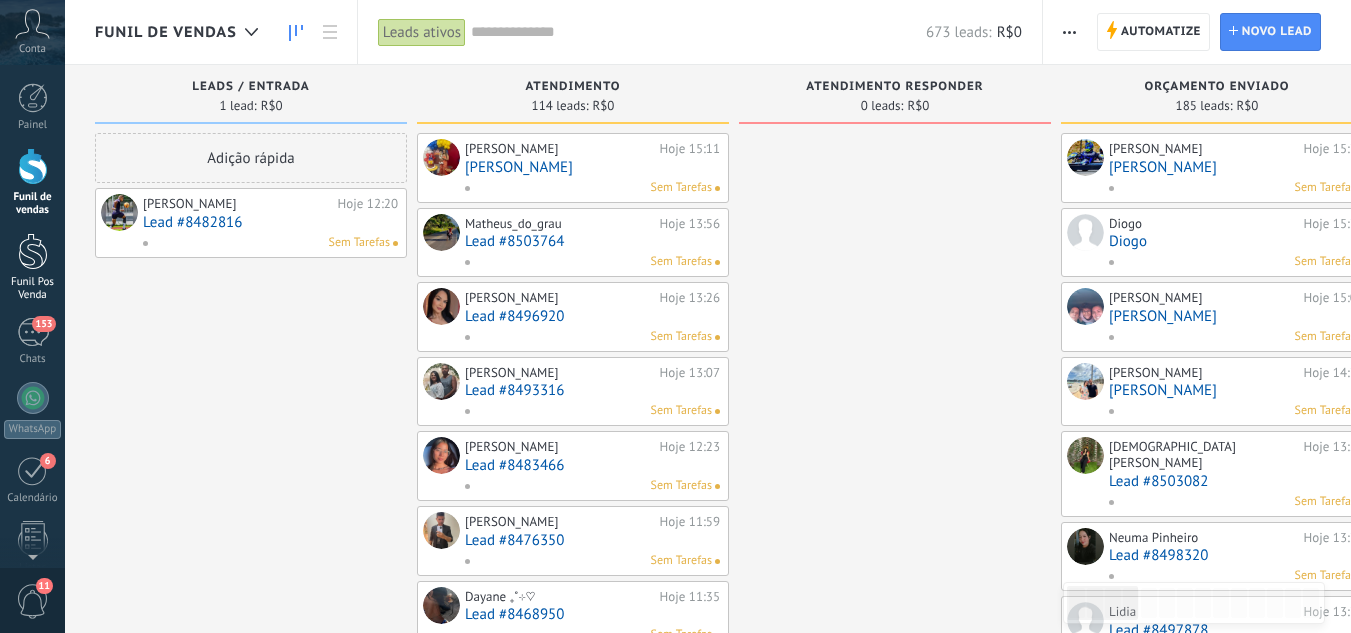 click on "Funil Pos Venda" at bounding box center [32, 267] 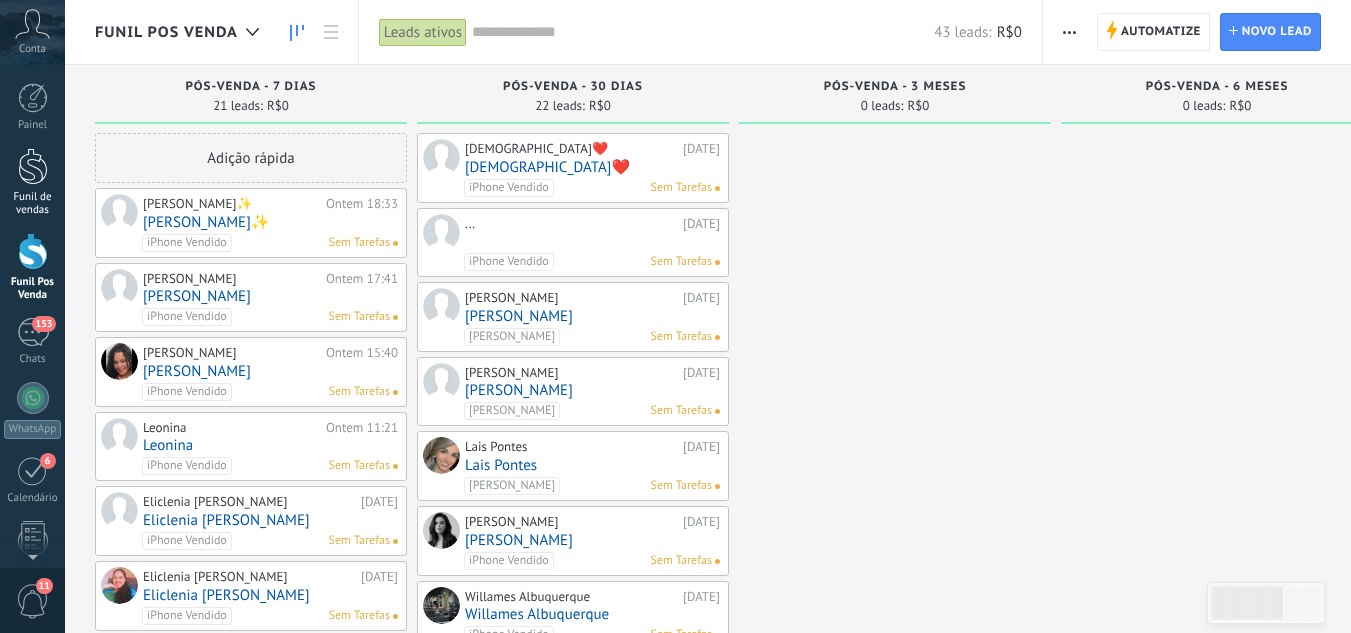 click at bounding box center [33, 166] 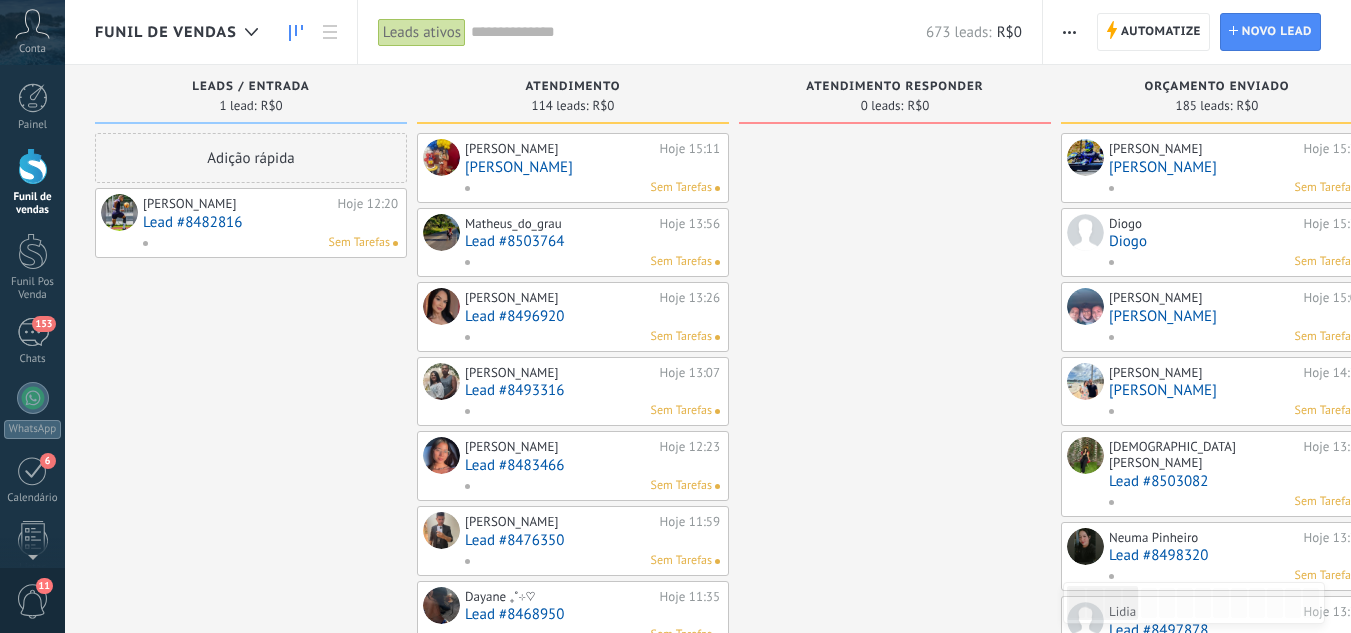 click at bounding box center [33, 166] 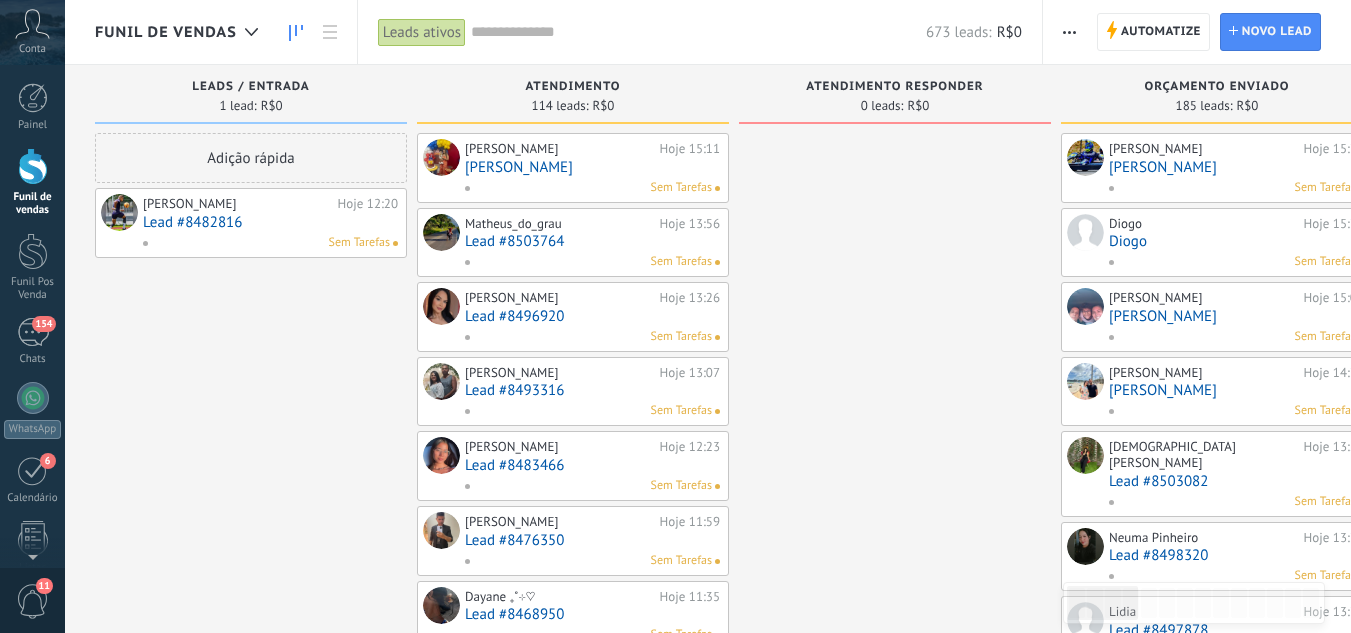click on "Funil de vendas" at bounding box center [32, 182] 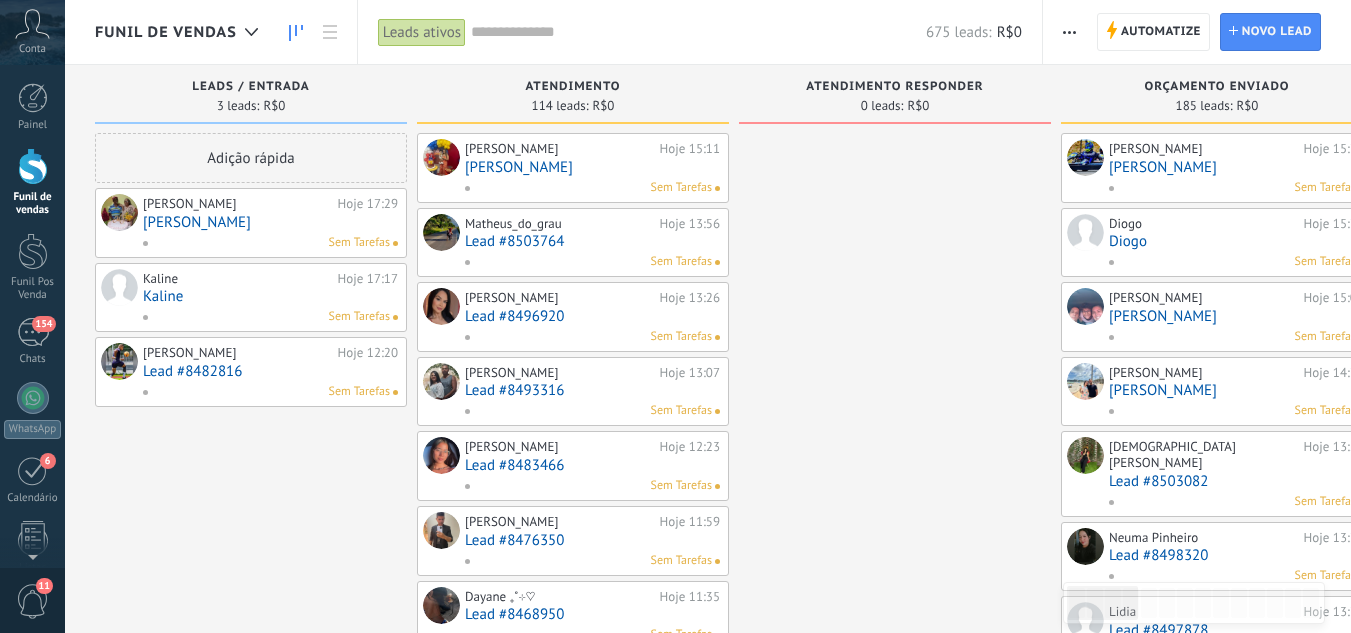 click on "[PERSON_NAME]" at bounding box center [270, 222] 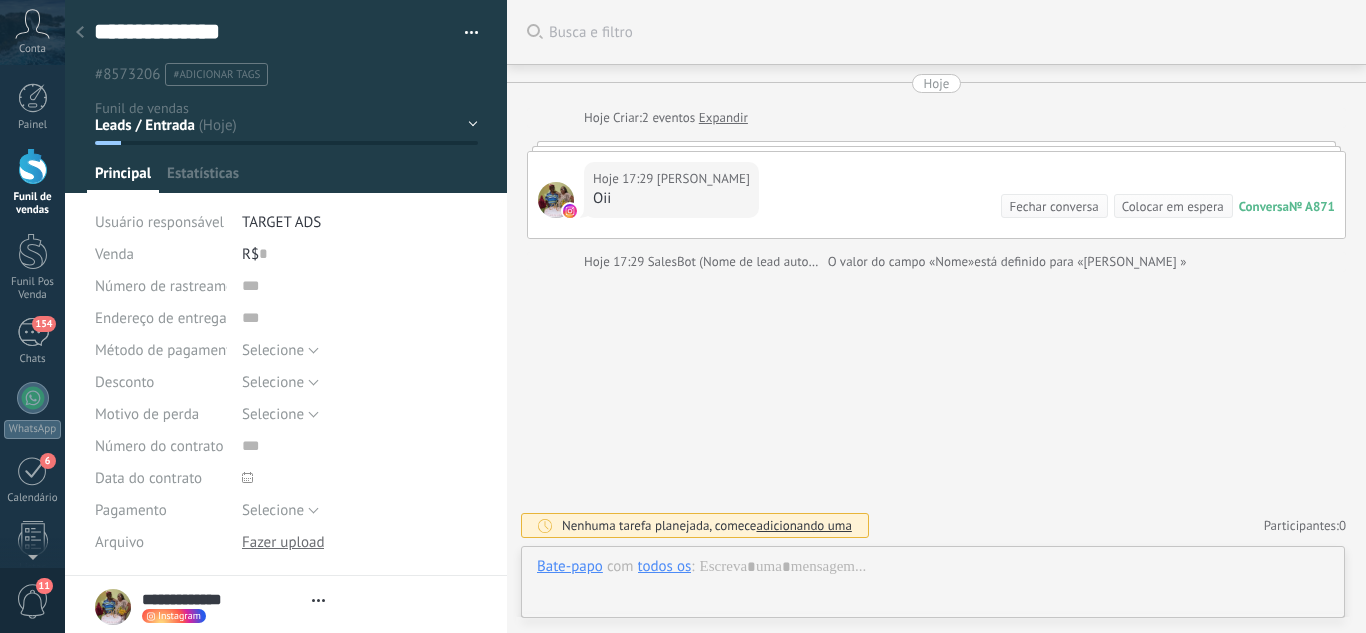 type on "**********" 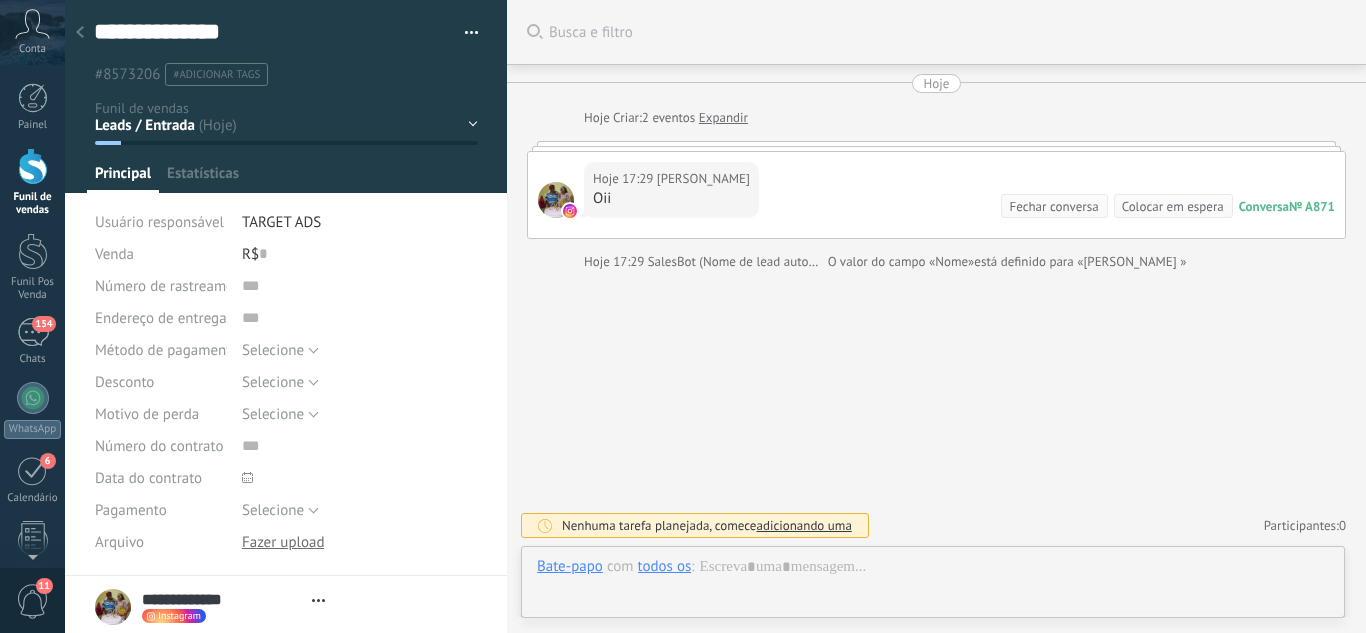 scroll, scrollTop: 30, scrollLeft: 0, axis: vertical 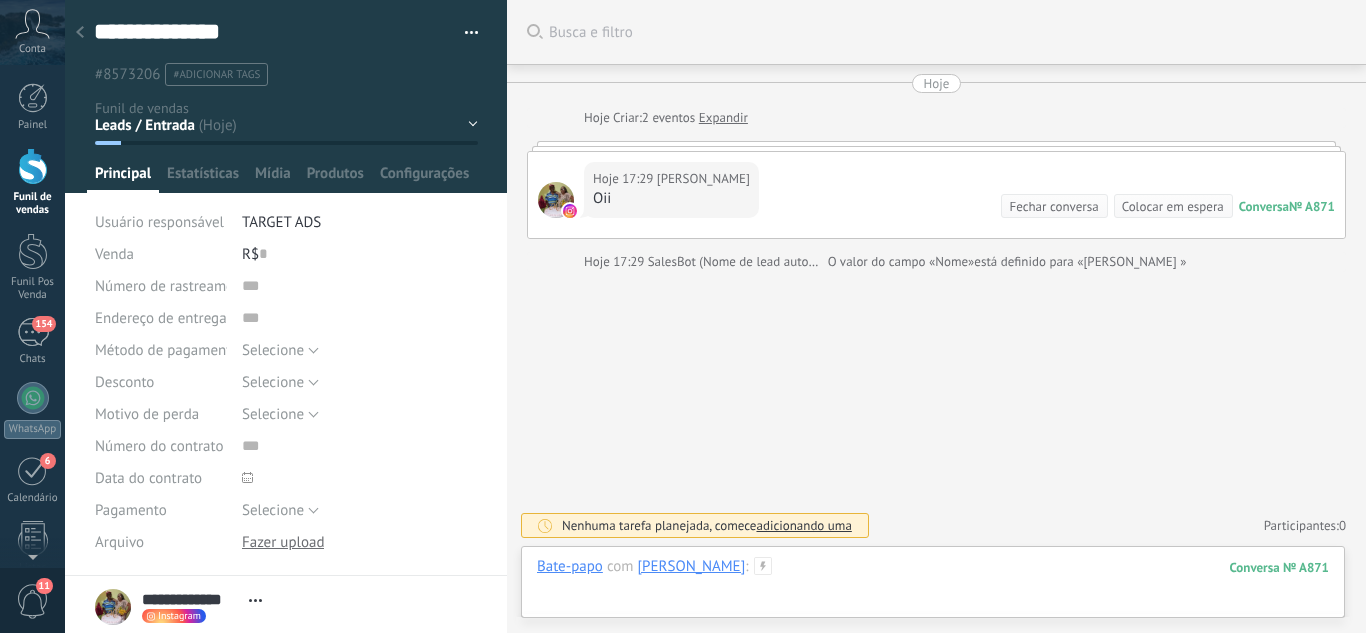 click at bounding box center [933, 587] 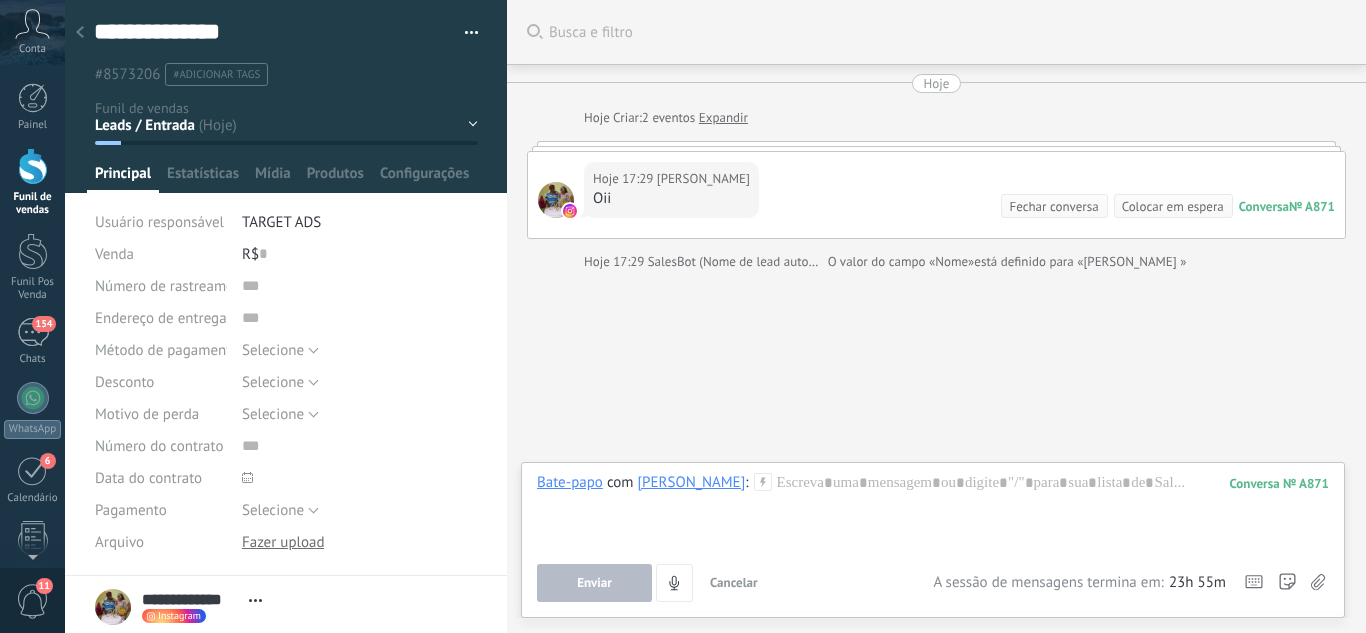 click 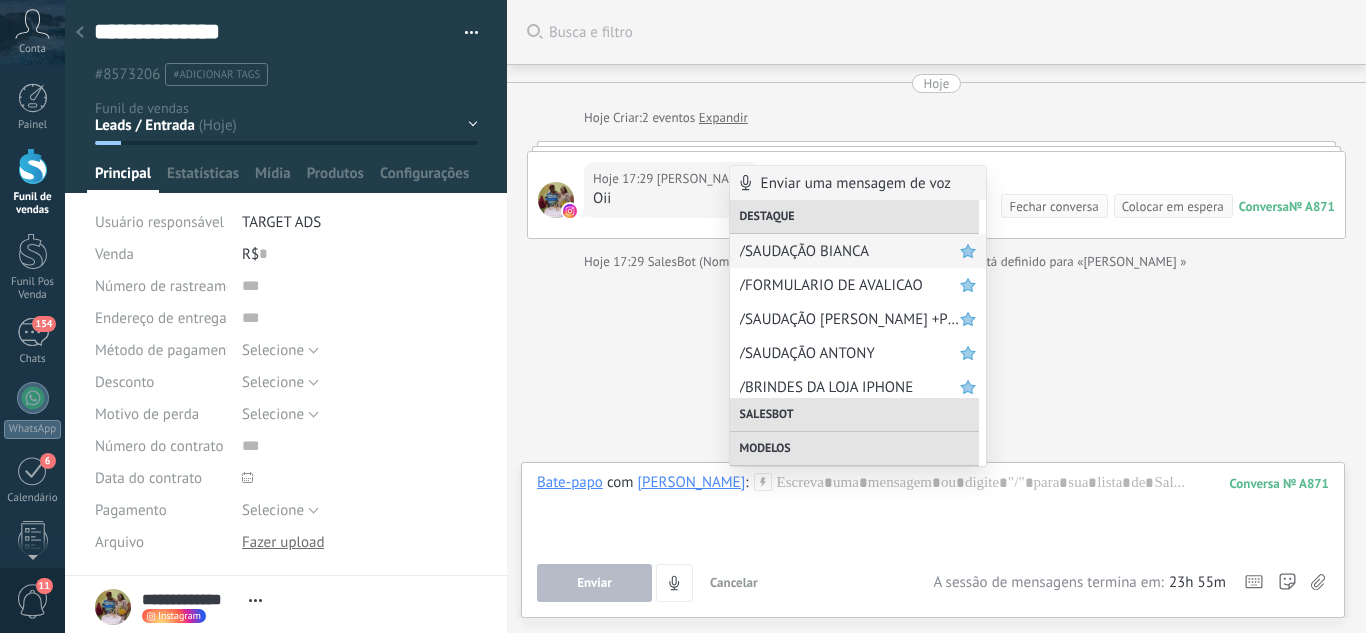 click on "/SAUDAÇÃO BIANCA" at bounding box center (850, 251) 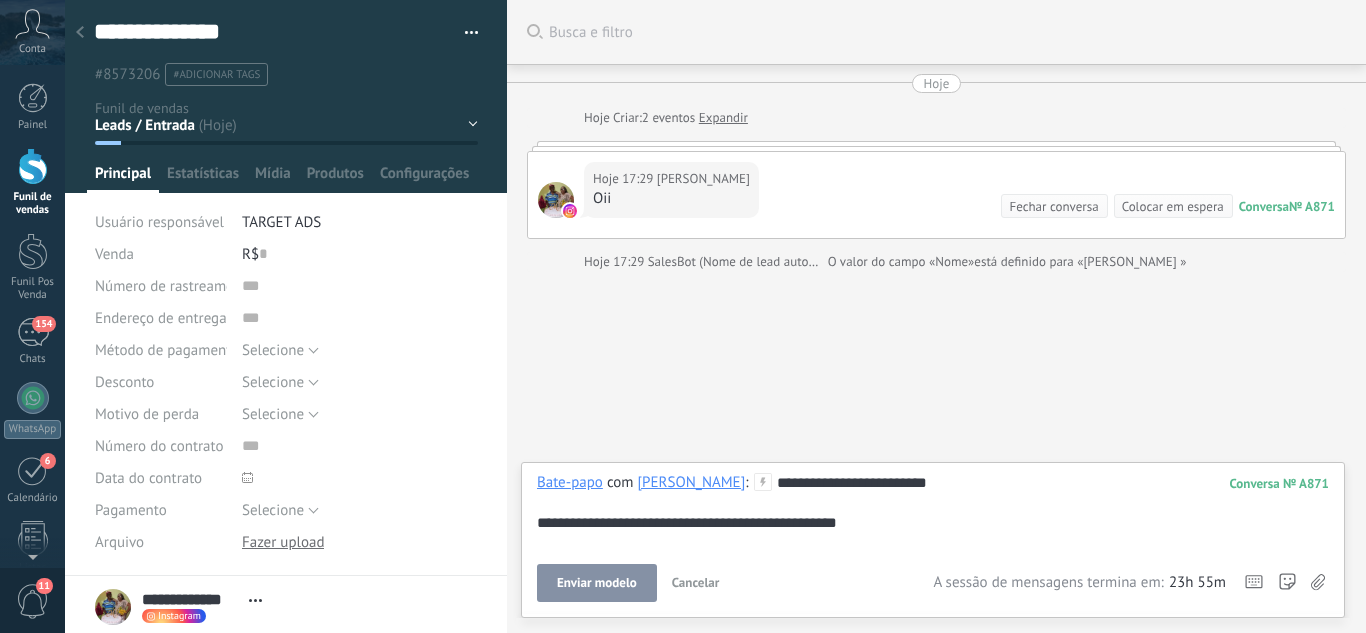 click on "Enviar modelo" at bounding box center [597, 583] 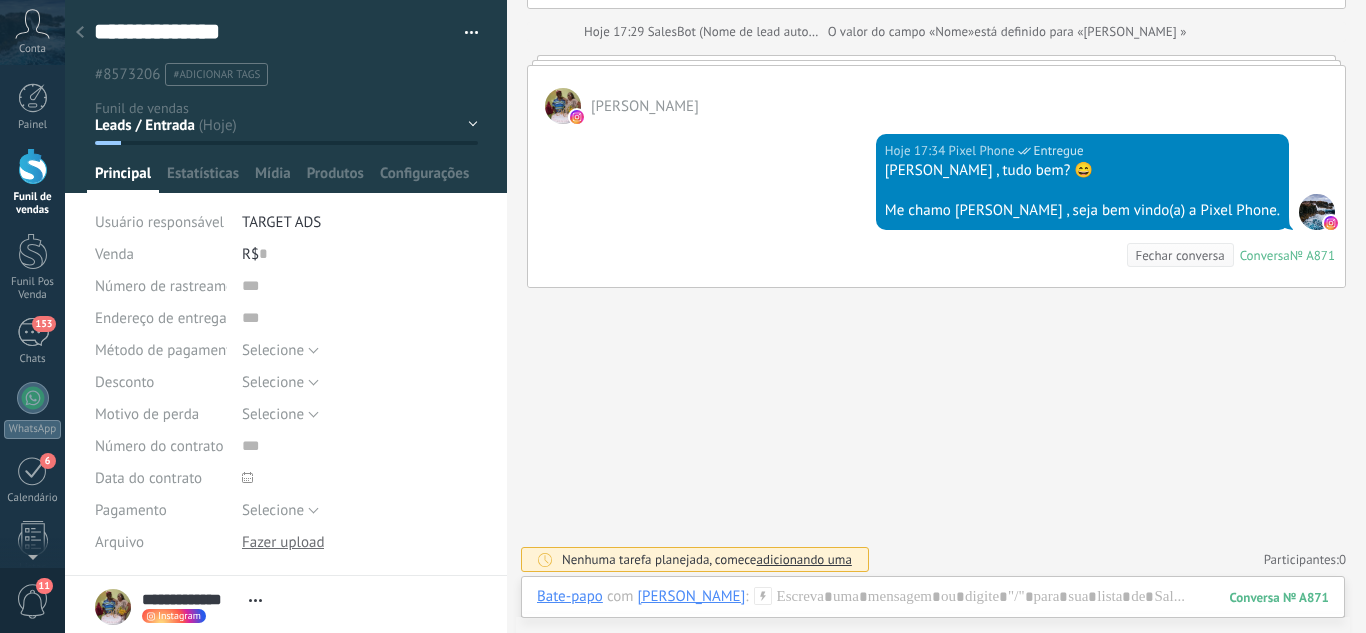 scroll, scrollTop: 234, scrollLeft: 0, axis: vertical 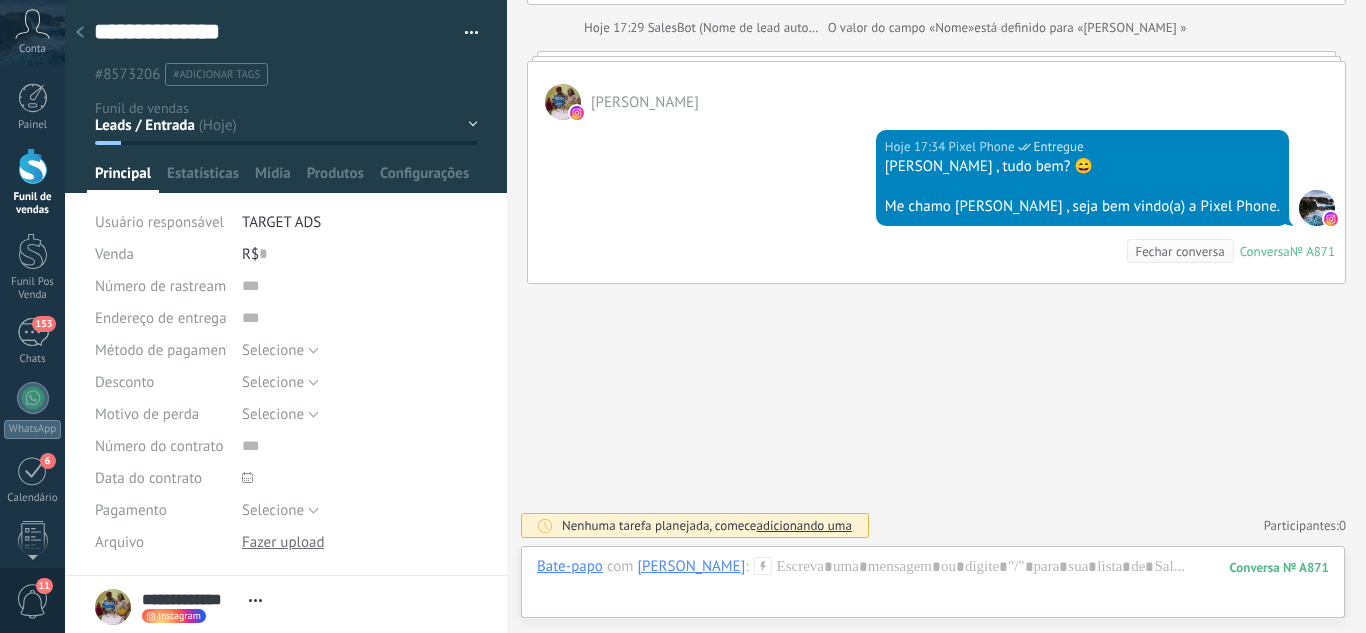 click on "Nenhuma tarefa planejada, comece   adicionando uma  Participantes:  0 Adicionar membro Bots:  0" at bounding box center (936, 525) 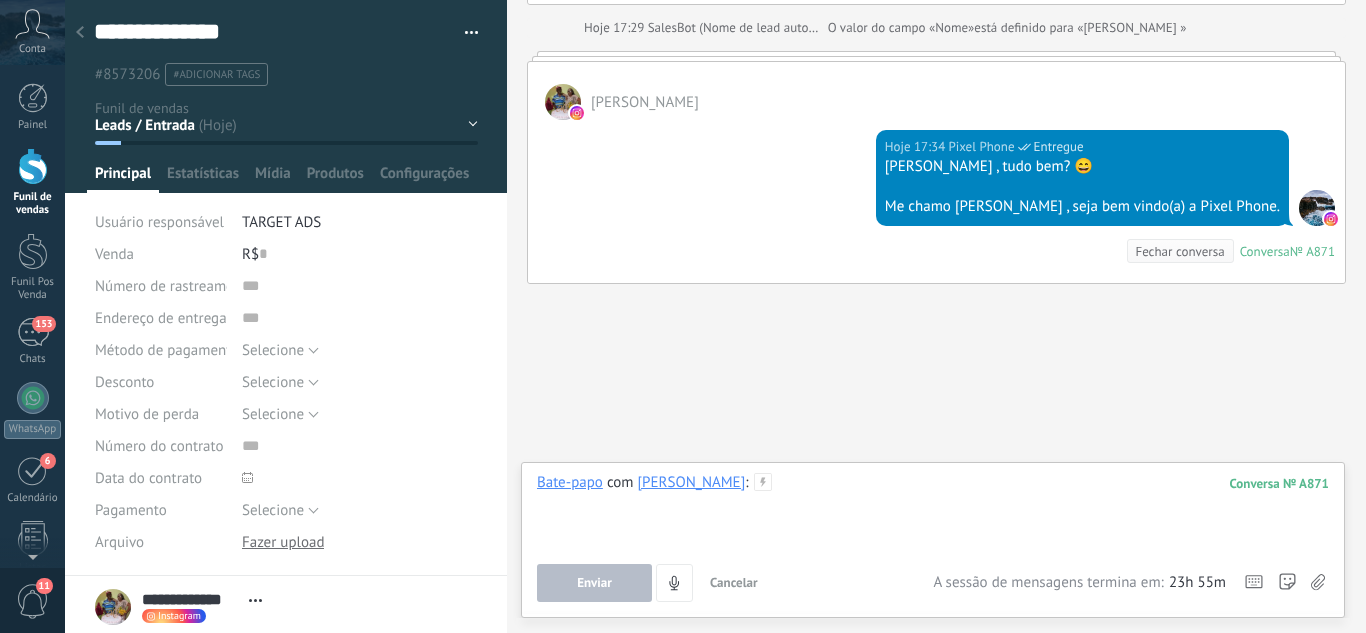 click at bounding box center [933, 511] 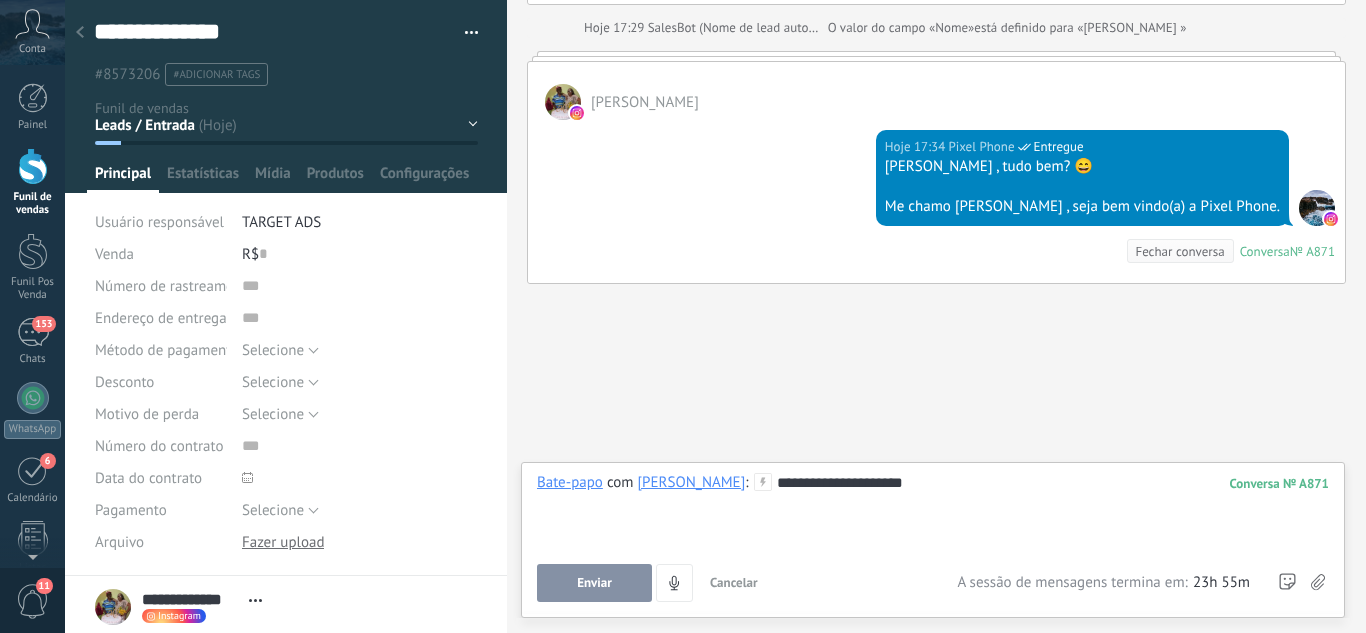 click on "Enviar" at bounding box center (594, 583) 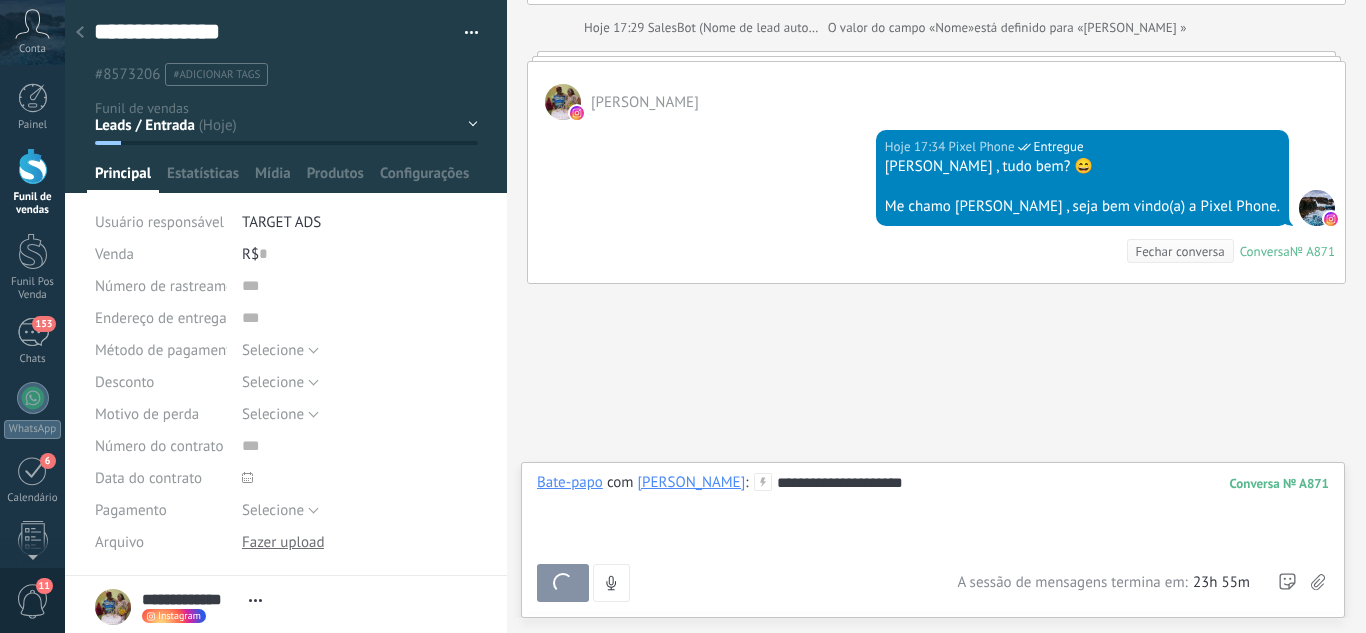scroll, scrollTop: 295, scrollLeft: 0, axis: vertical 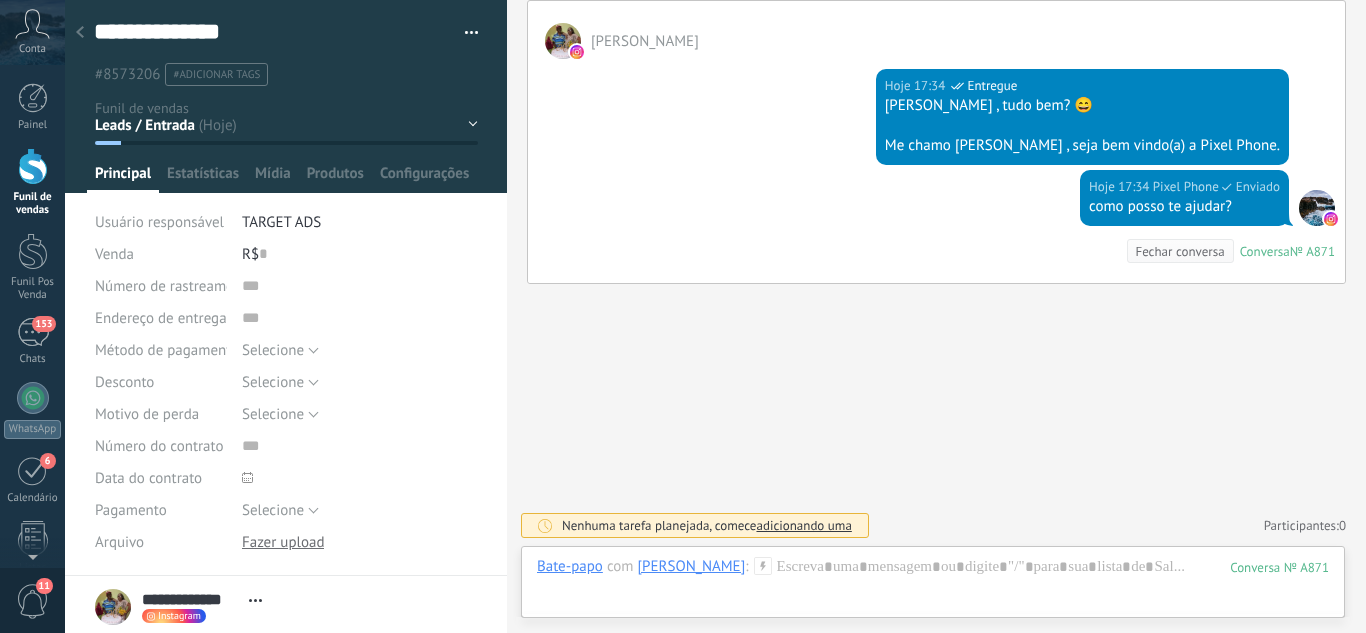 click on "Leads / Entrada
Atendimento
Atendimento Responder
Orçamento Enviado
Orçamento Responder
Negociação / Fechamento
-" at bounding box center (0, 0) 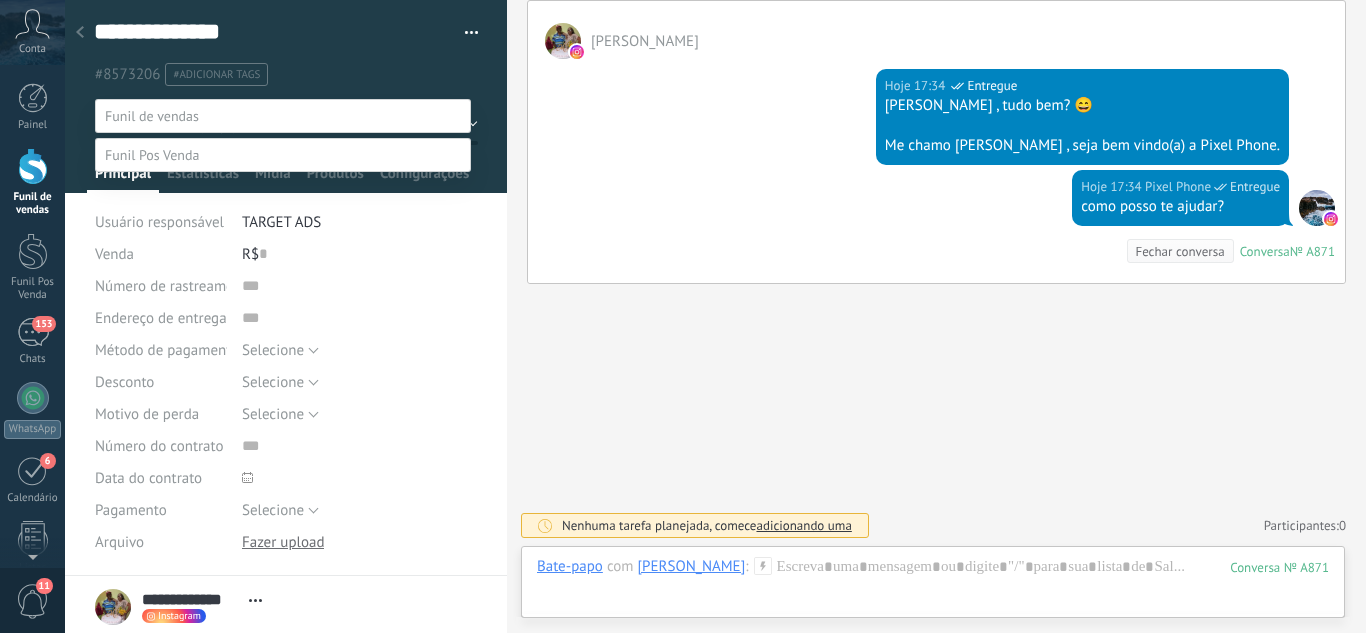 click on "Atendimento" at bounding box center (0, 0) 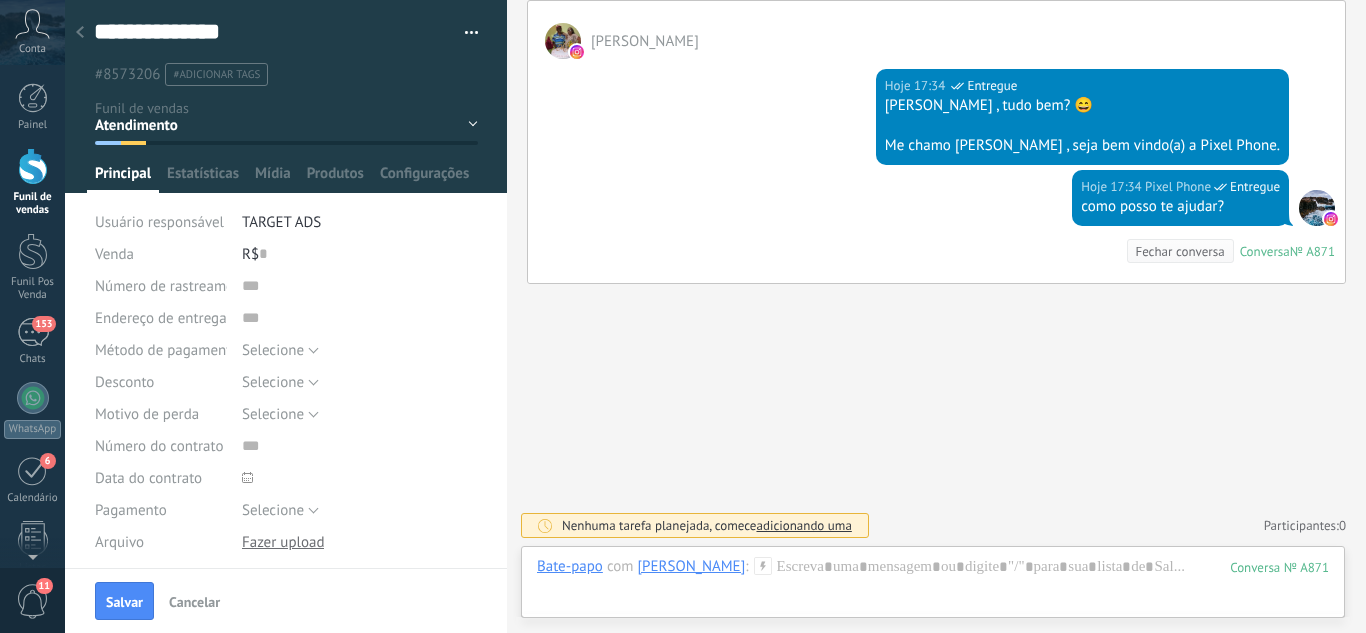 click on "Salvar
Cancelar" at bounding box center [286, 600] 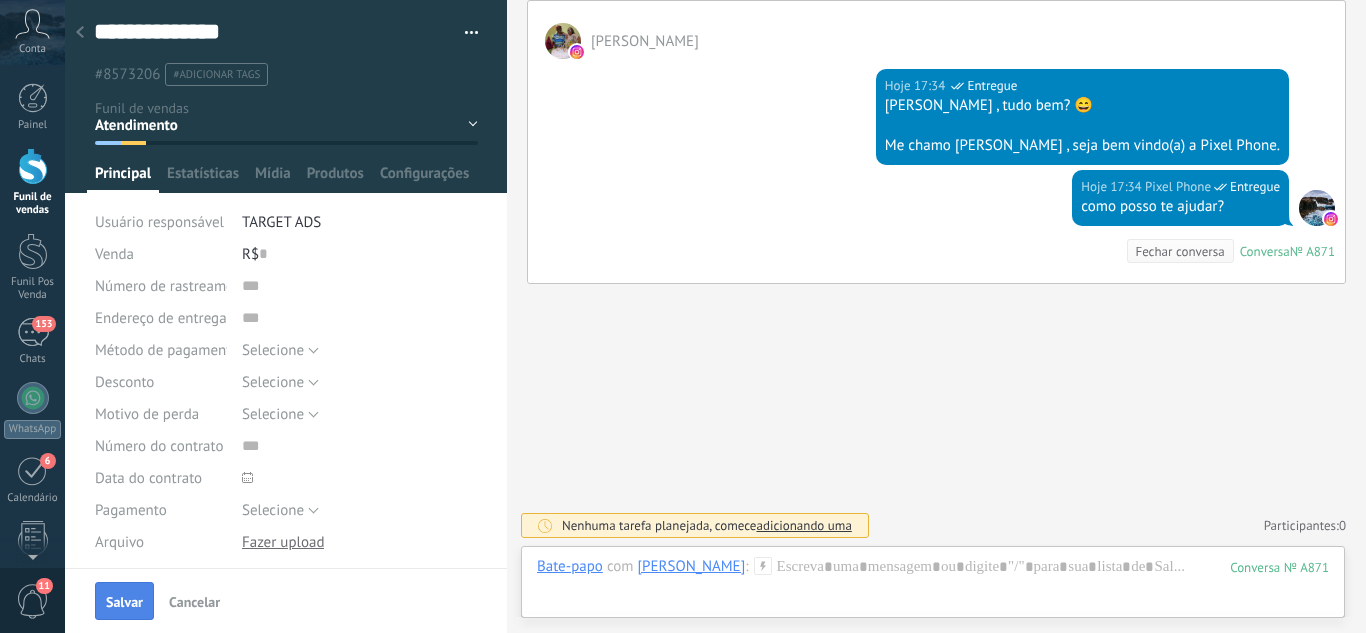 click on "Salvar" at bounding box center (124, 601) 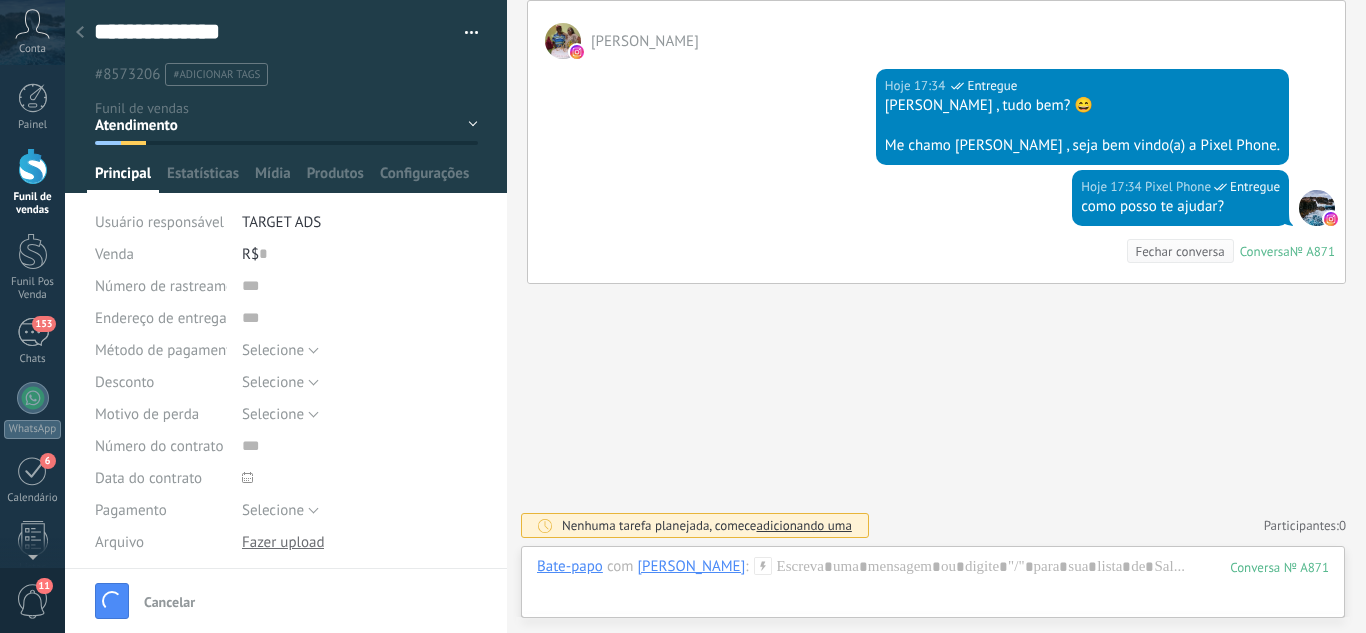 scroll, scrollTop: 328, scrollLeft: 0, axis: vertical 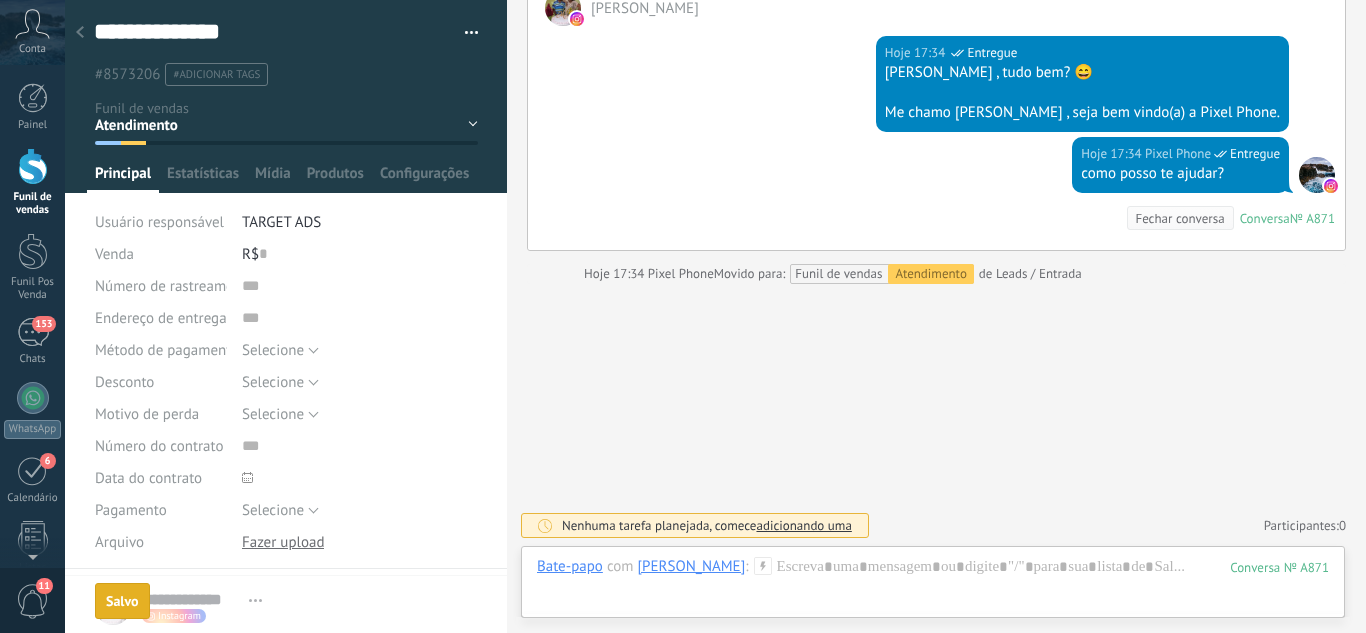 click 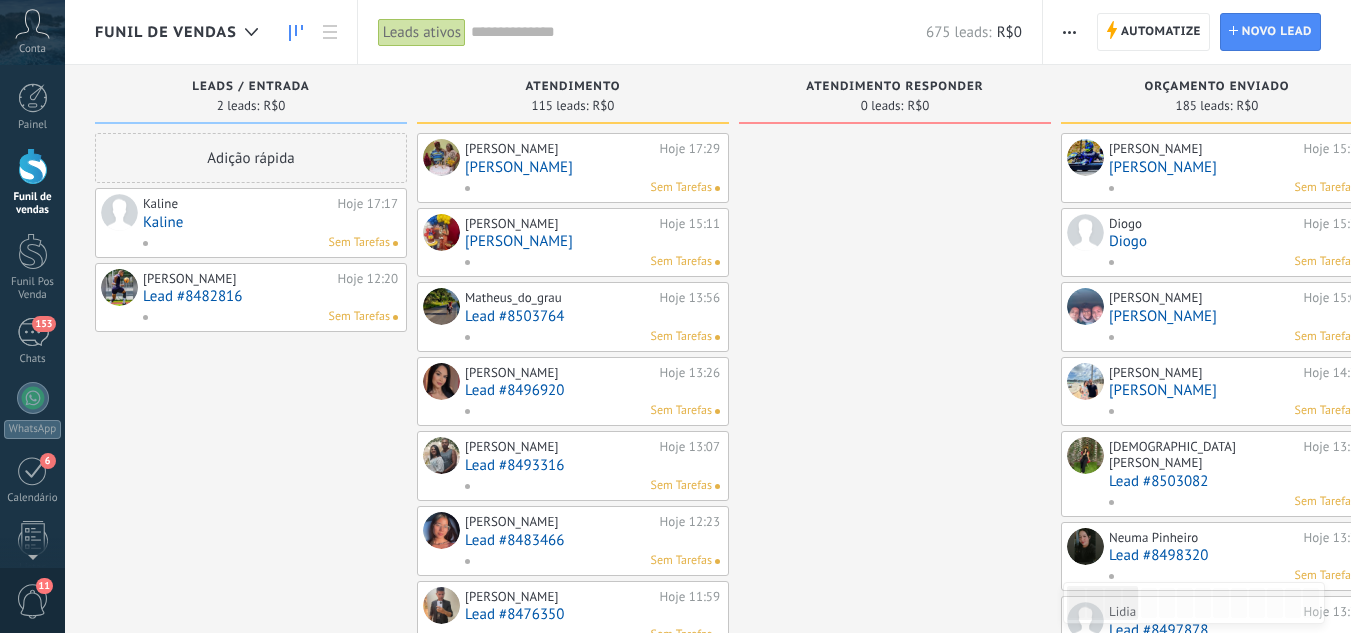 click on "Kaline" at bounding box center (270, 222) 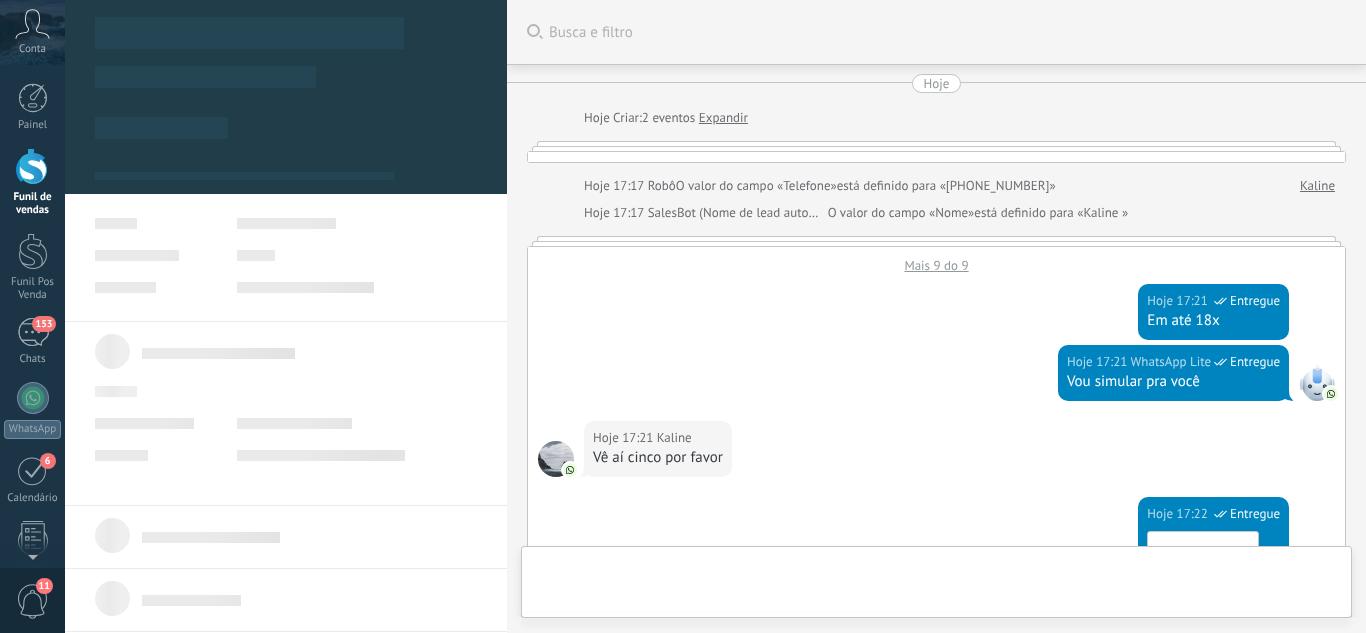 scroll, scrollTop: 904, scrollLeft: 0, axis: vertical 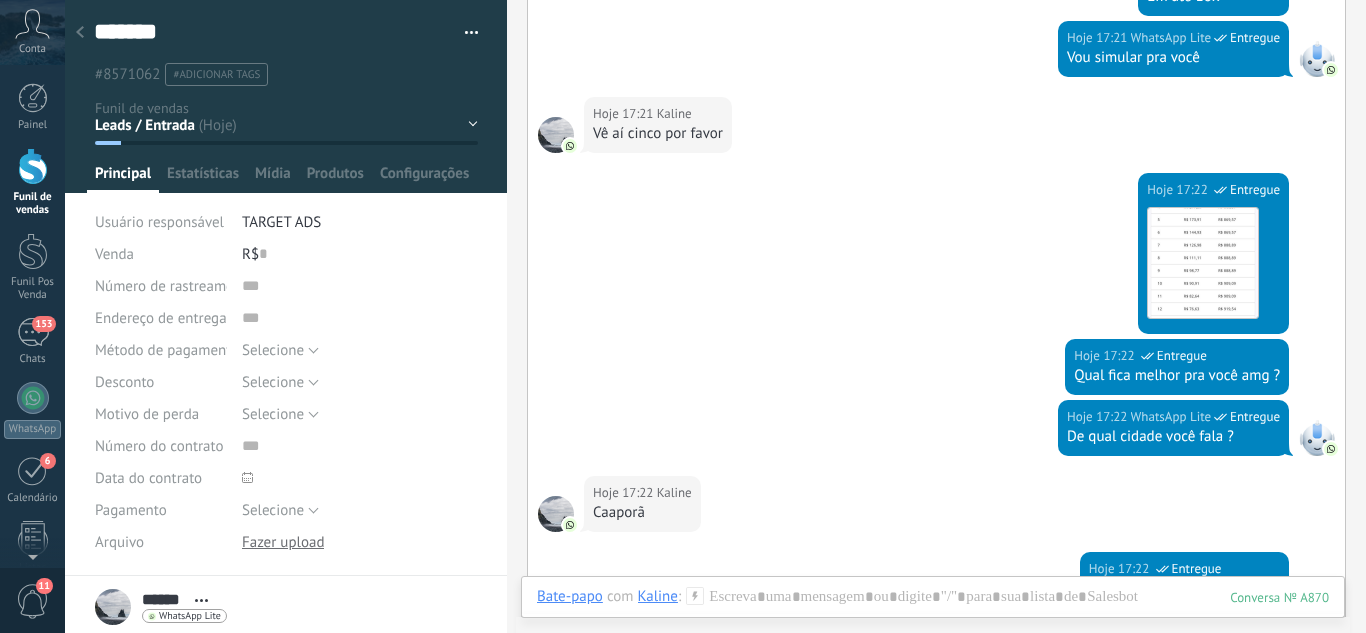 click on "Leads / Entrada
Atendimento
Atendimento Responder
Orçamento Enviado
Orçamento Responder
Negociação / Fechamento
-" at bounding box center (0, 0) 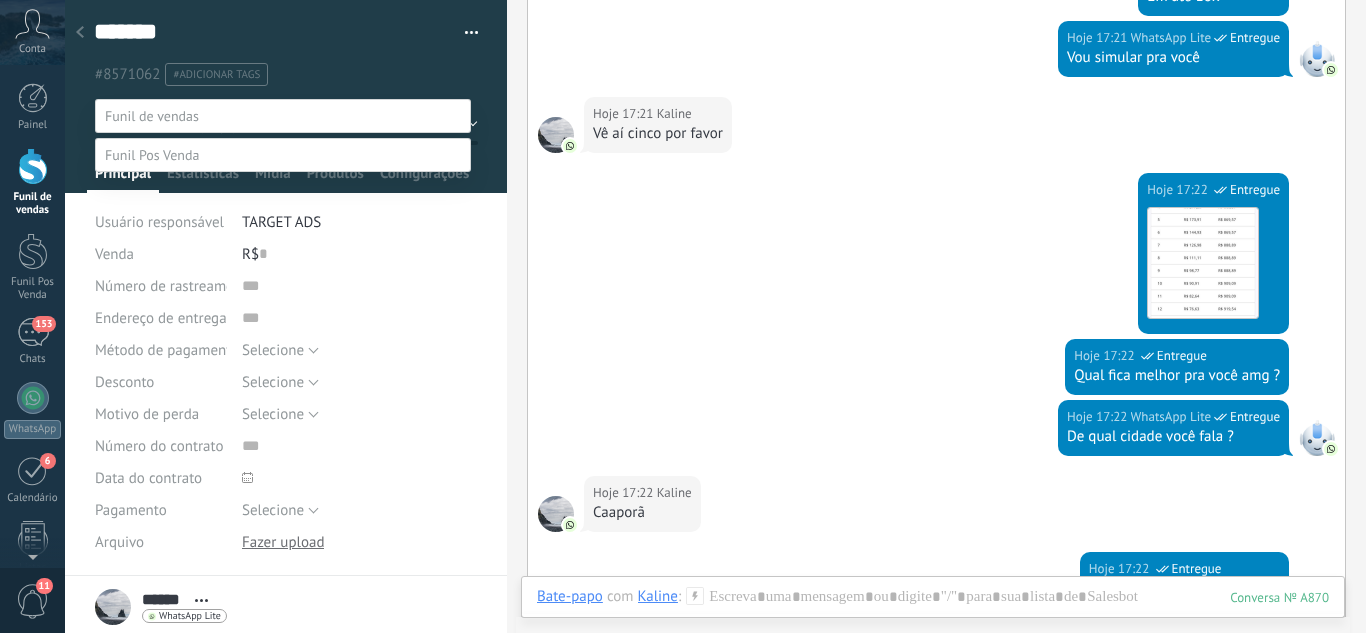 drag, startPoint x: 170, startPoint y: 233, endPoint x: 156, endPoint y: 307, distance: 75.31268 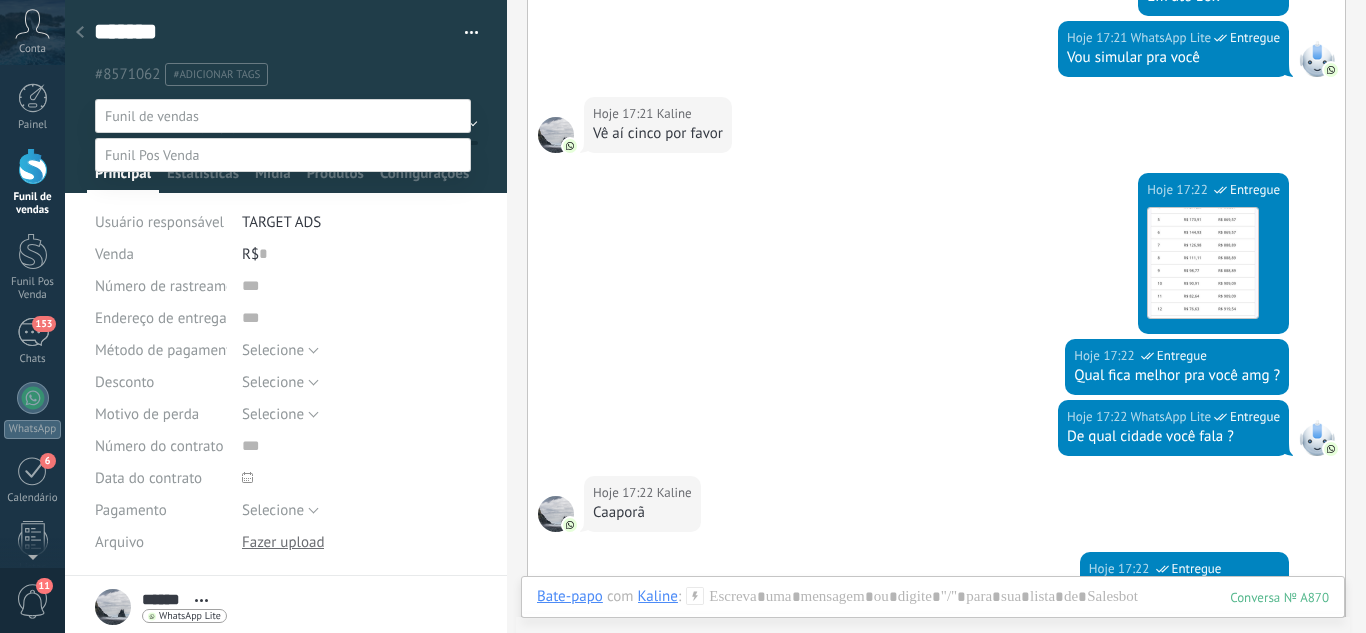click on "Orçamento Enviado" at bounding box center (0, 0) 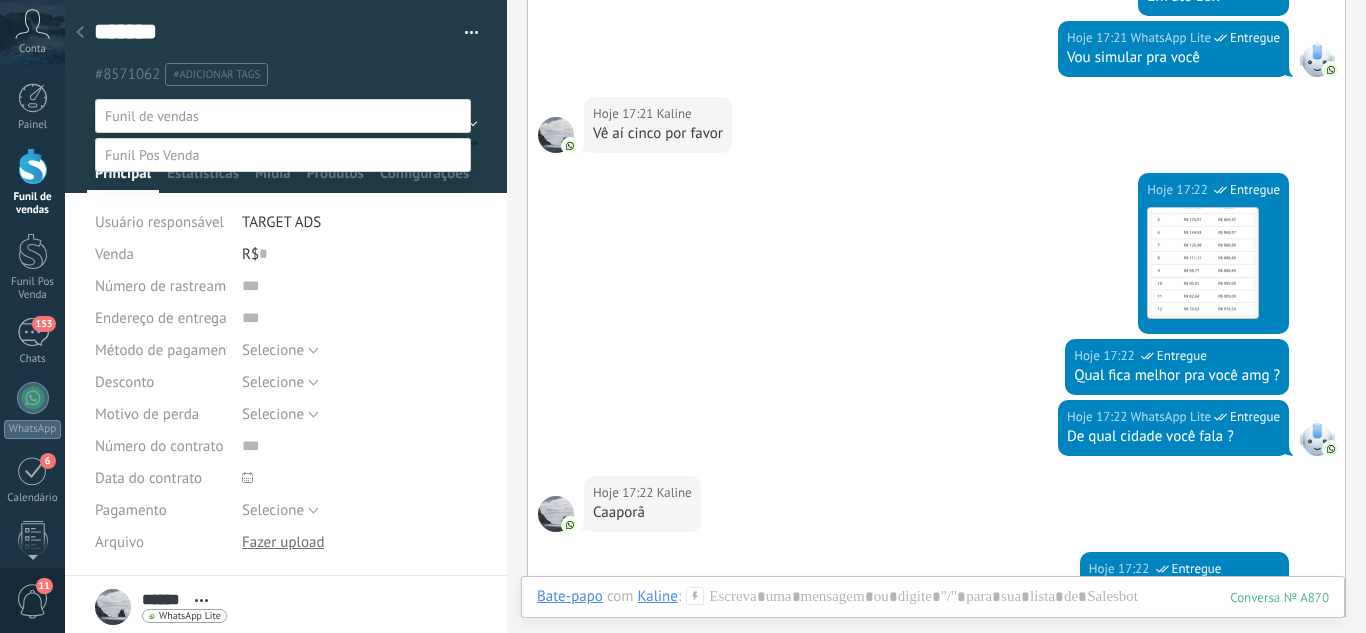 click on "Orçamento Enviado" at bounding box center [0, 0] 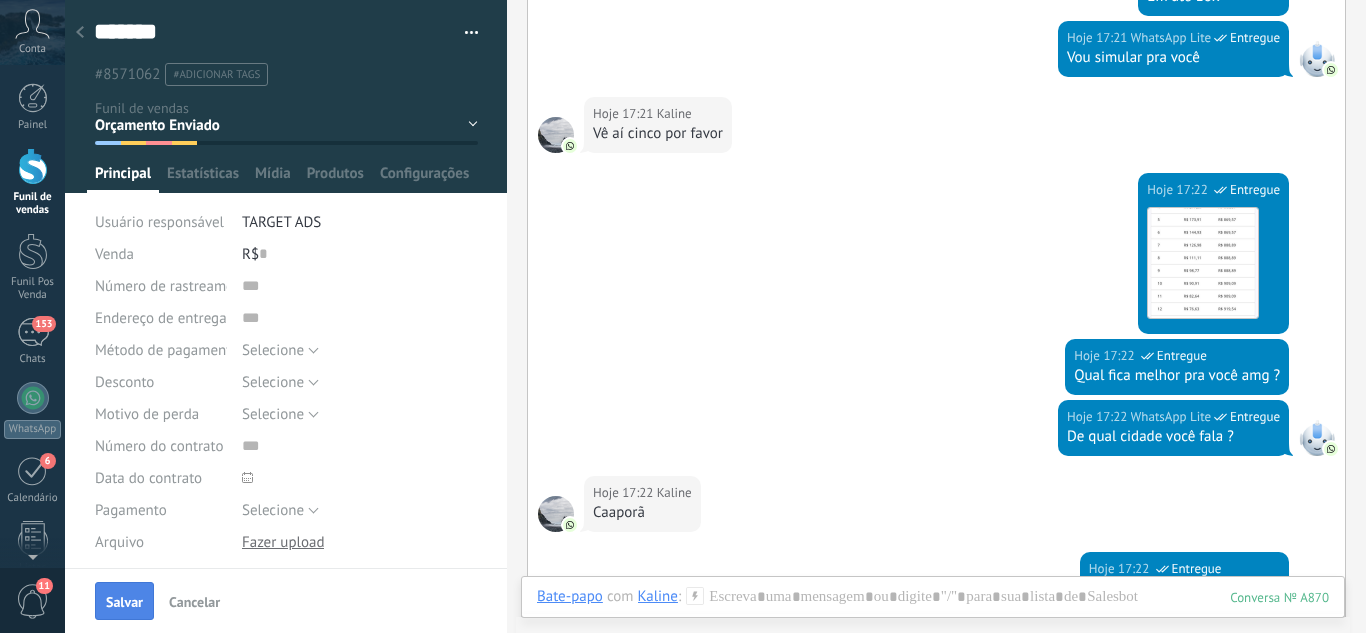 click on "Salvar" at bounding box center (124, 602) 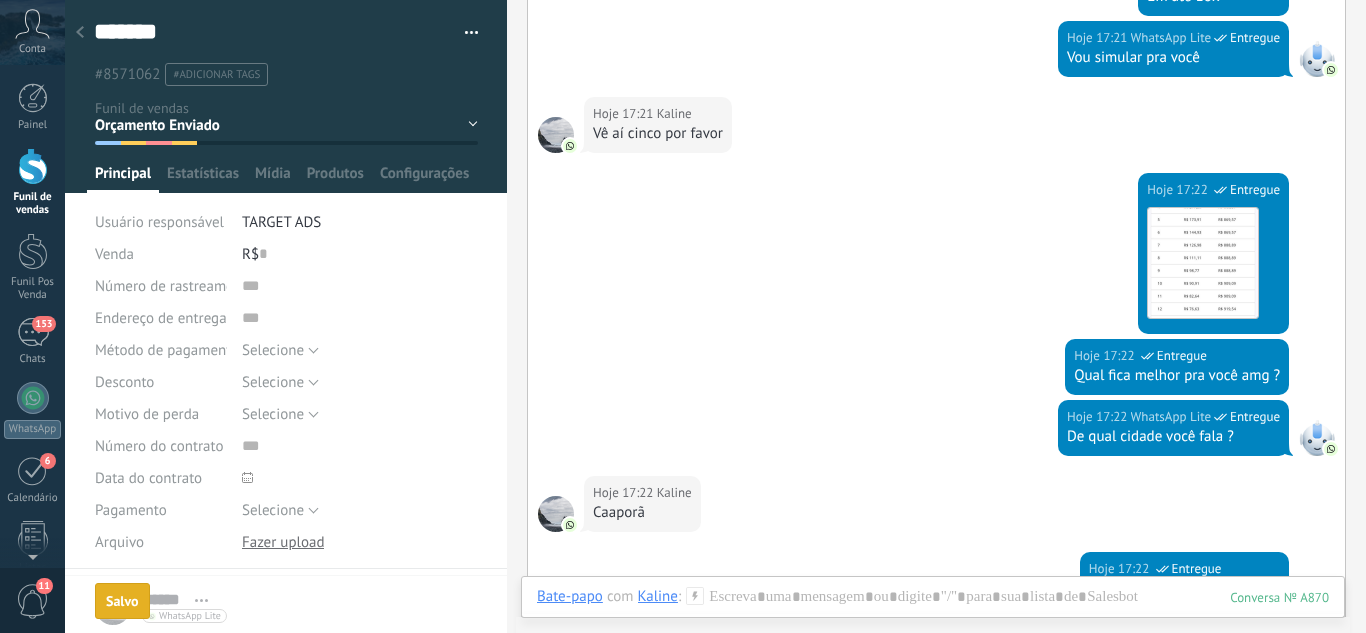 scroll, scrollTop: 433, scrollLeft: 0, axis: vertical 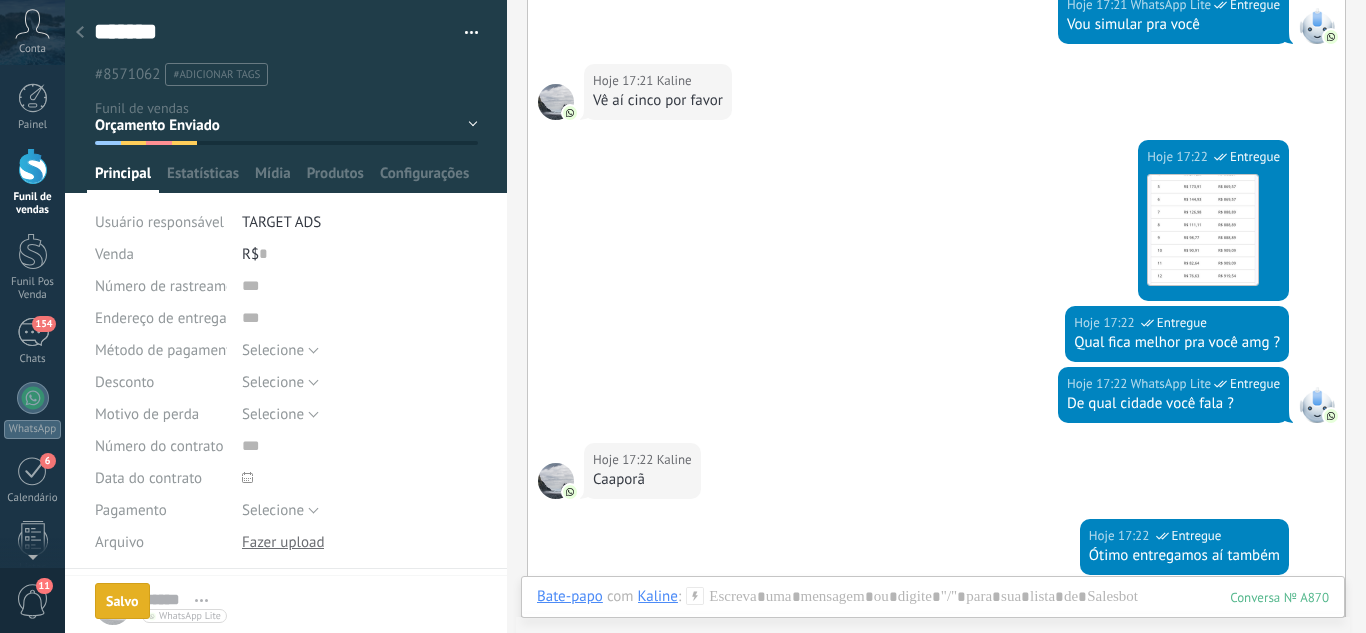 click at bounding box center [80, 33] 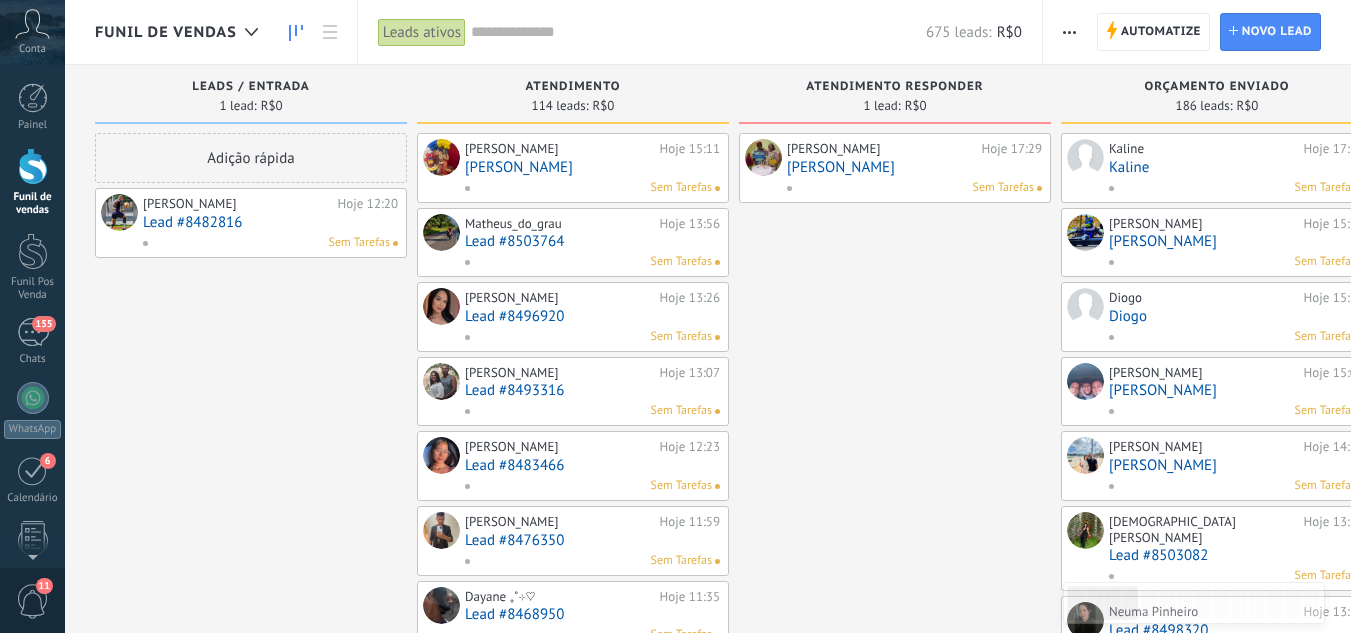 click on "Funil de vendas" at bounding box center (32, 182) 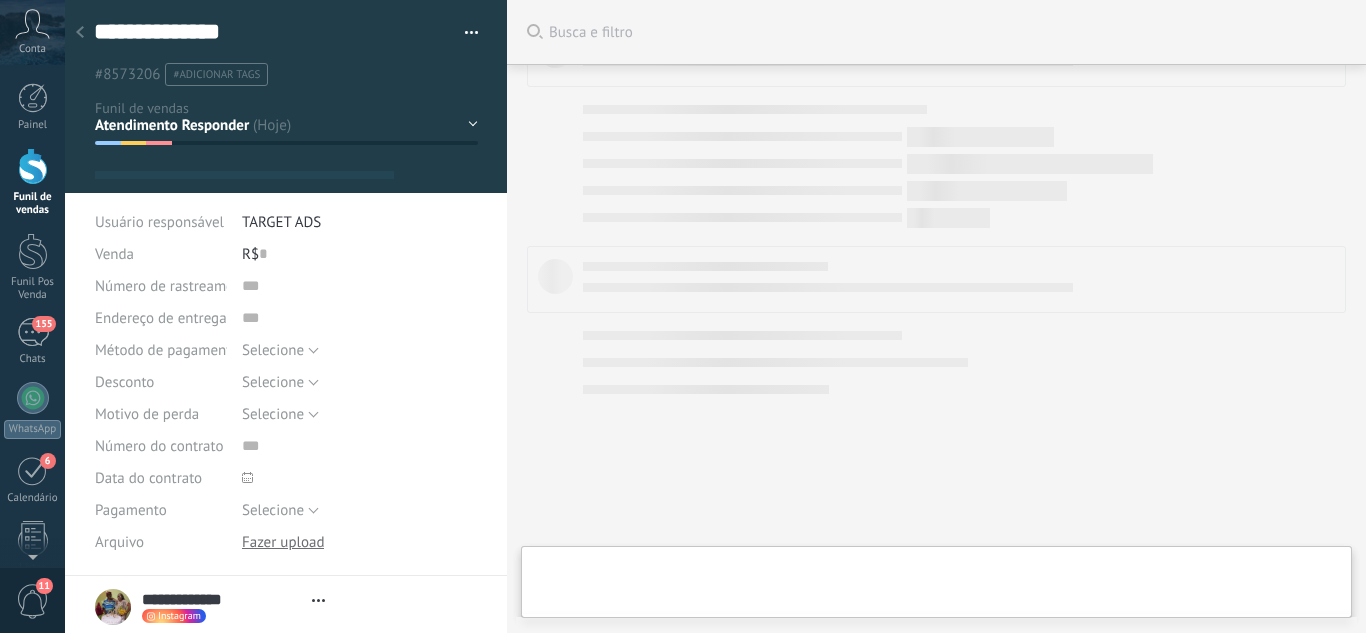 type on "**********" 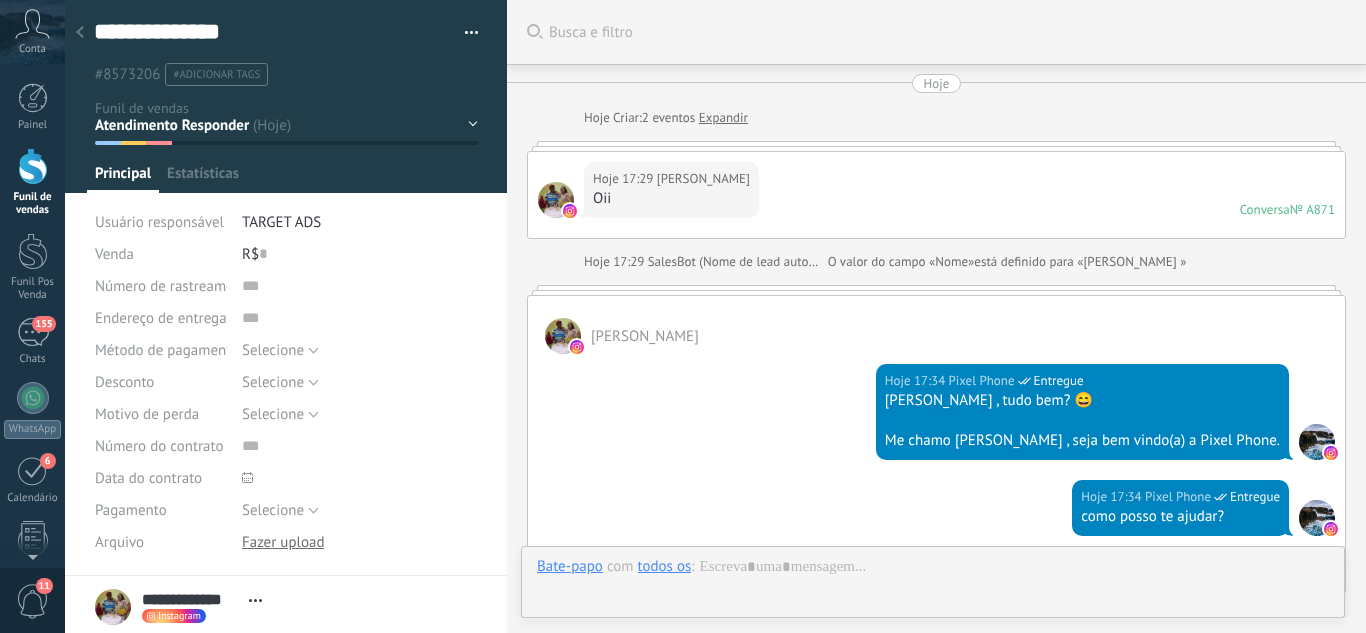 scroll, scrollTop: 1719, scrollLeft: 0, axis: vertical 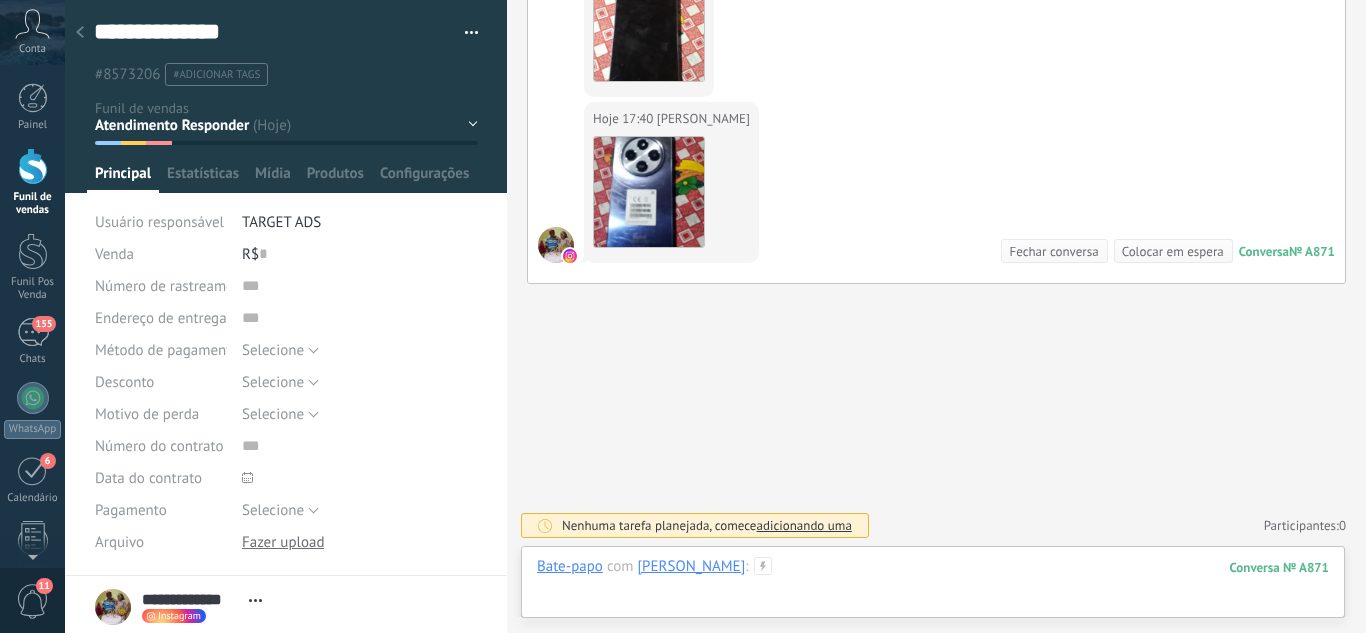 click at bounding box center (933, 587) 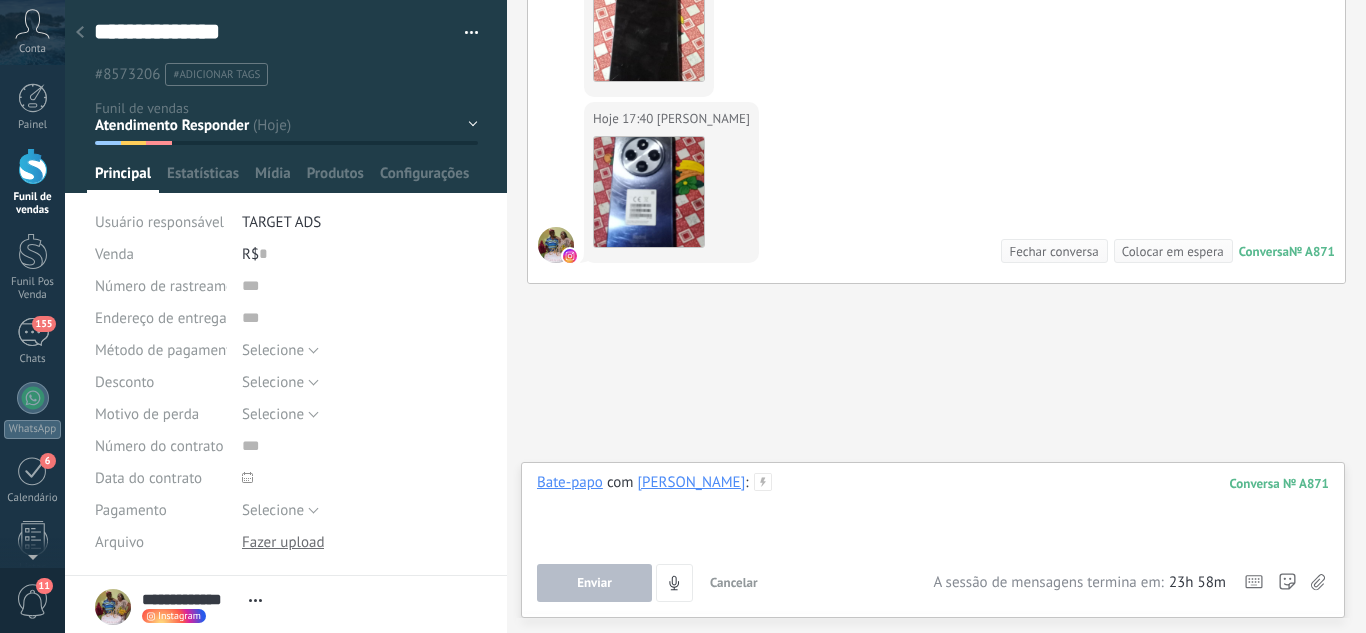 type 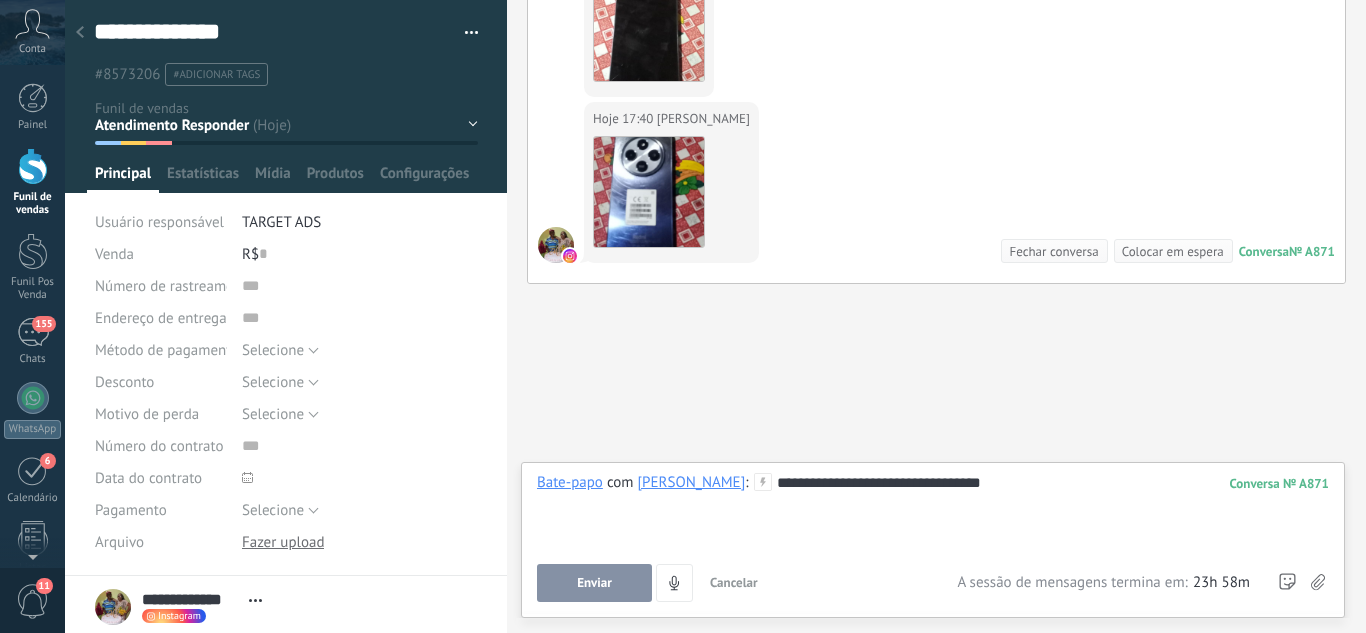 click on "Enviar" at bounding box center [594, 583] 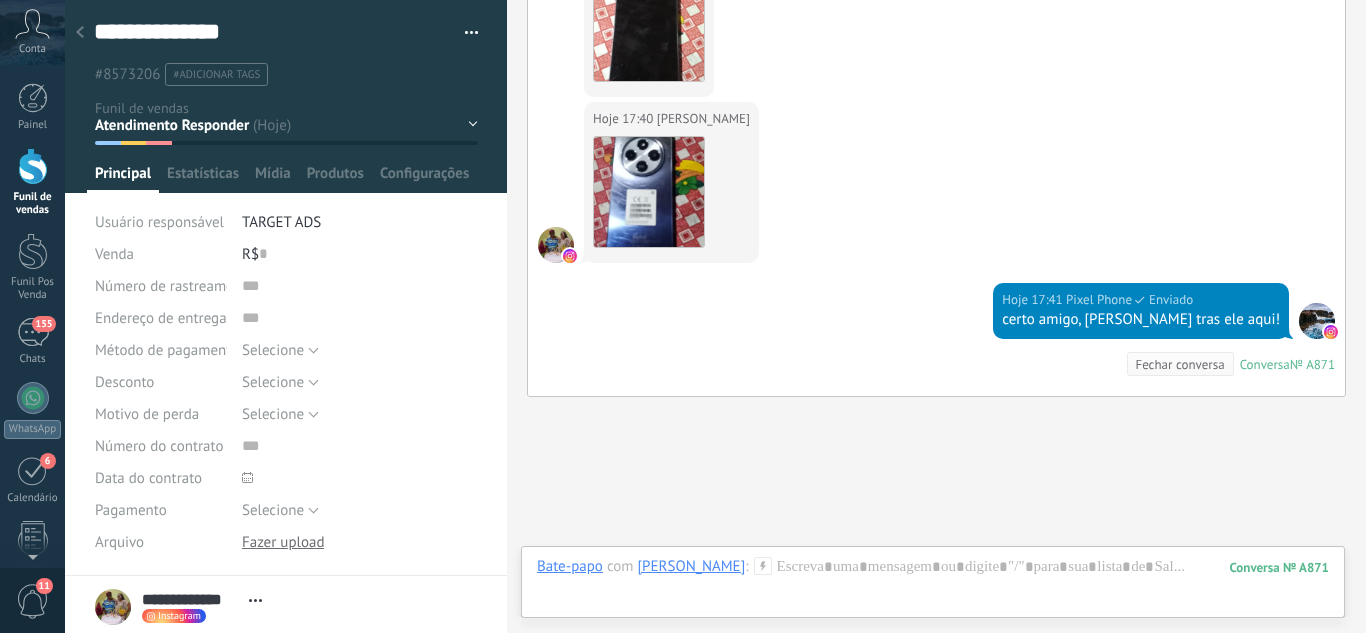 scroll, scrollTop: 1832, scrollLeft: 0, axis: vertical 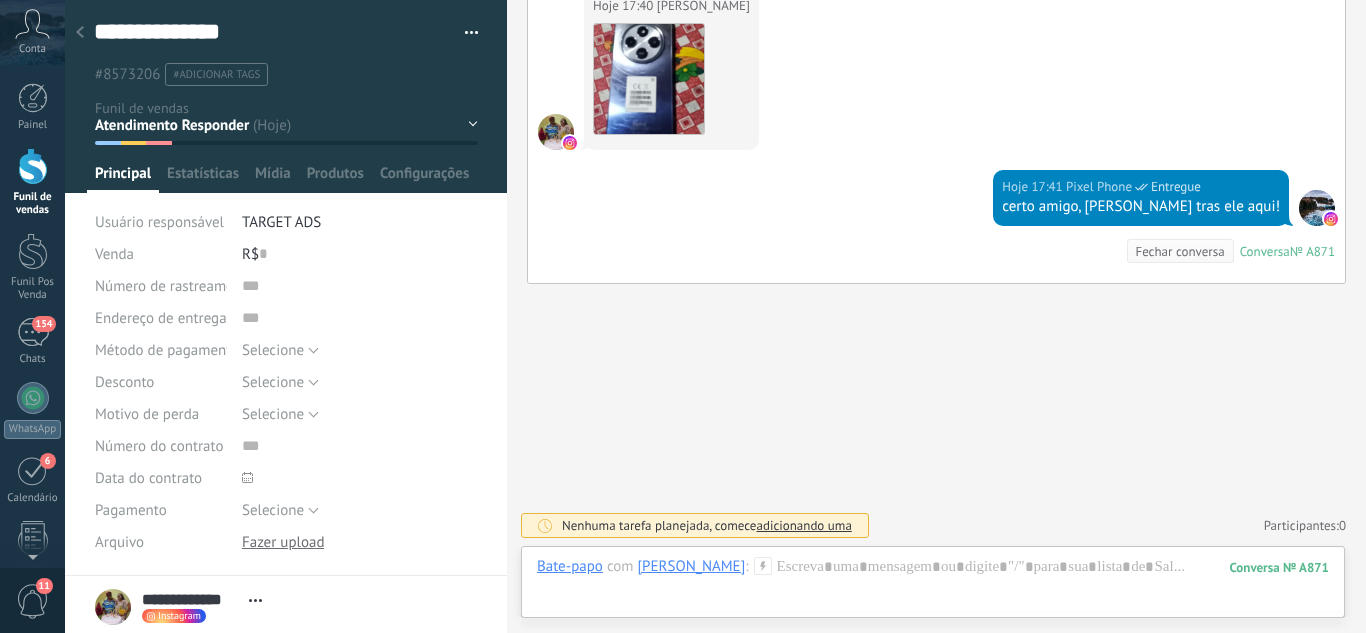 click at bounding box center (286, 96) 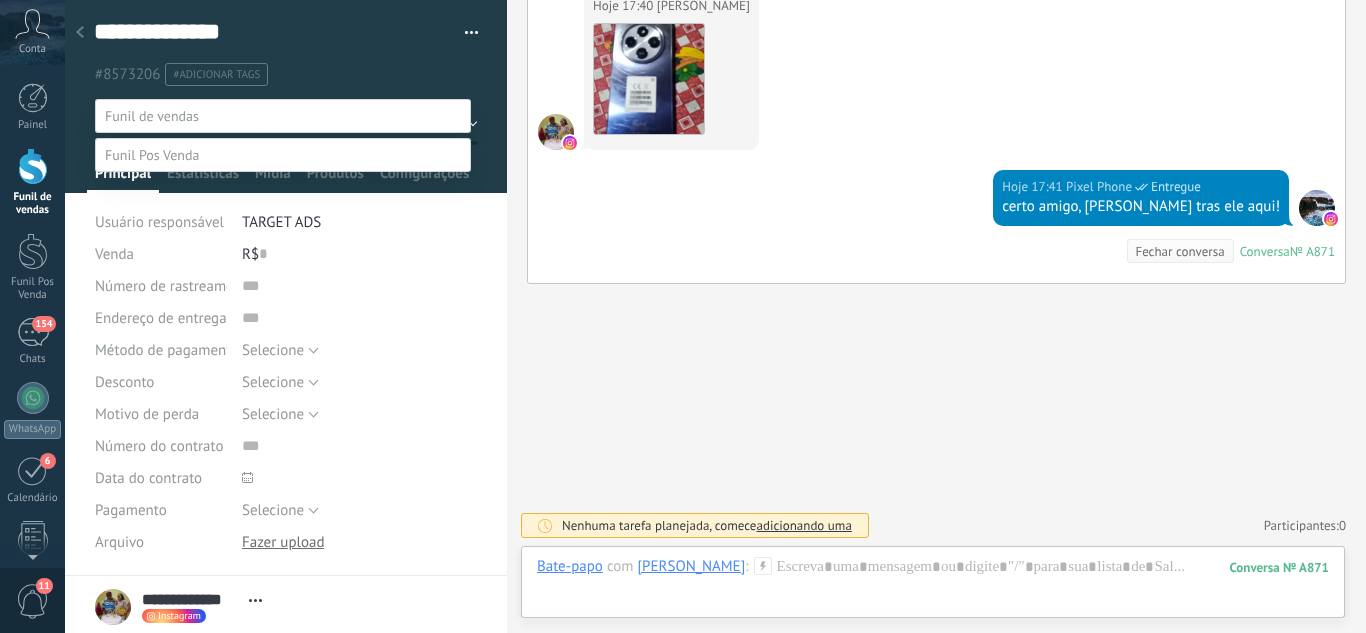 click on "Retorno" at bounding box center [0, 0] 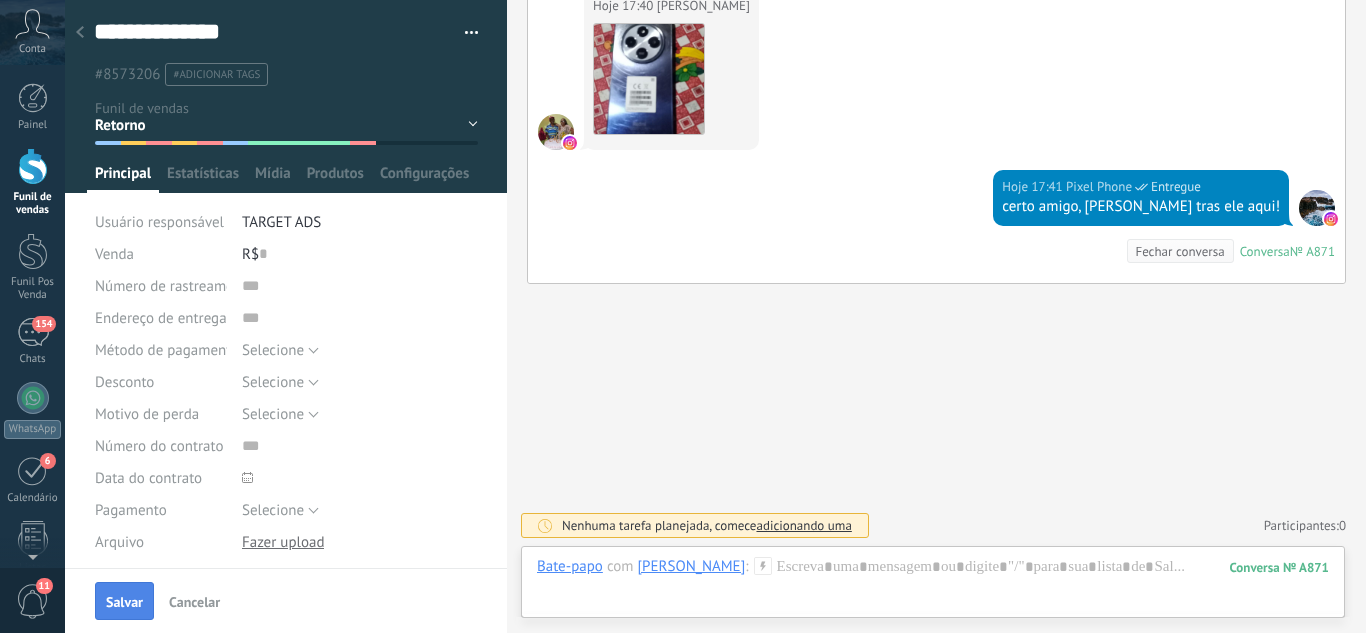 click on "Salvar" at bounding box center (124, 602) 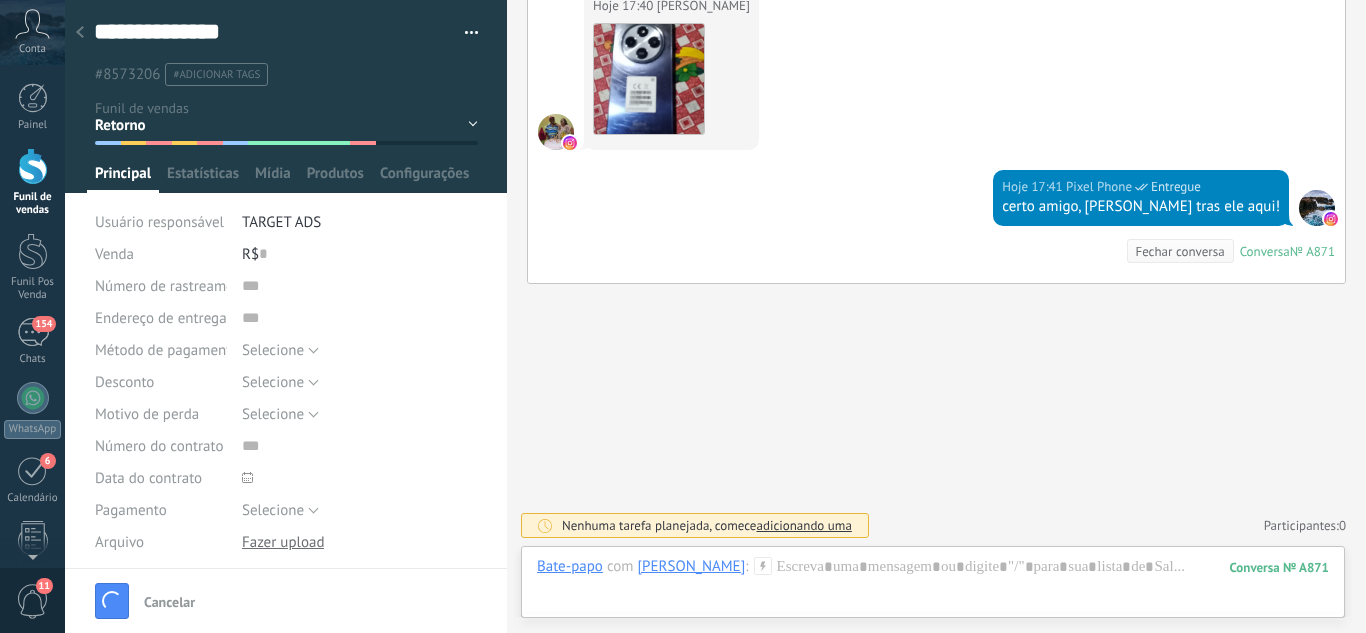 scroll, scrollTop: 1865, scrollLeft: 0, axis: vertical 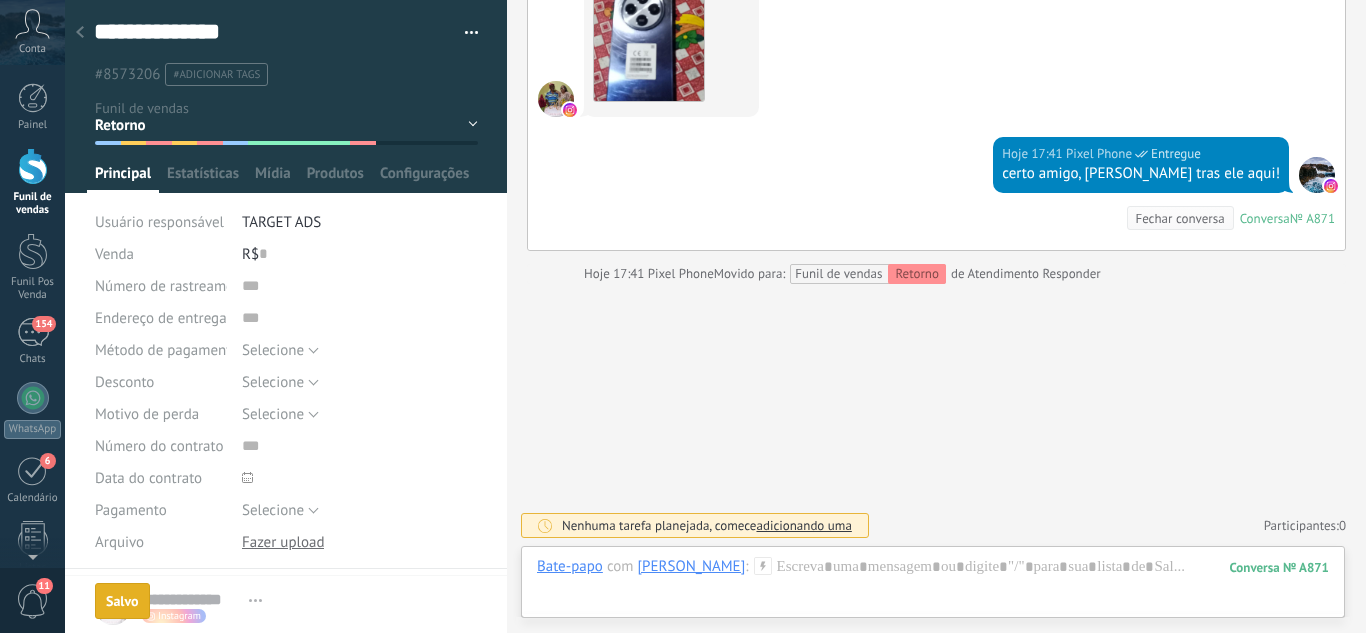 click 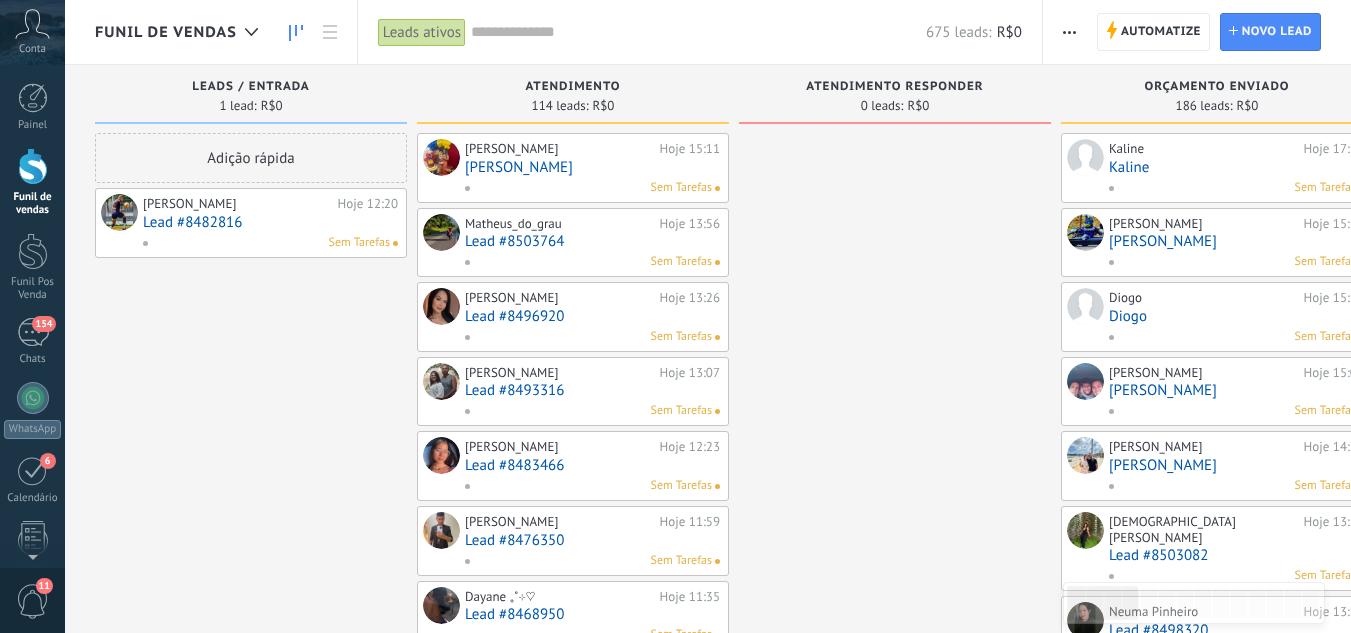 click on "Lead #8482816" at bounding box center [270, 222] 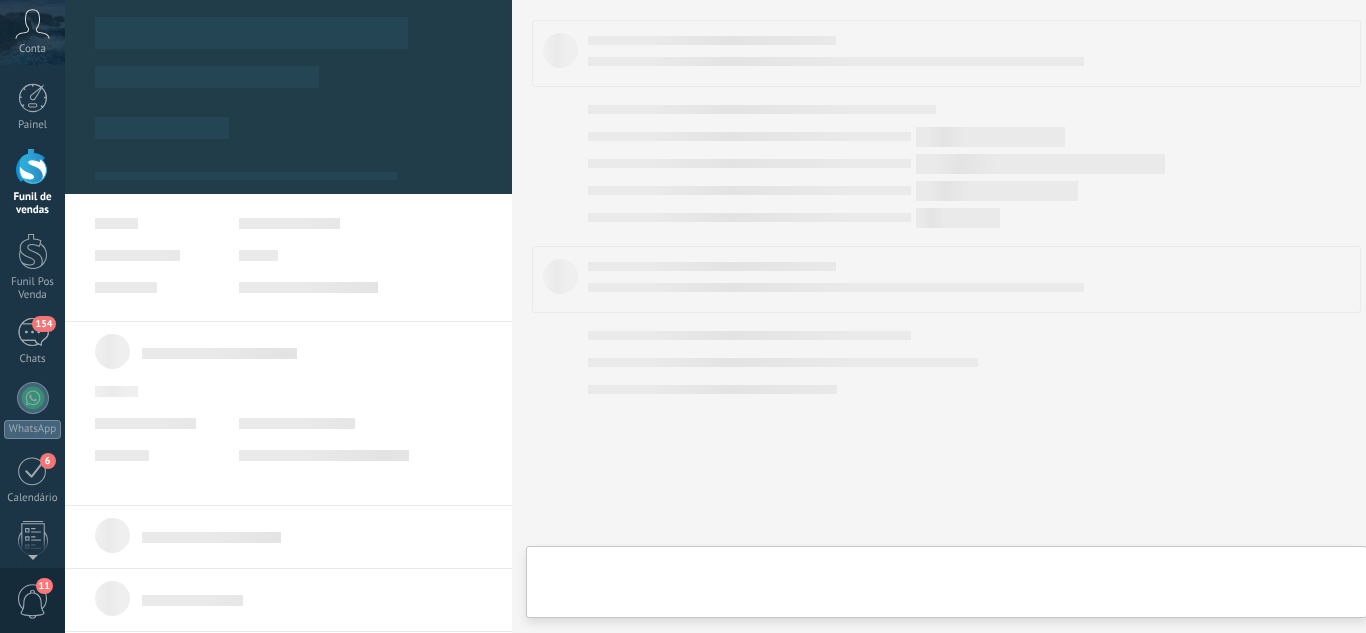 type on "**********" 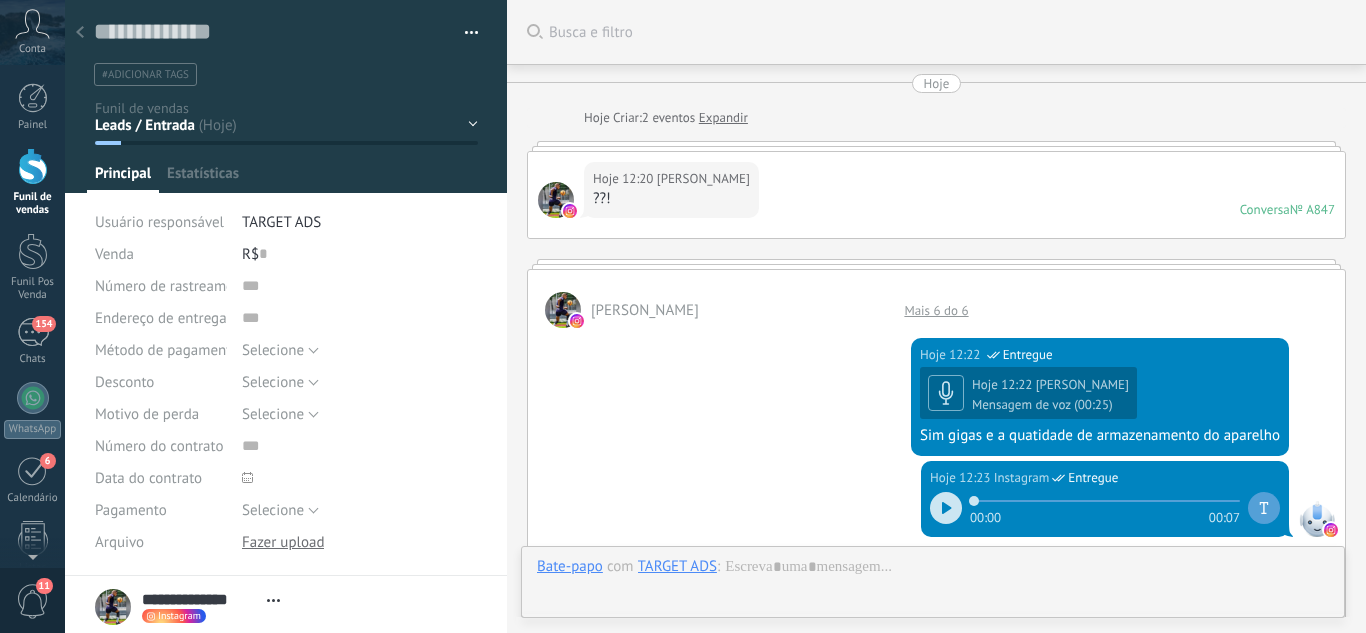 scroll, scrollTop: 30, scrollLeft: 0, axis: vertical 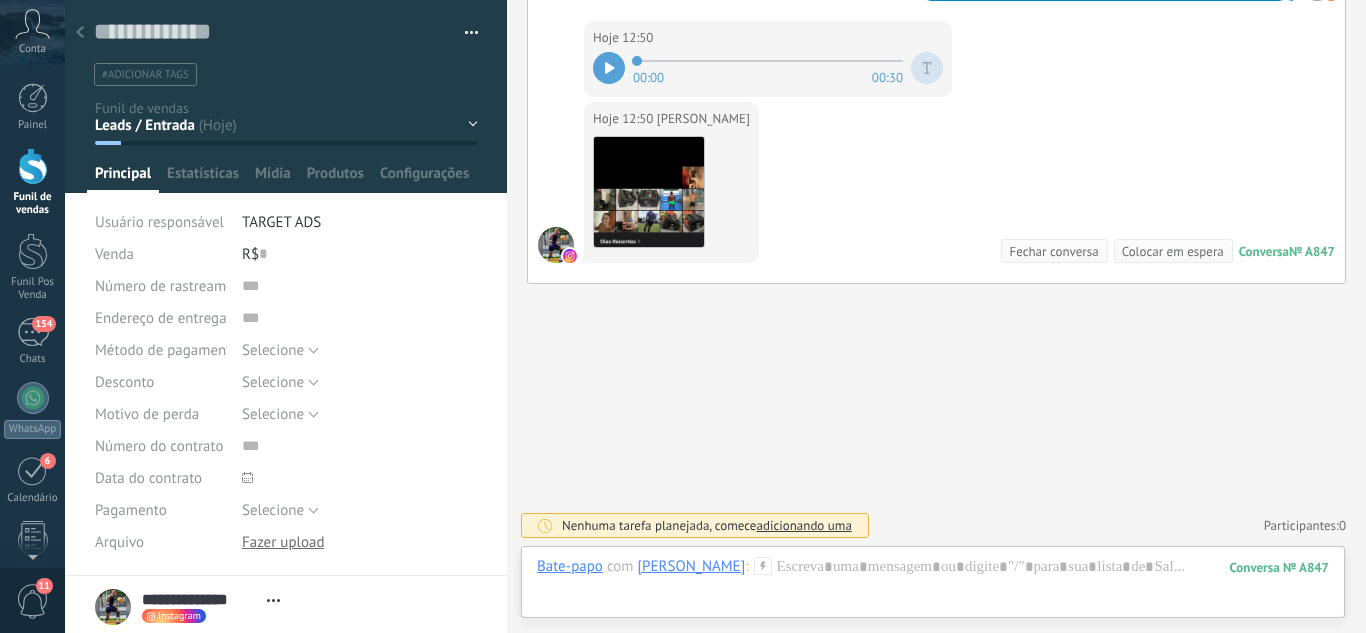 click on "Leads / Entrada
Atendimento
Atendimento Responder
Orçamento Enviado
Orçamento Responder
Negociação / Fechamento
-" at bounding box center [0, 0] 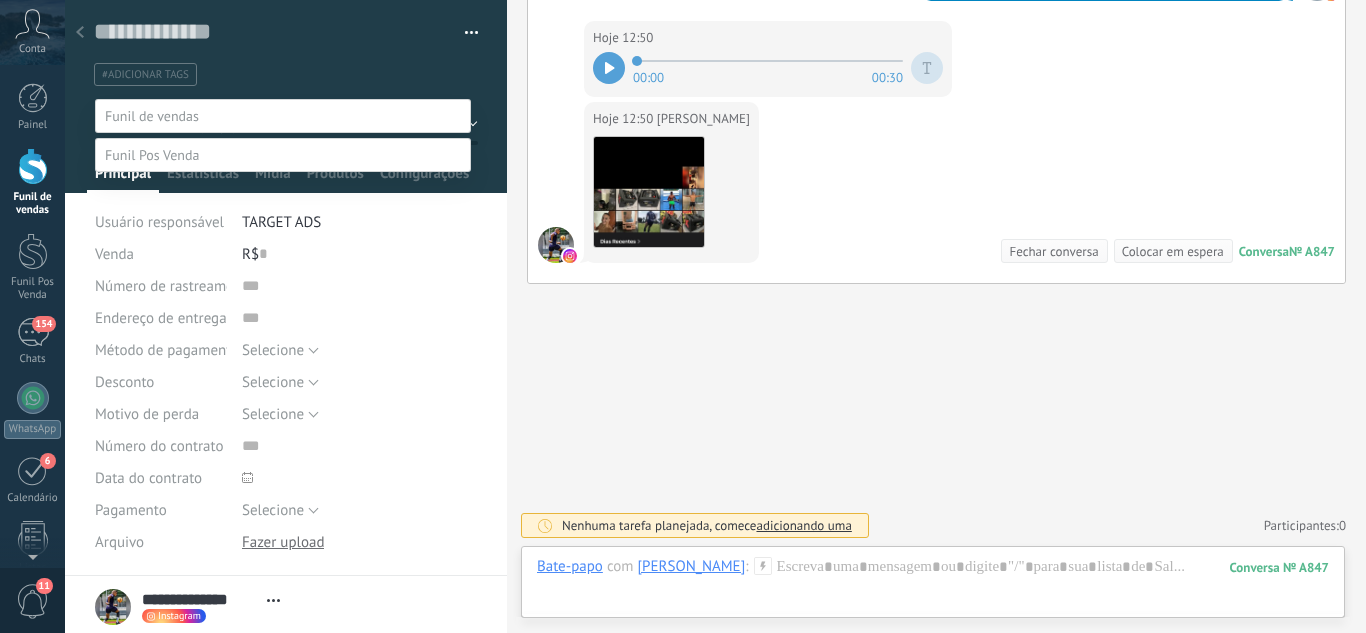 click at bounding box center (715, 316) 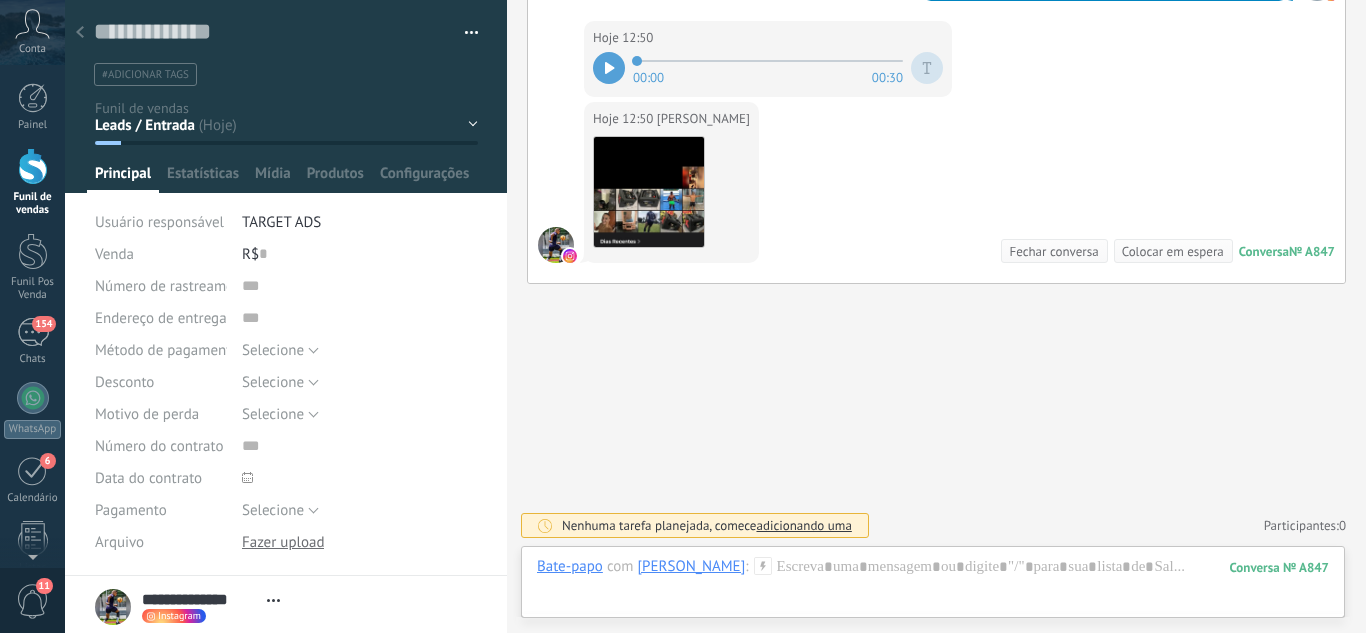 click 